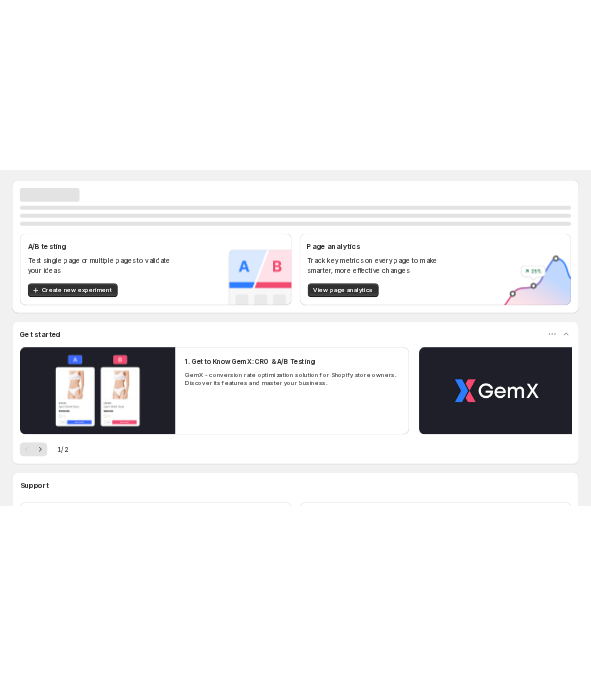 scroll, scrollTop: 0, scrollLeft: 0, axis: both 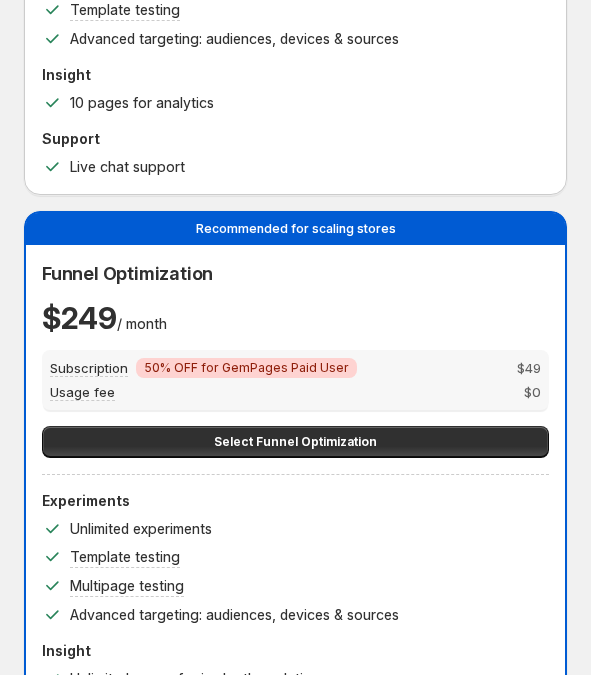 click on "50% OFF for GemPages Paid User" at bounding box center (246, 368) 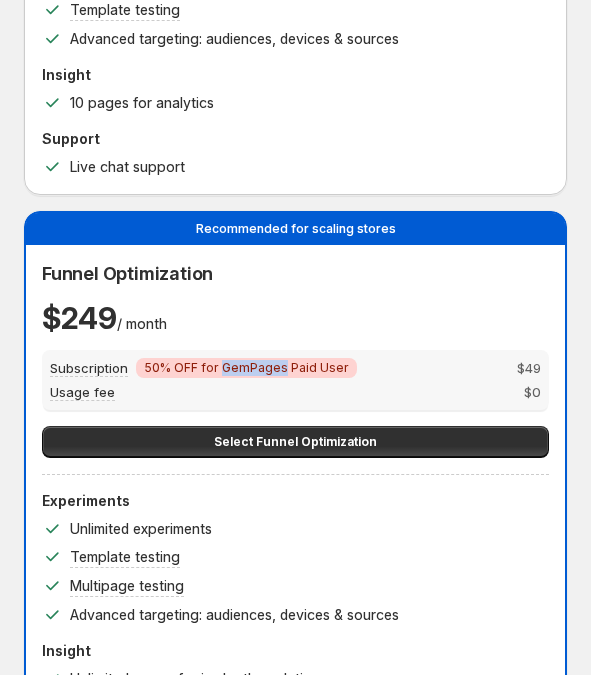 click on "50% OFF for GemPages Paid User" at bounding box center (246, 368) 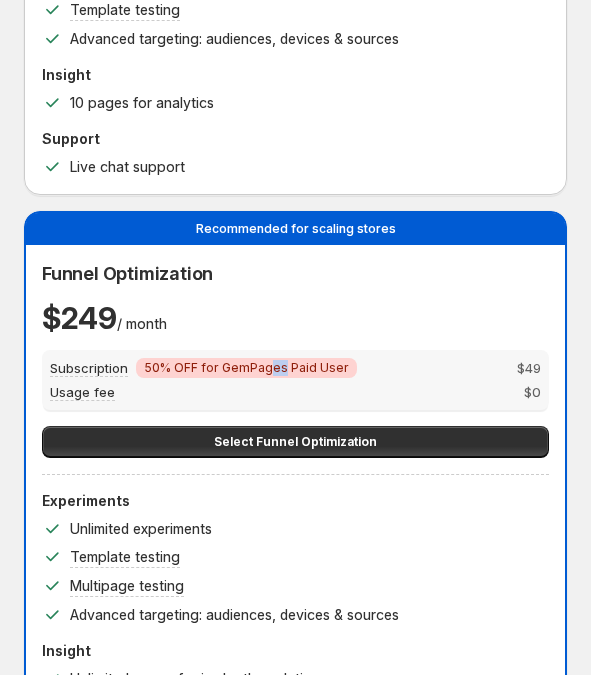 click on "50% OFF for GemPages Paid User" at bounding box center [246, 368] 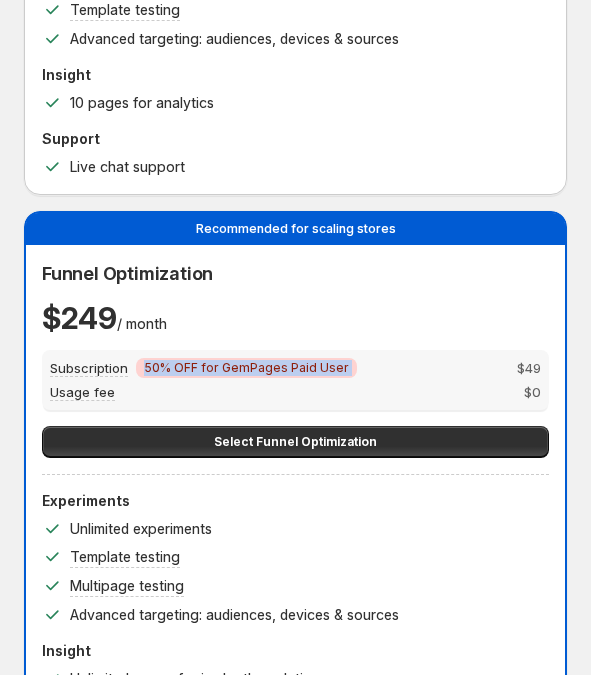 click on "50% OFF for GemPages Paid User" at bounding box center [246, 368] 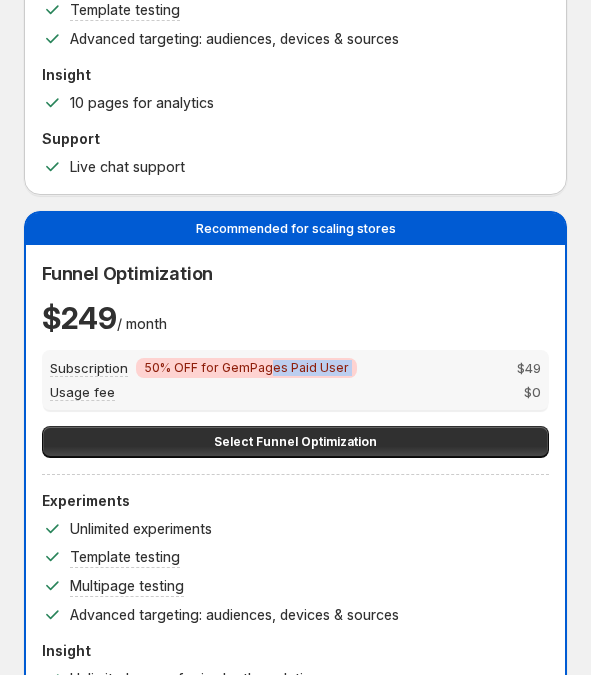 click on "50% OFF for GemPages Paid User" at bounding box center (246, 368) 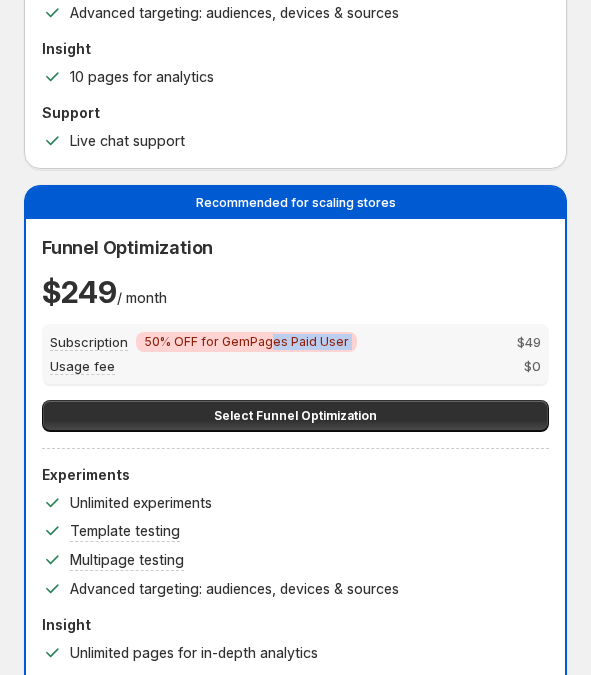 click on "Subscription Critical 50% OFF for GemPages Paid User $ 49" at bounding box center (295, 342) 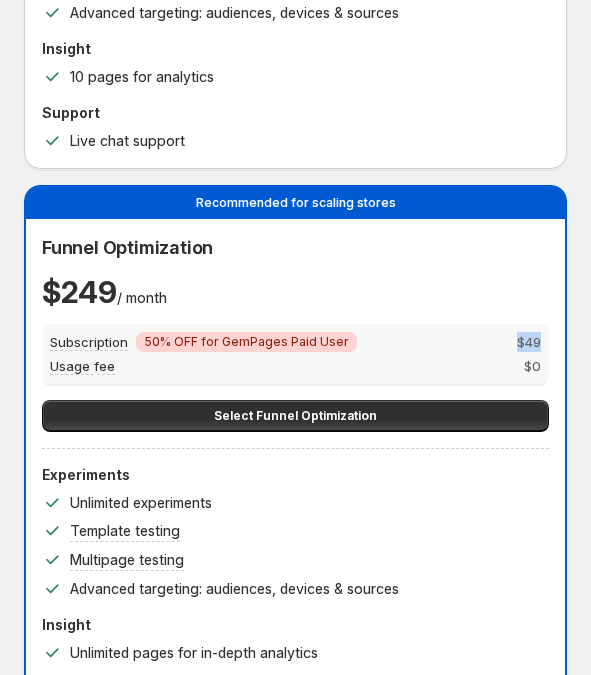 drag, startPoint x: 544, startPoint y: 338, endPoint x: 563, endPoint y: 336, distance: 19.104973 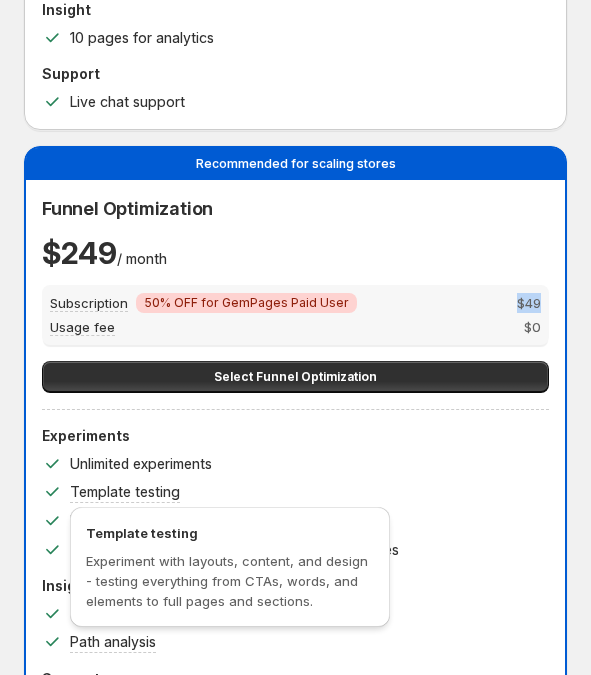 scroll, scrollTop: 550, scrollLeft: 0, axis: vertical 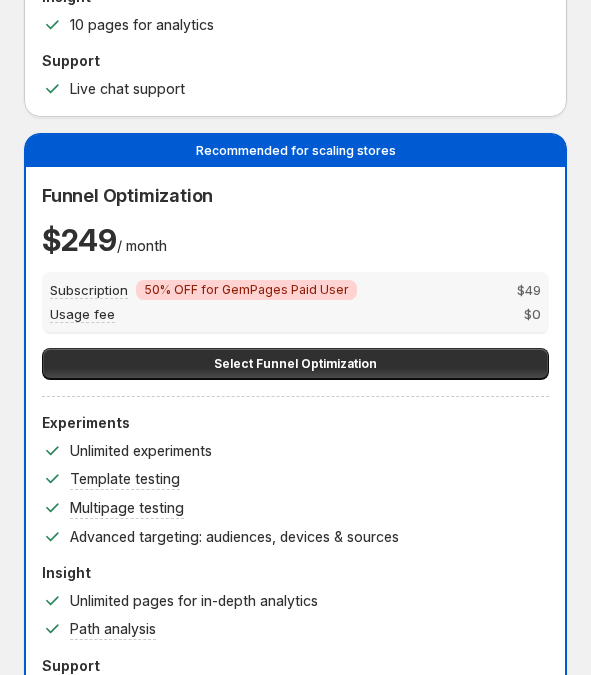 click on "Experiments Unlimited experiments Template testing Multipage testing Advanced targeting: audiences, devices & sources" at bounding box center [295, 480] 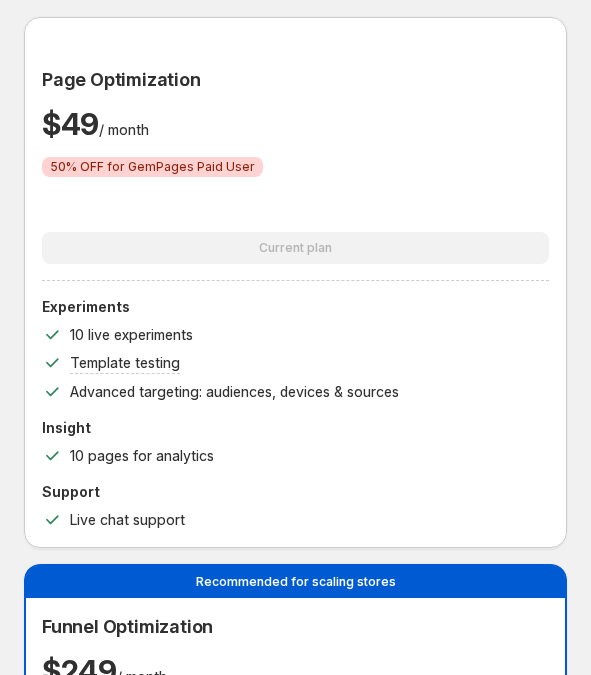 scroll, scrollTop: 0, scrollLeft: 0, axis: both 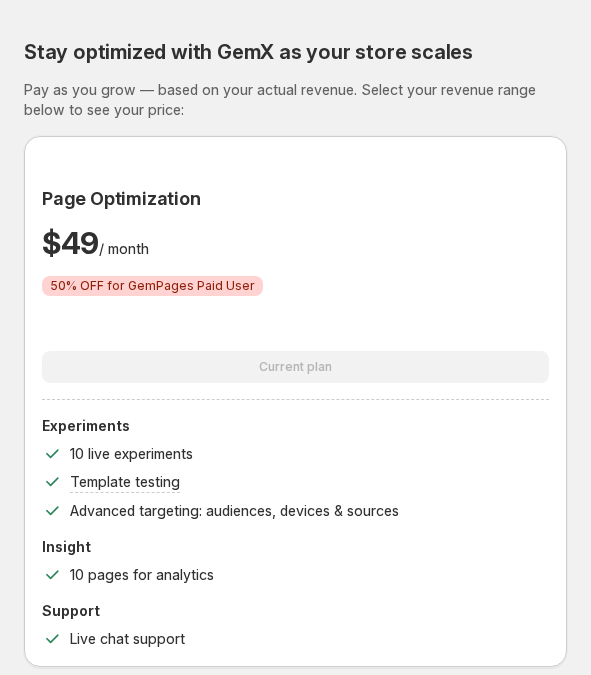 click on "Pay as you grow — based on your actual revenue. Select your revenue range below to see your price:" at bounding box center [295, 100] 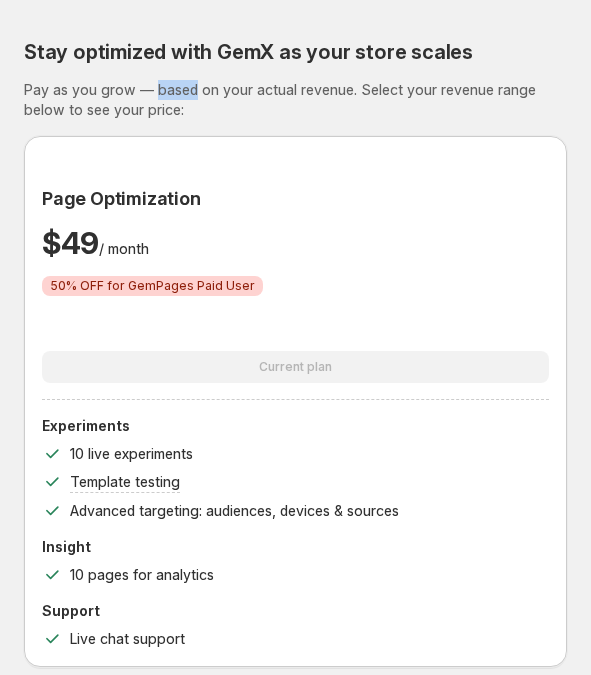 click on "Pay as you grow — based on your actual revenue. Select your revenue range below to see your price:" at bounding box center [295, 100] 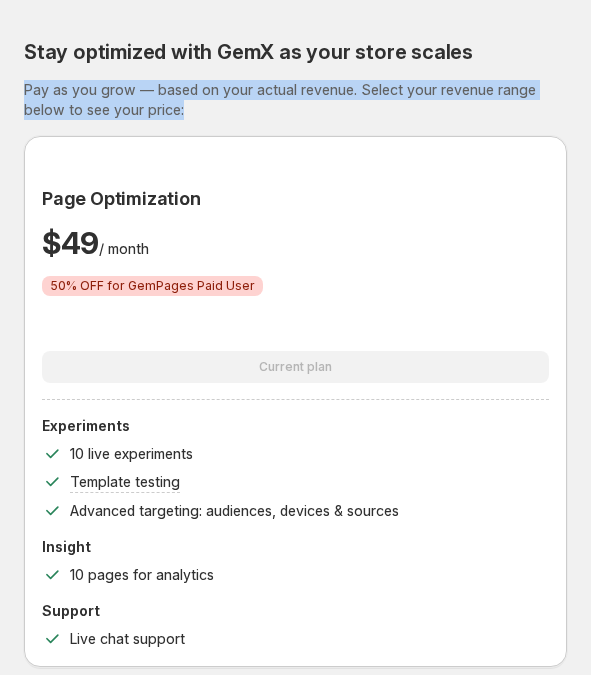 click on "Pay as you grow — based on your actual revenue. Select your revenue range below to see your price:" at bounding box center [295, 100] 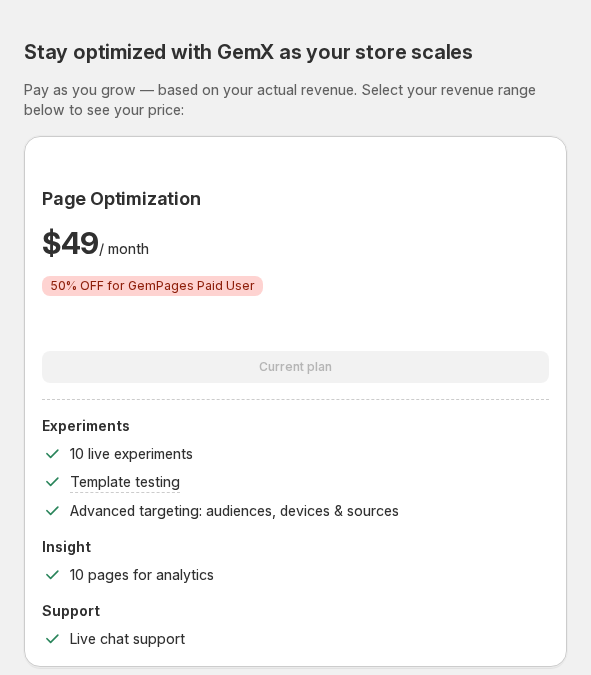 click on "Page Optimization" at bounding box center (121, 198) 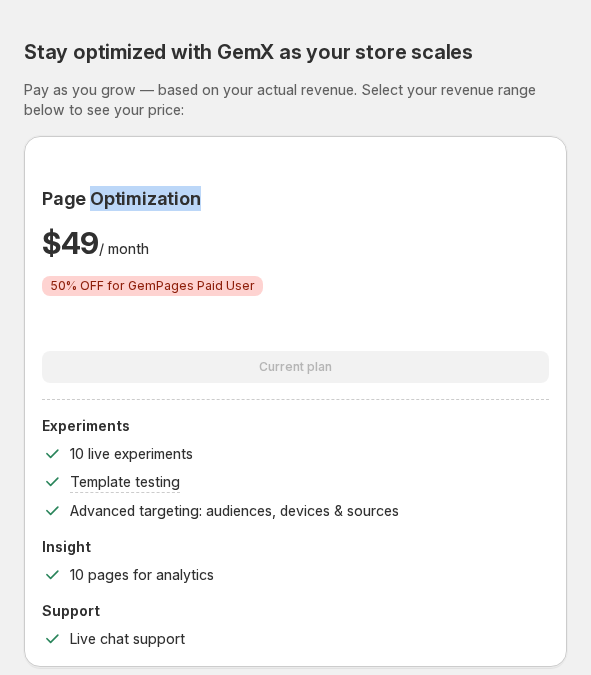 click on "Page Optimization" at bounding box center [121, 198] 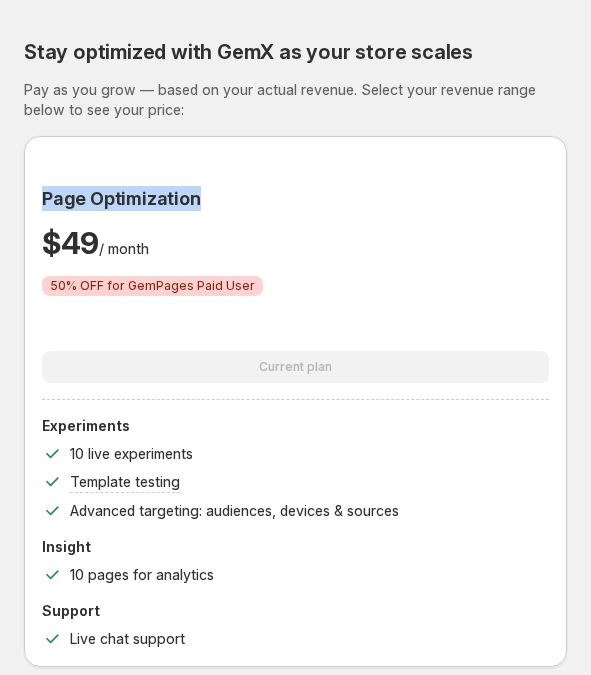 drag, startPoint x: 140, startPoint y: 188, endPoint x: 161, endPoint y: 193, distance: 21.587032 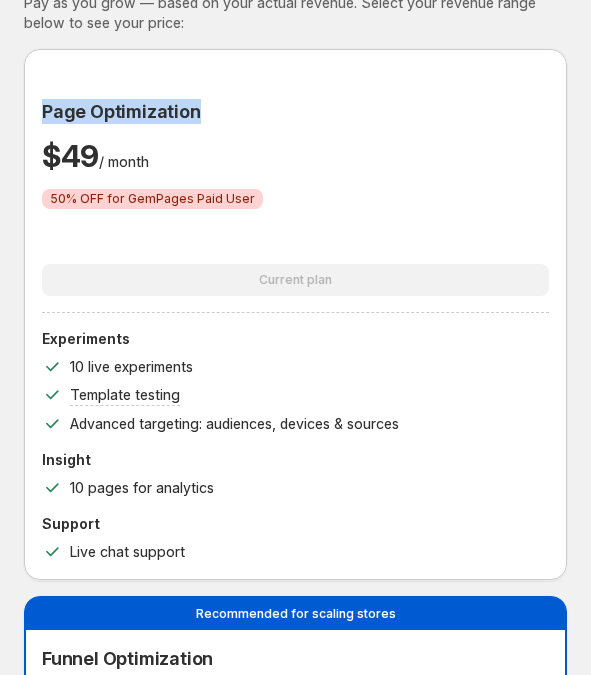scroll, scrollTop: 100, scrollLeft: 0, axis: vertical 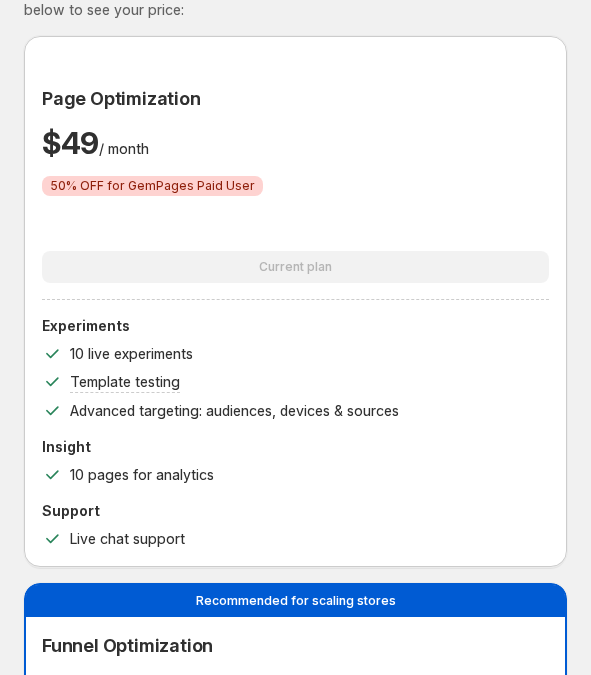 click on "10 pages for analytics" at bounding box center (142, 475) 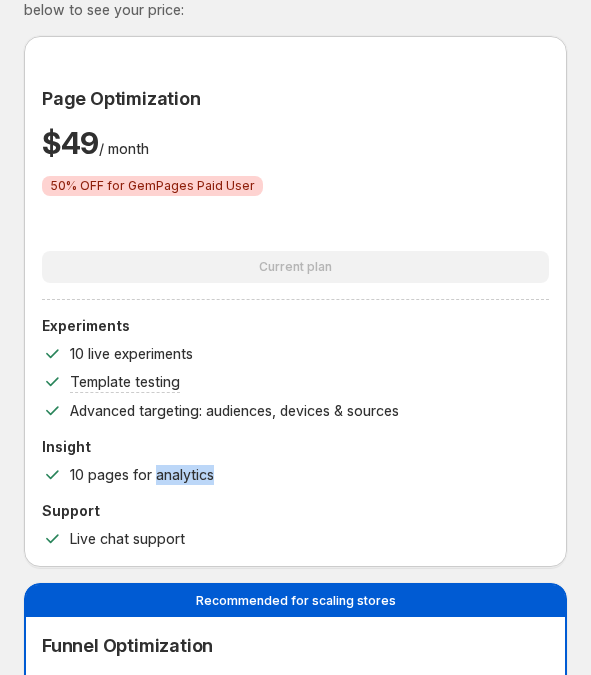 click on "10 pages for analytics" at bounding box center (142, 475) 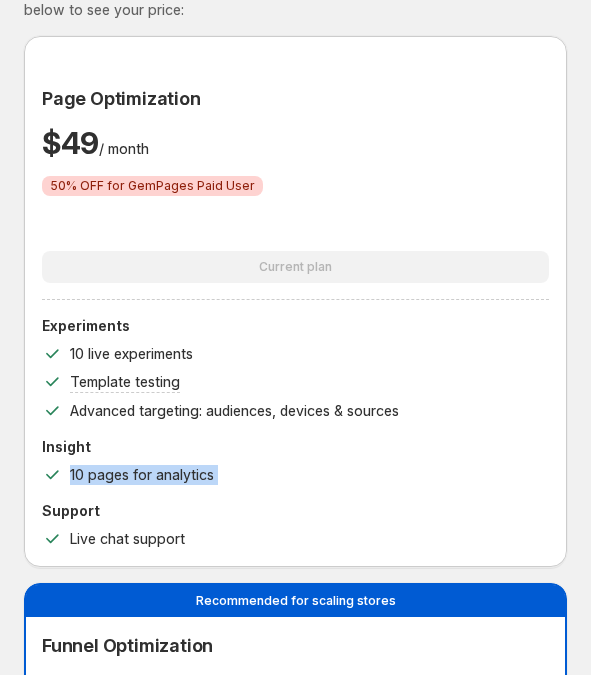 click on "10 pages for analytics" at bounding box center [142, 475] 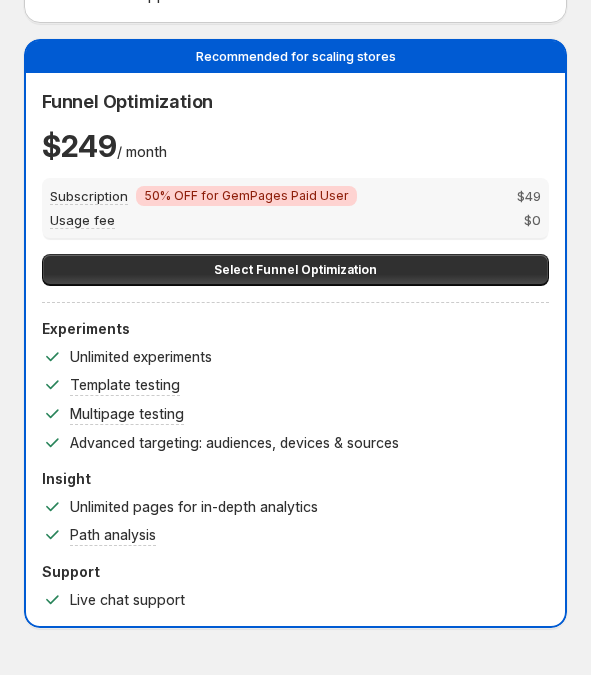 click on "Unlimited experiments" at bounding box center (141, 357) 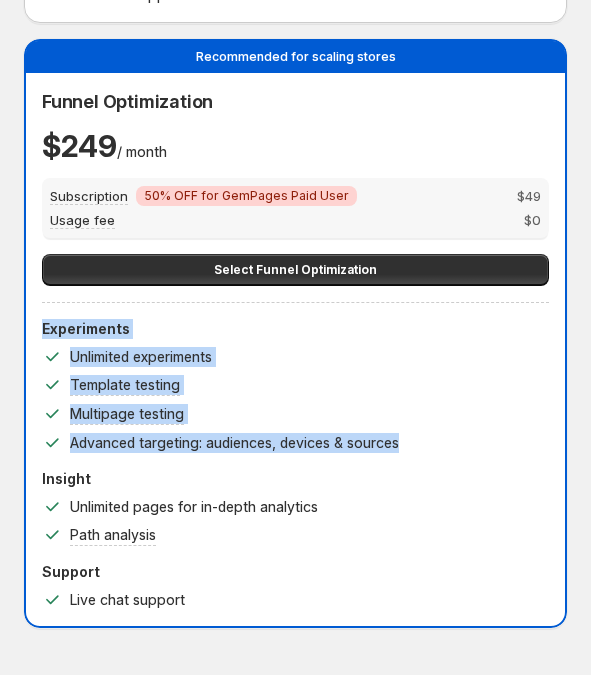 drag, startPoint x: 484, startPoint y: 455, endPoint x: -113, endPoint y: 279, distance: 622.4026 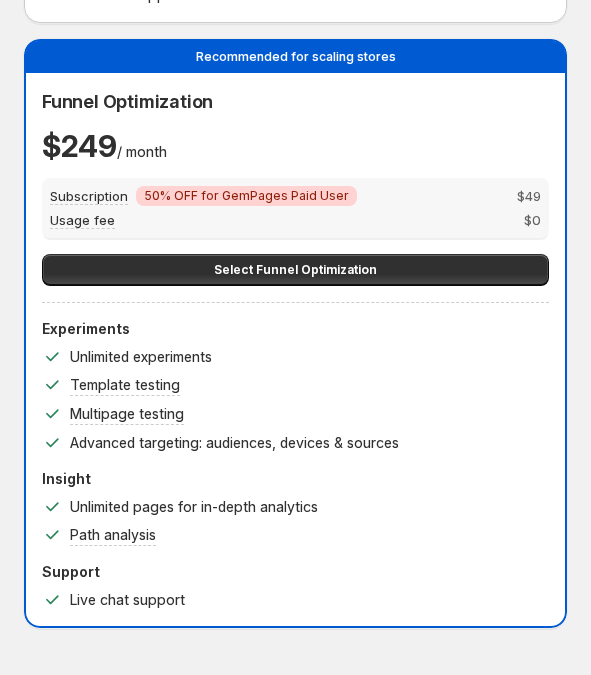 drag, startPoint x: 372, startPoint y: 387, endPoint x: 296, endPoint y: 304, distance: 112.53888 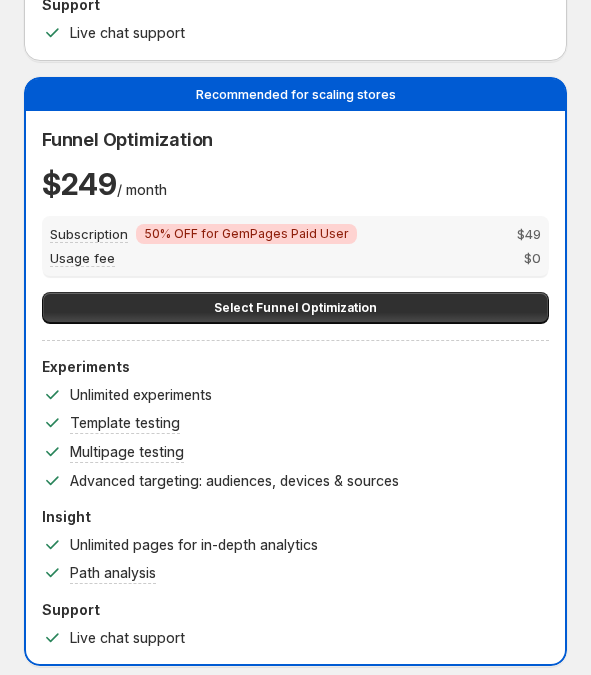 click on "50% OFF for GemPages Paid User" at bounding box center [246, 234] 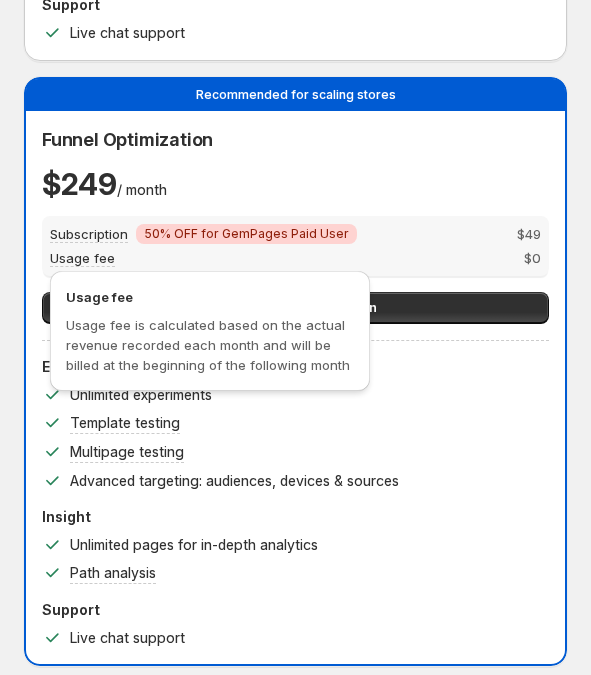 click on "Usage fee" at bounding box center (82, 258) 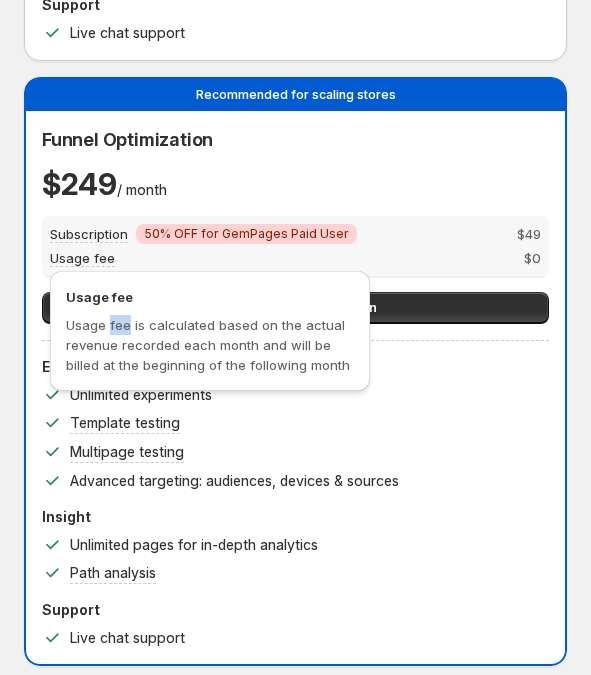 click on "Usage fee is calculated based on the actual revenue recorded each month and will be billed at the beginning of the following month" at bounding box center (208, 345) 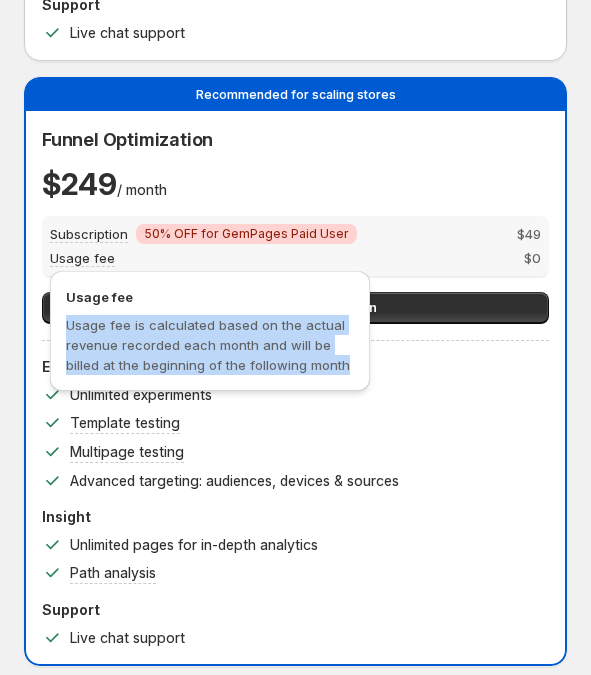 click on "Usage fee is calculated based on the actual revenue recorded each month and will be billed at the beginning of the following month" at bounding box center [208, 345] 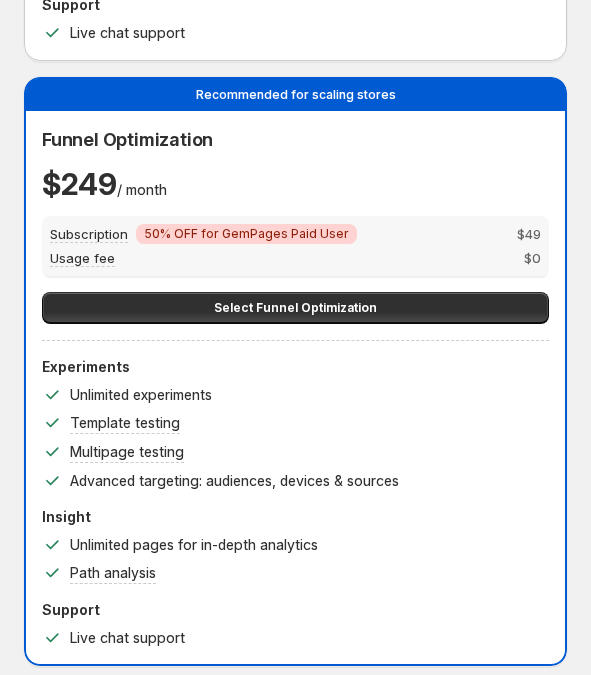 drag, startPoint x: 451, startPoint y: 448, endPoint x: 397, endPoint y: 348, distance: 113.64858 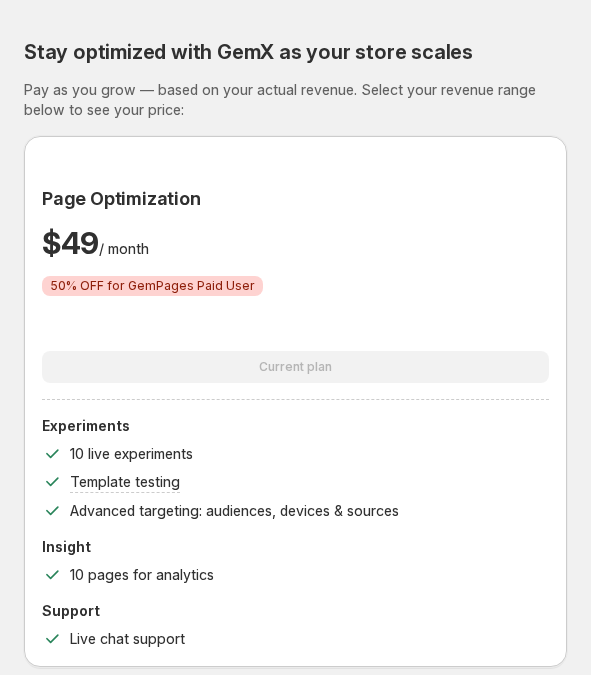 click on "Page Optimization" at bounding box center [121, 198] 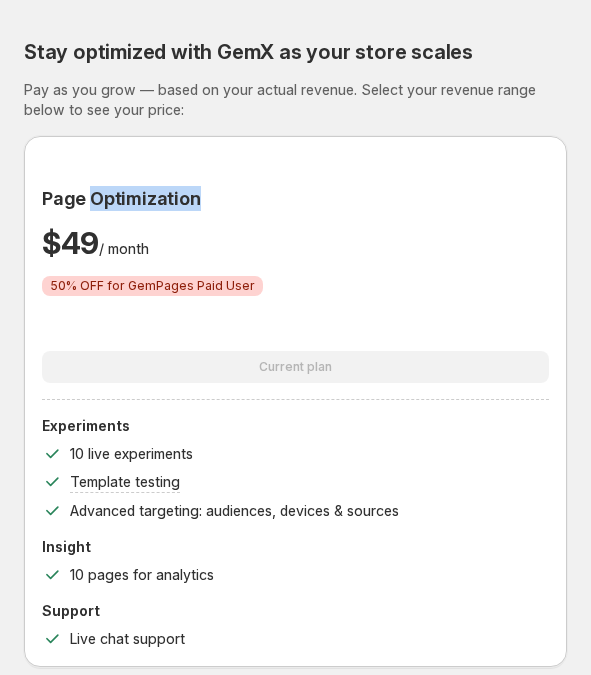 click on "Page Optimization" at bounding box center [121, 198] 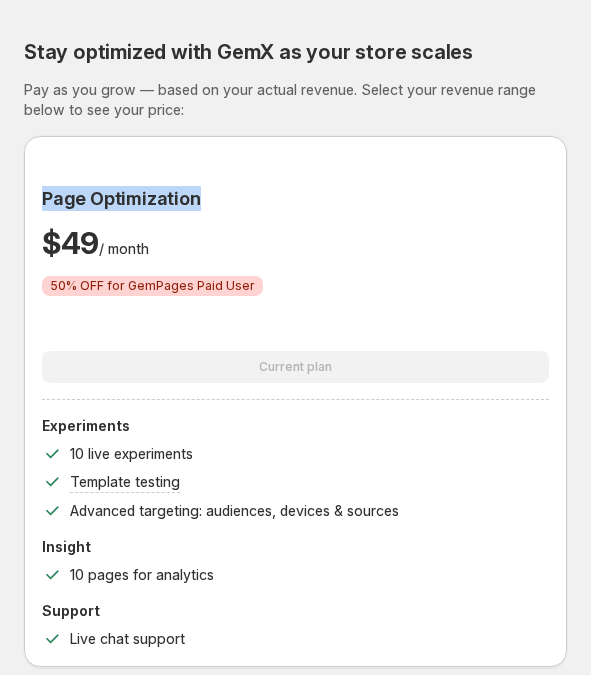 click on "Page Optimization" at bounding box center (121, 198) 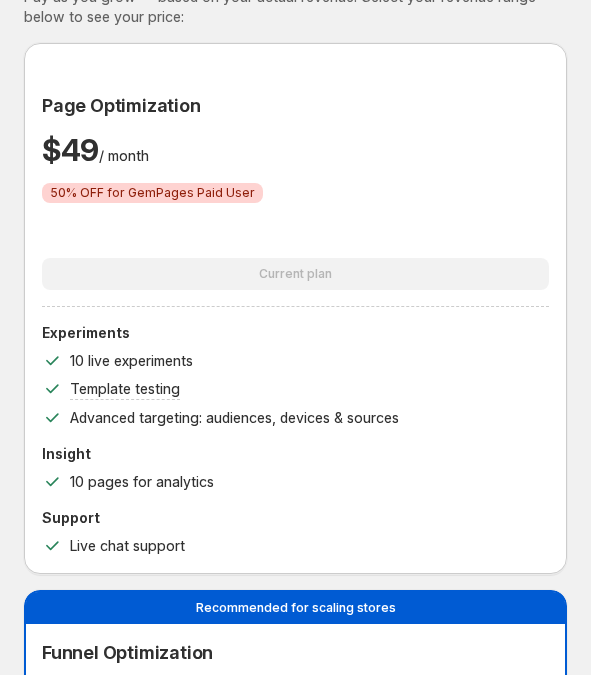 click on "Critical 50% OFF for GemPages Paid User" at bounding box center [295, 212] 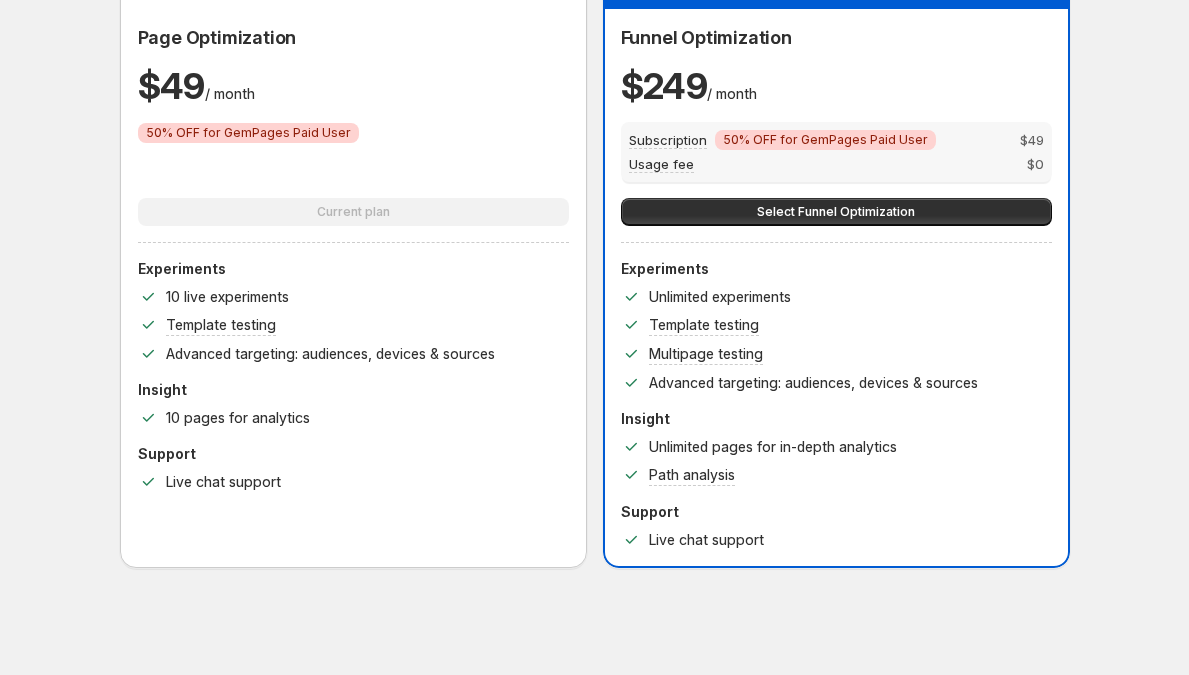 scroll, scrollTop: 0, scrollLeft: 0, axis: both 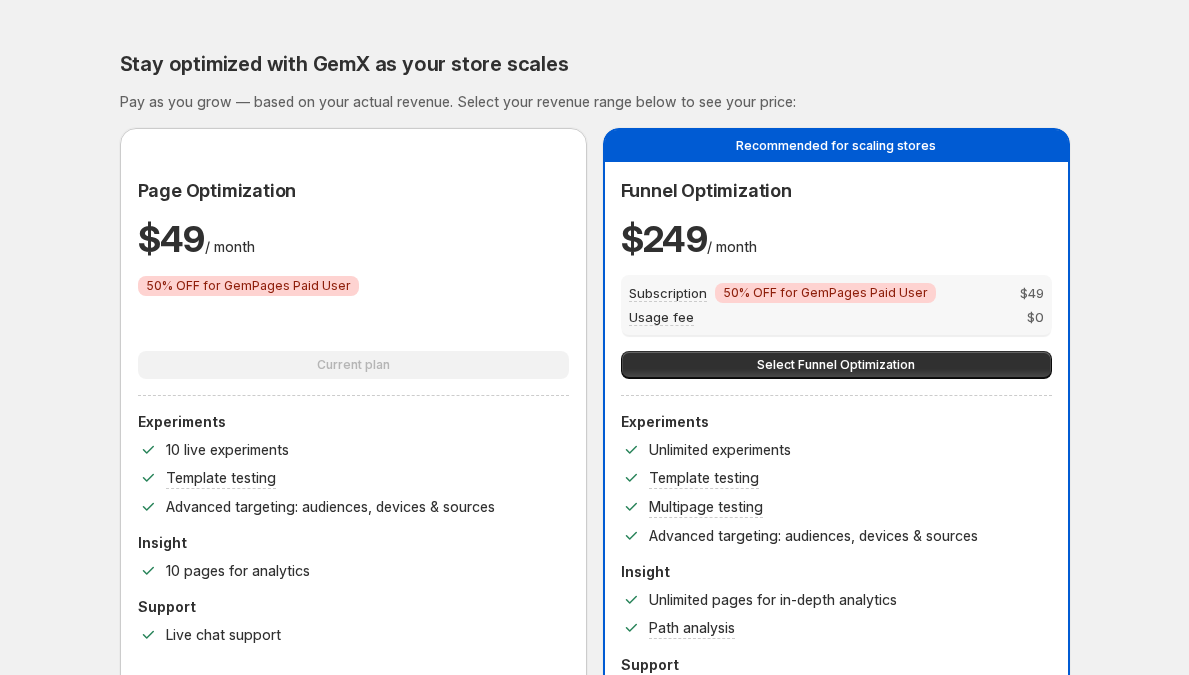 click on "Stay optimized with GemX as your store scales Pay as you grow — based on your actual revenue. Select your revenue range below to see your price: Page Optimization $ 49  / month Critical 50% OFF for GemPages Paid User Current plan Experiments 10 live experiments Template testing Advanced targeting: audiences, devices & sources Insight 10 pages for analytics Support Live chat support Recommended for scaling stores Funnel Optimization $ 249  / month Subscription Critical 50% OFF for GemPages Paid User $ 49 Usage fee $ 0 Select Funnel Optimization Experiments Unlimited experiments Template testing Multipage testing Advanced targeting: audiences, devices & sources Insight Unlimited pages for in-depth analytics Path analysis Support Live chat support" at bounding box center (595, 386) 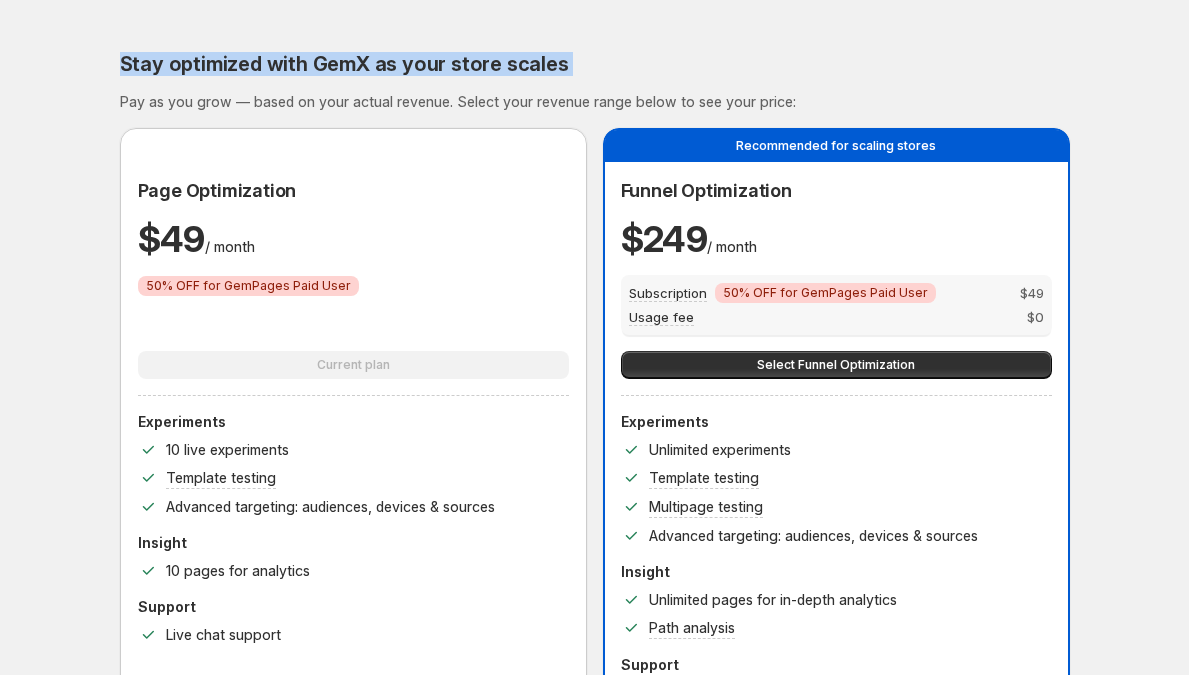 click on "Stay optimized with GemX as your store scales Pay as you grow — based on your actual revenue. Select your revenue range below to see your price: Page Optimization $ 49  / month Critical 50% OFF for GemPages Paid User Current plan Experiments 10 live experiments Template testing Advanced targeting: audiences, devices & sources Insight 10 pages for analytics Support Live chat support Recommended for scaling stores Funnel Optimization $ 249  / month Subscription Critical 50% OFF for GemPages Paid User $ 49 Usage fee $ 0 Select Funnel Optimization Experiments Unlimited experiments Template testing Multipage testing Advanced targeting: audiences, devices & sources Insight Unlimited pages for in-depth analytics Path analysis Support Live chat support" at bounding box center (595, 386) 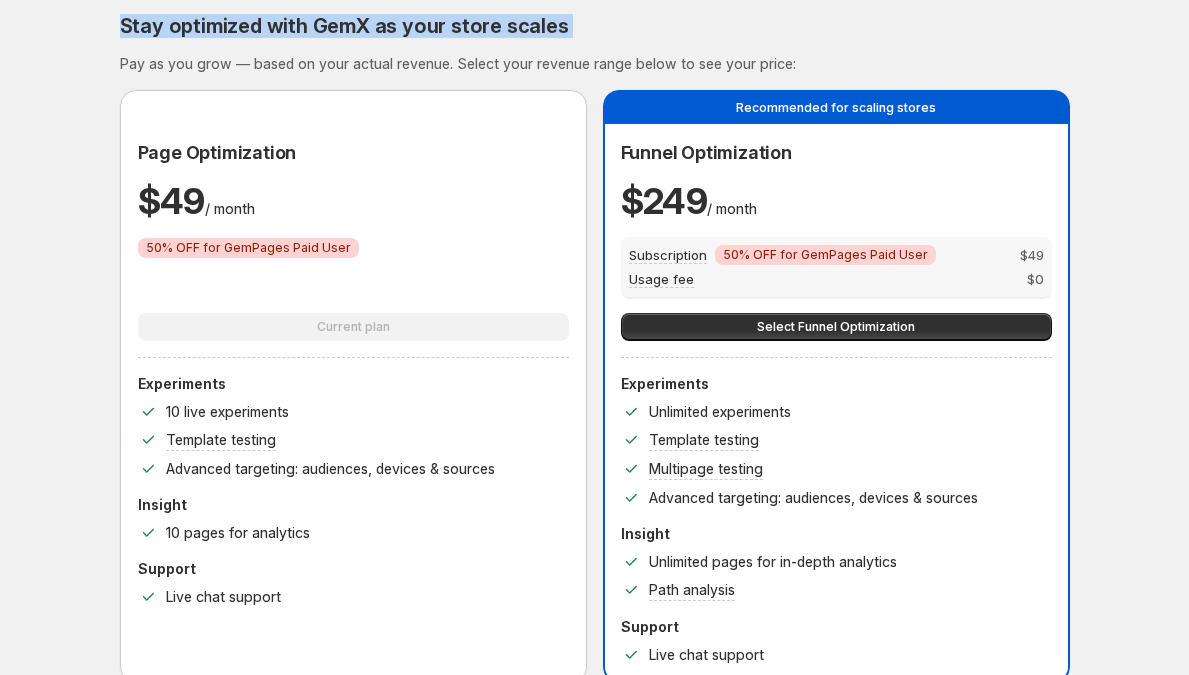 scroll, scrollTop: 51, scrollLeft: 0, axis: vertical 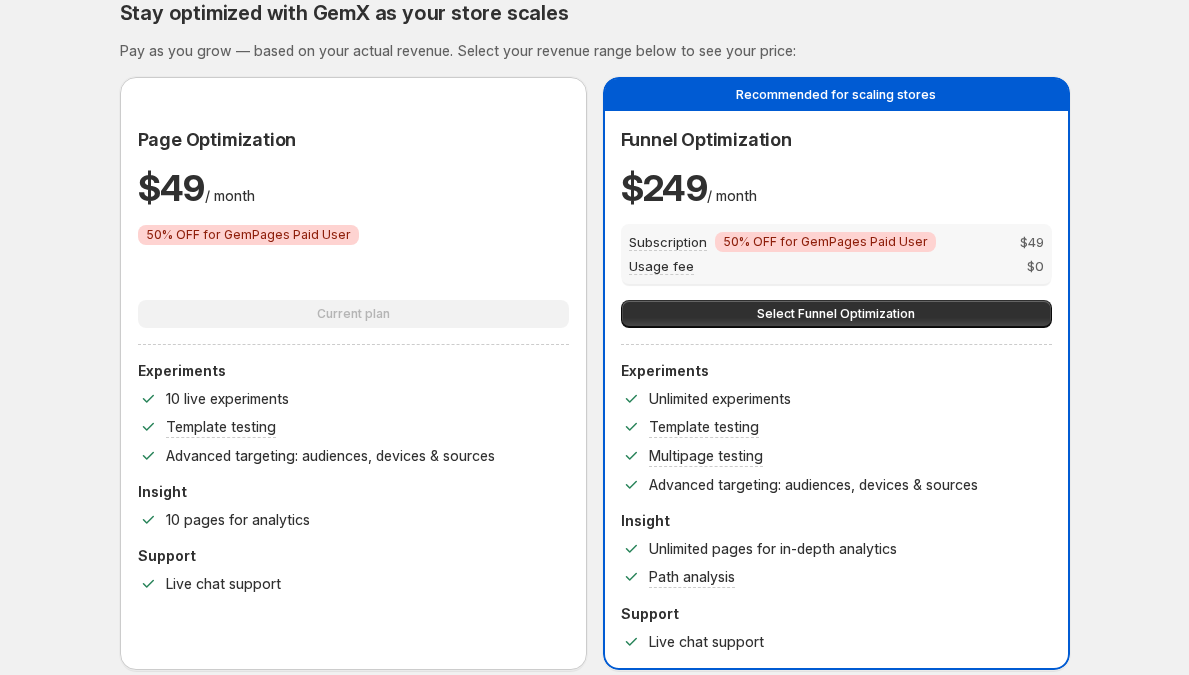 click on "Template testing" at bounding box center [836, 427] 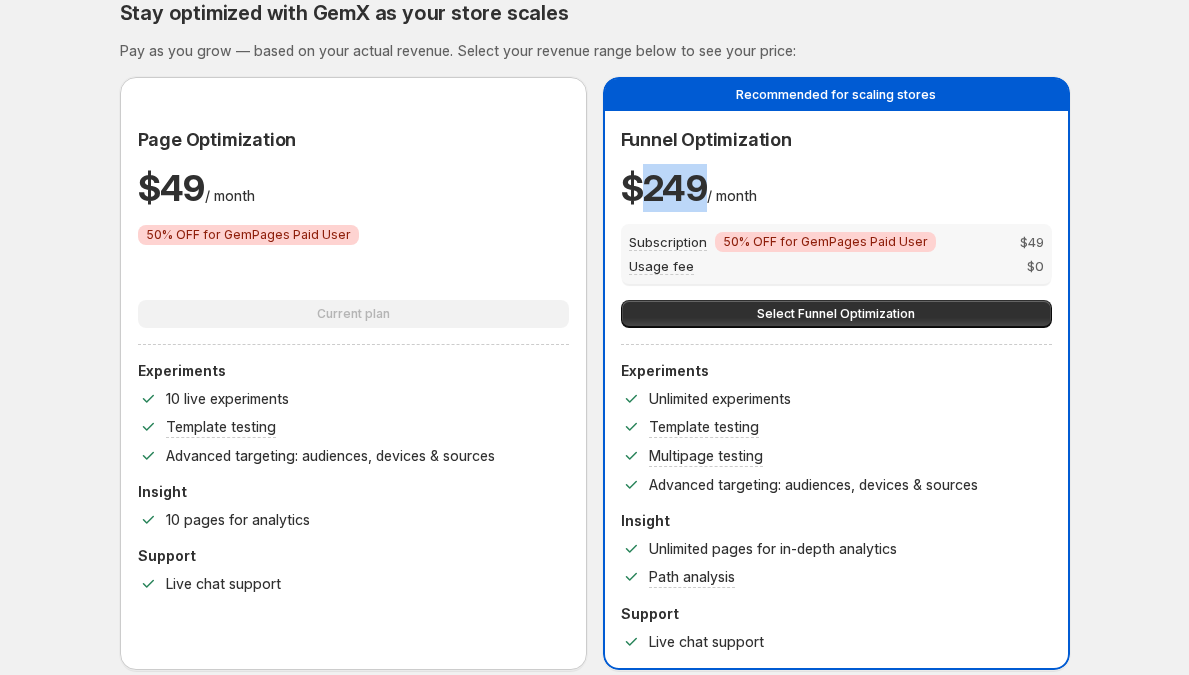 click on "$ 249" at bounding box center (664, 188) 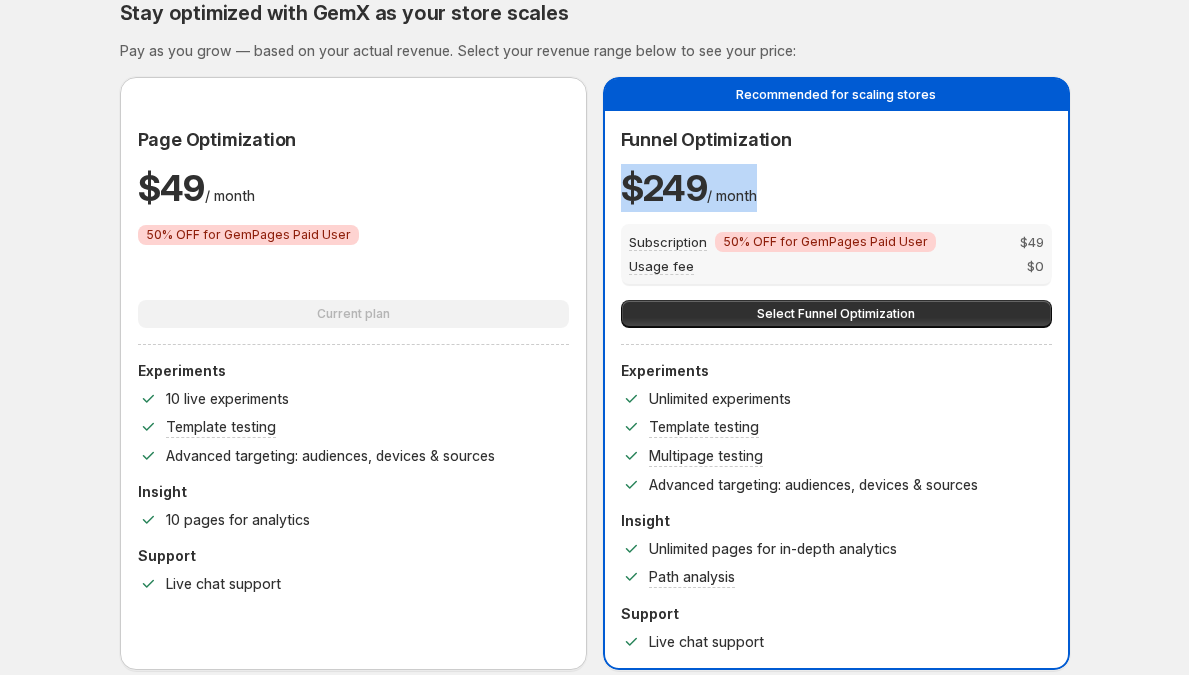 click on "$ 249" at bounding box center (664, 188) 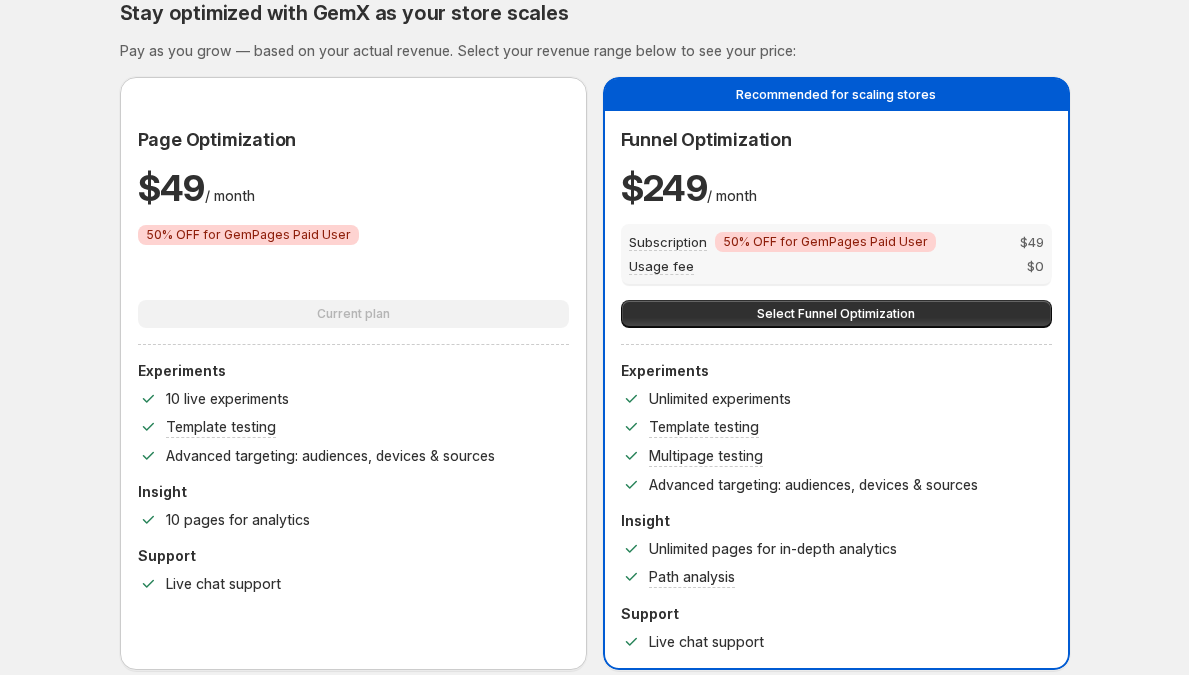click on "Funnel Optimization" at bounding box center [706, 139] 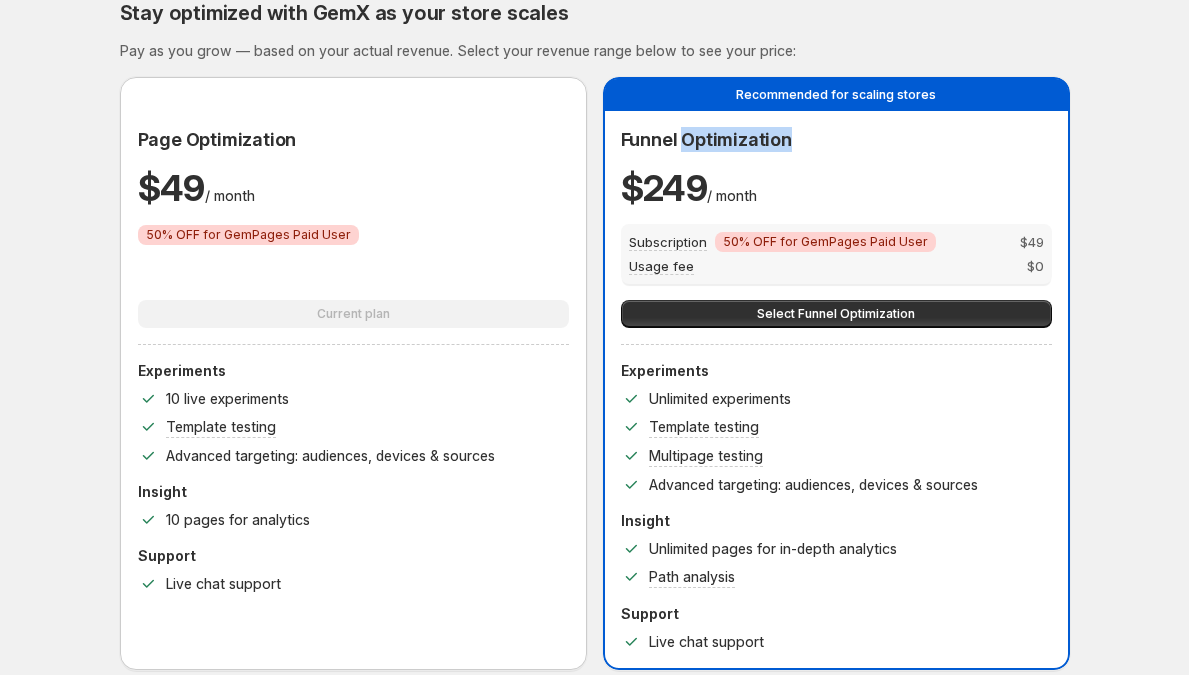 click on "Funnel Optimization" at bounding box center (706, 139) 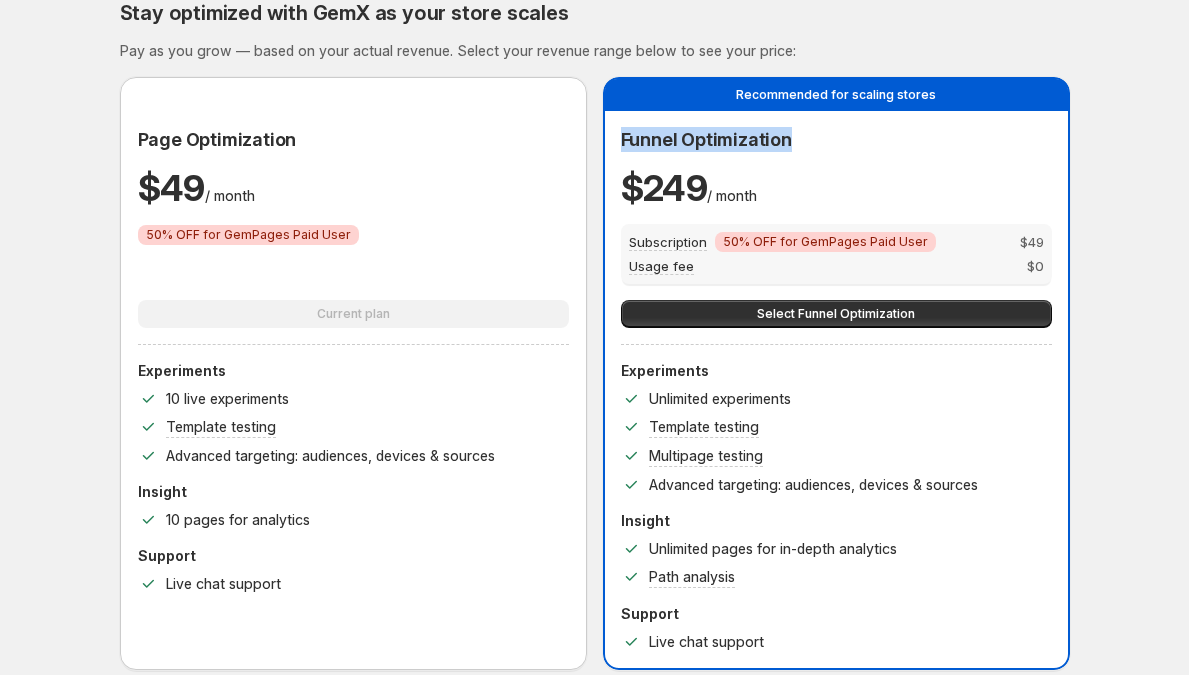 click on "Funnel Optimization" at bounding box center [706, 139] 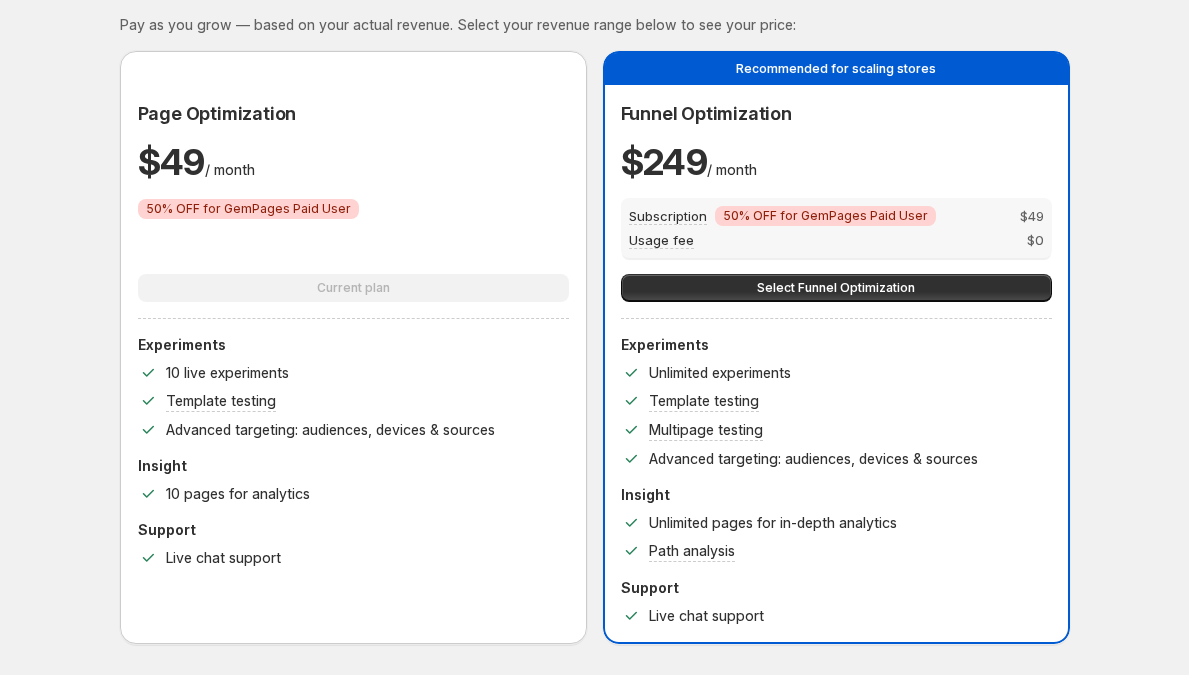 click on "Recommended for scaling stores" at bounding box center [836, 68] 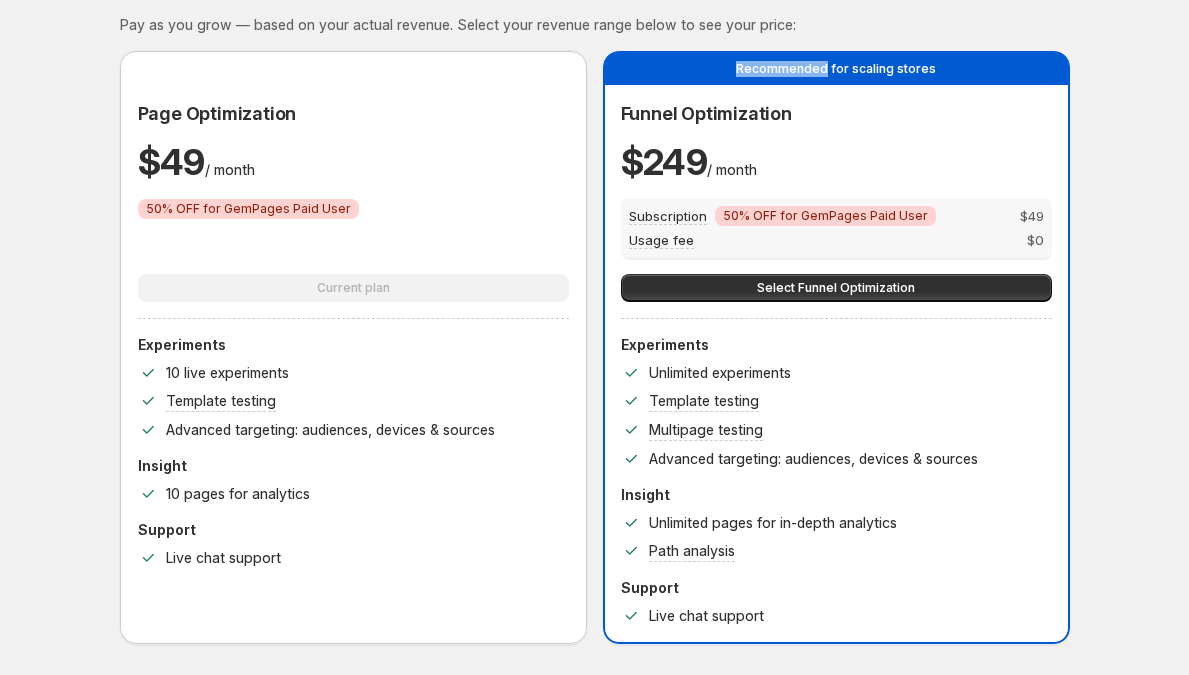 click on "Recommended for scaling stores" at bounding box center (836, 68) 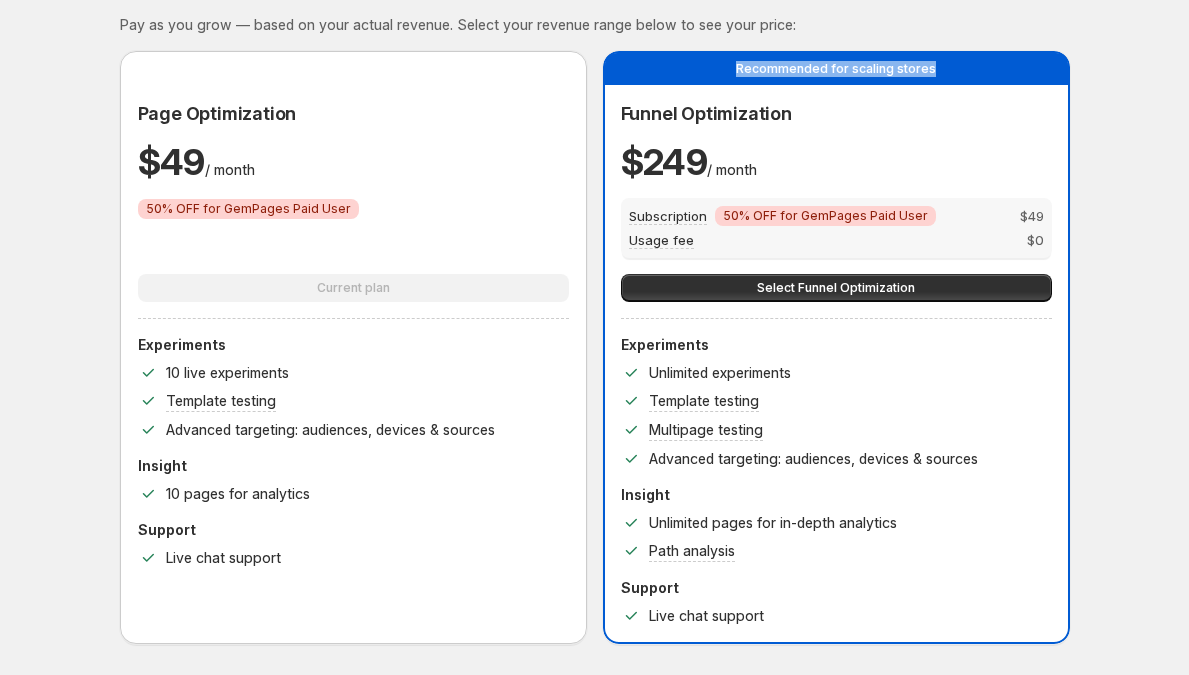 click on "Recommended for scaling stores" at bounding box center [836, 68] 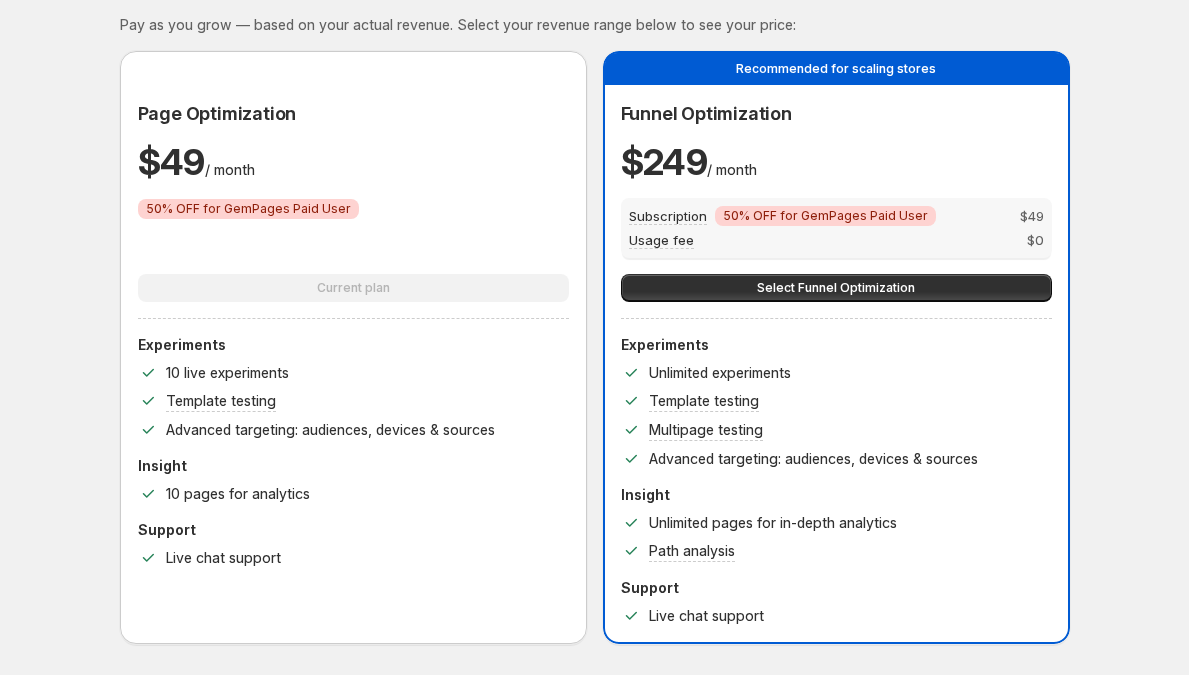 click on "50% OFF for GemPages Paid User" at bounding box center (825, 216) 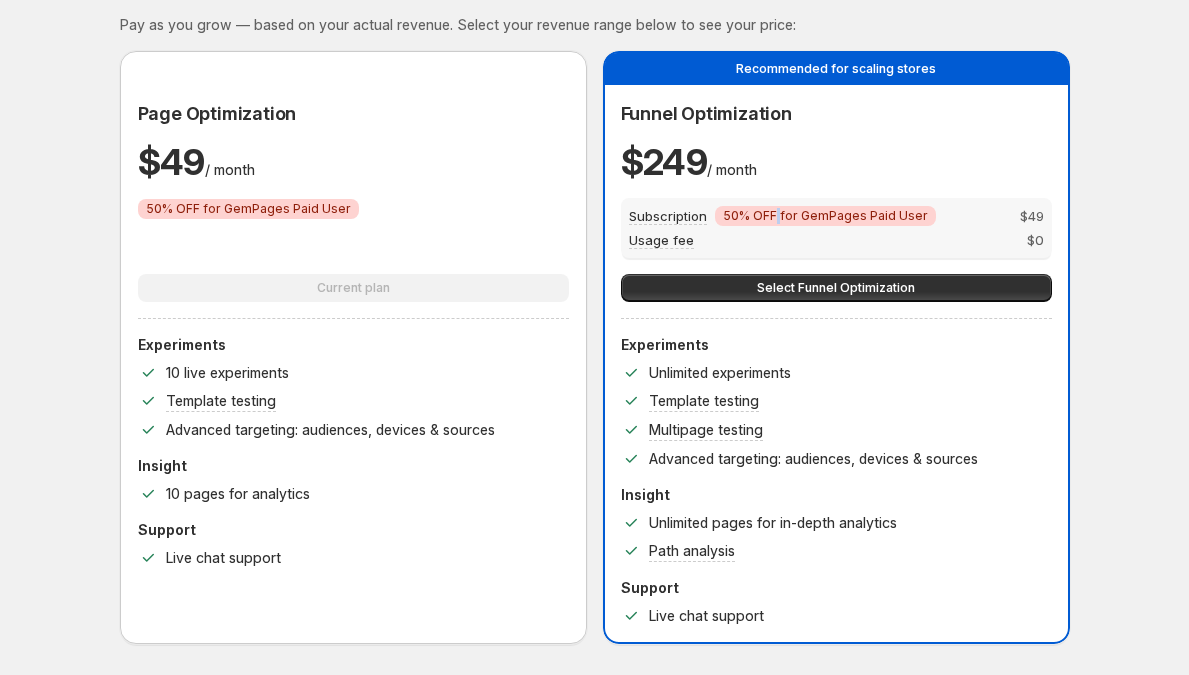 click on "50% OFF for GemPages Paid User" at bounding box center (825, 216) 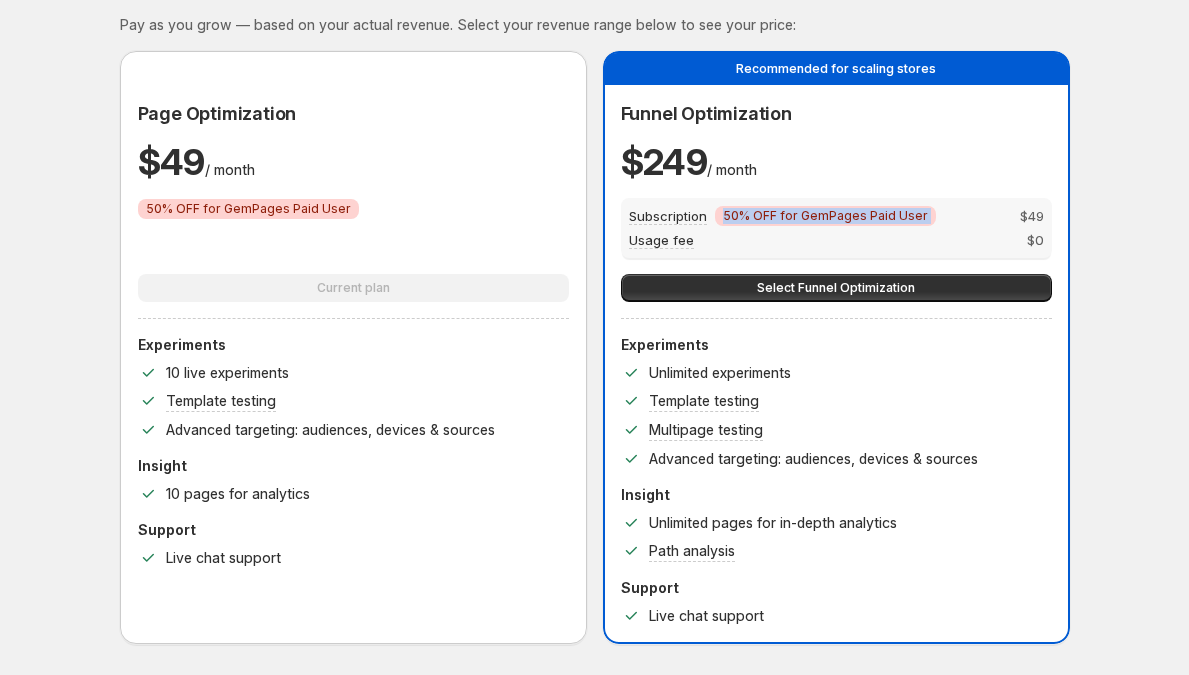 click on "50% OFF for GemPages Paid User" at bounding box center [825, 216] 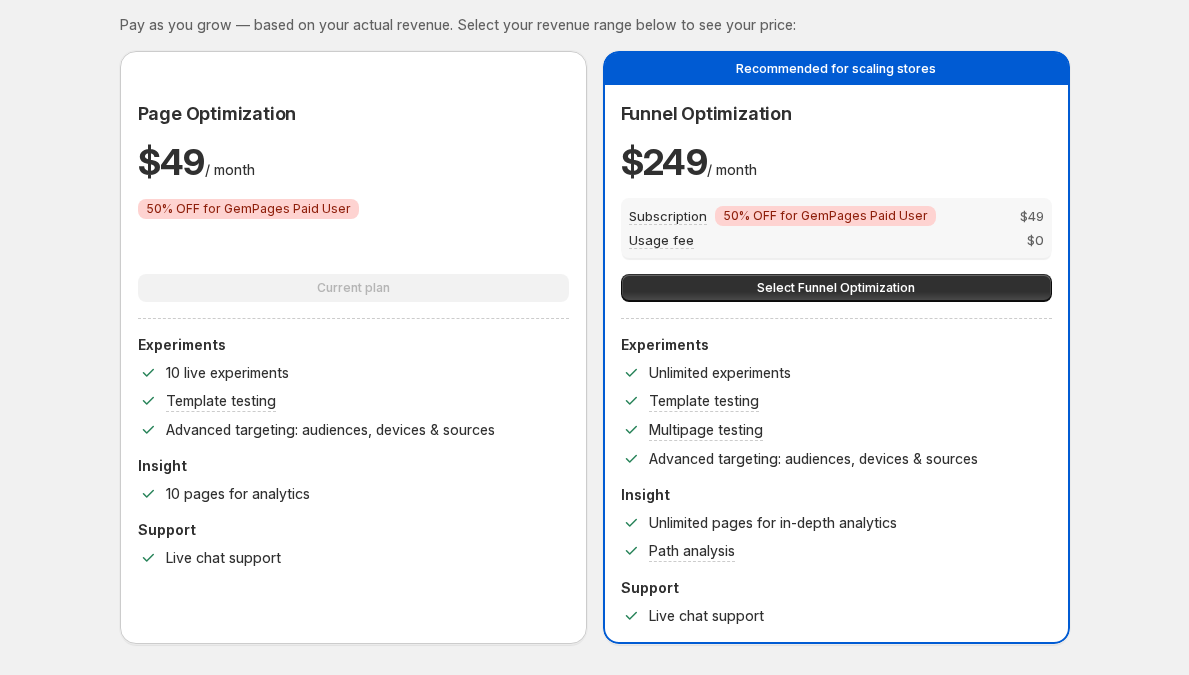 drag, startPoint x: 980, startPoint y: 227, endPoint x: 1014, endPoint y: 222, distance: 34.36568 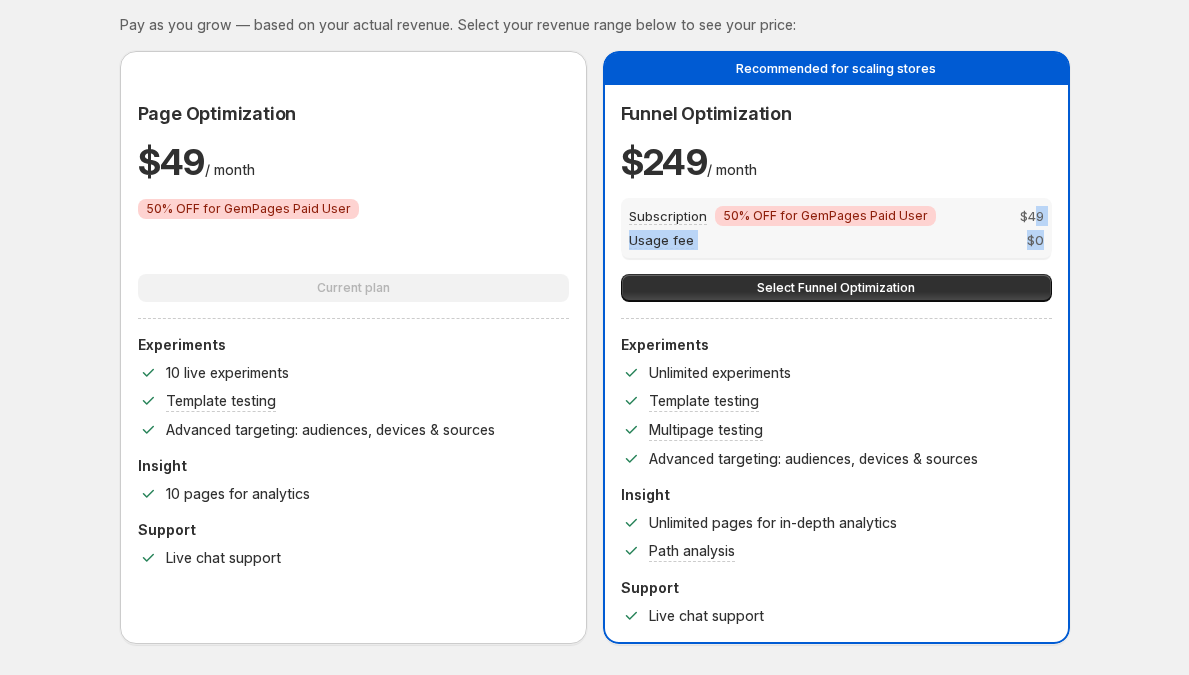 drag, startPoint x: 1037, startPoint y: 216, endPoint x: 1054, endPoint y: 244, distance: 32.75668 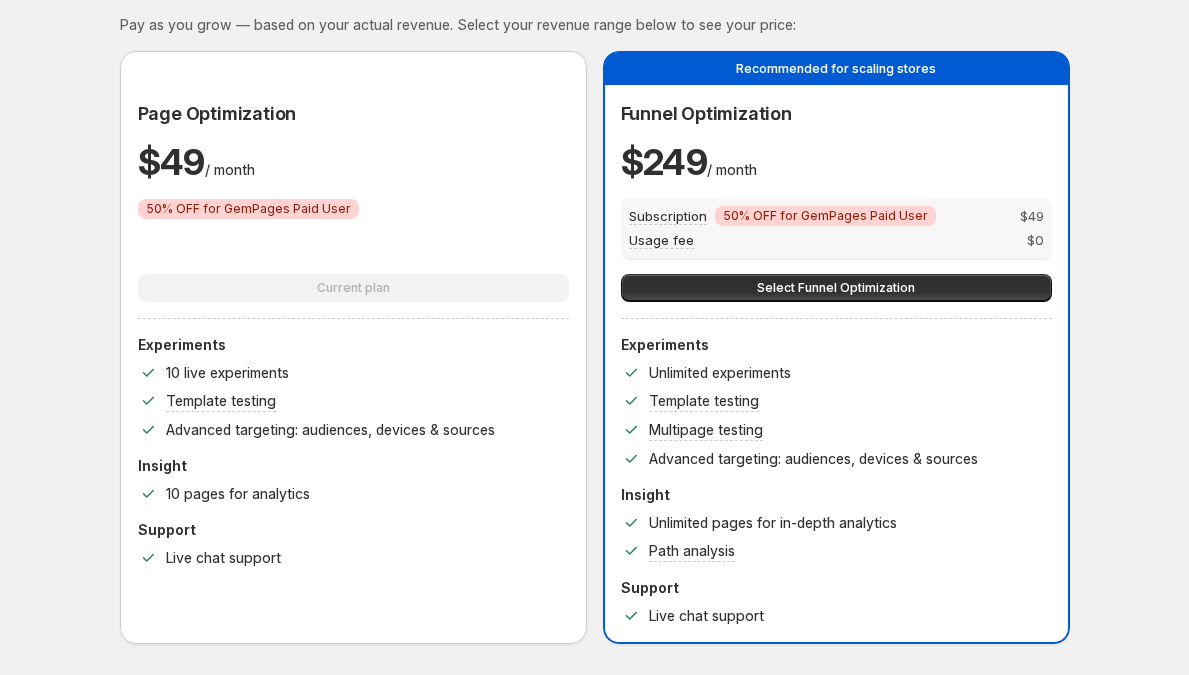 drag, startPoint x: 903, startPoint y: 239, endPoint x: 886, endPoint y: 244, distance: 17.720045 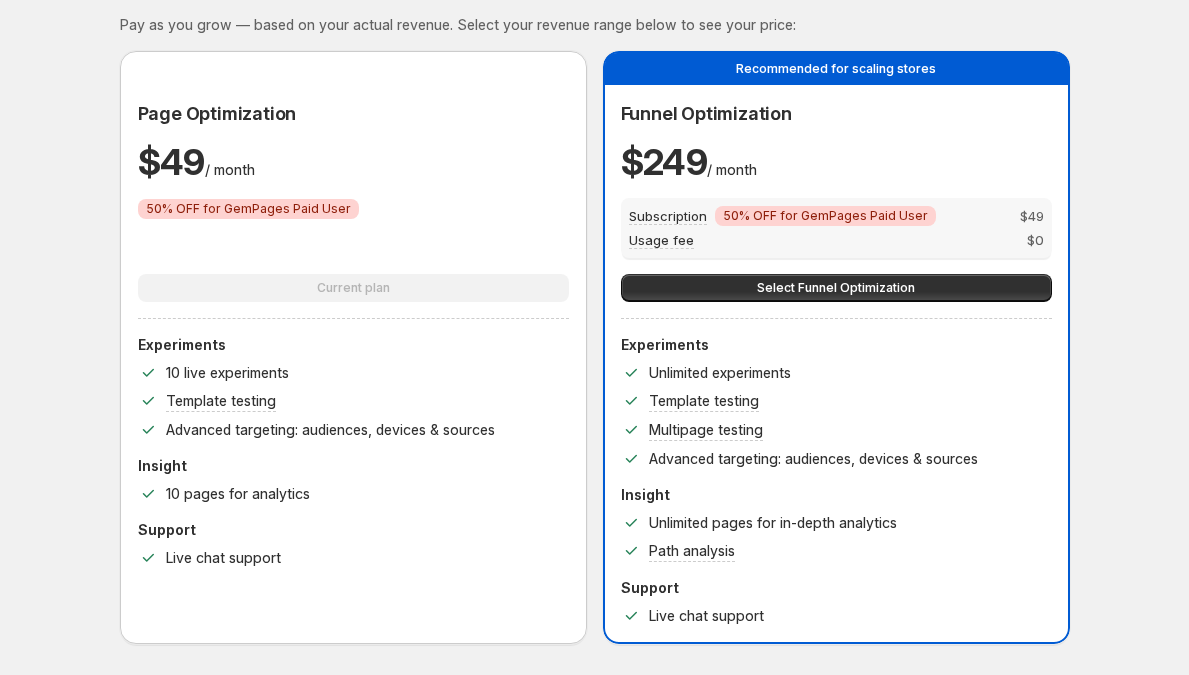 click on "10 live experiments" at bounding box center (353, 373) 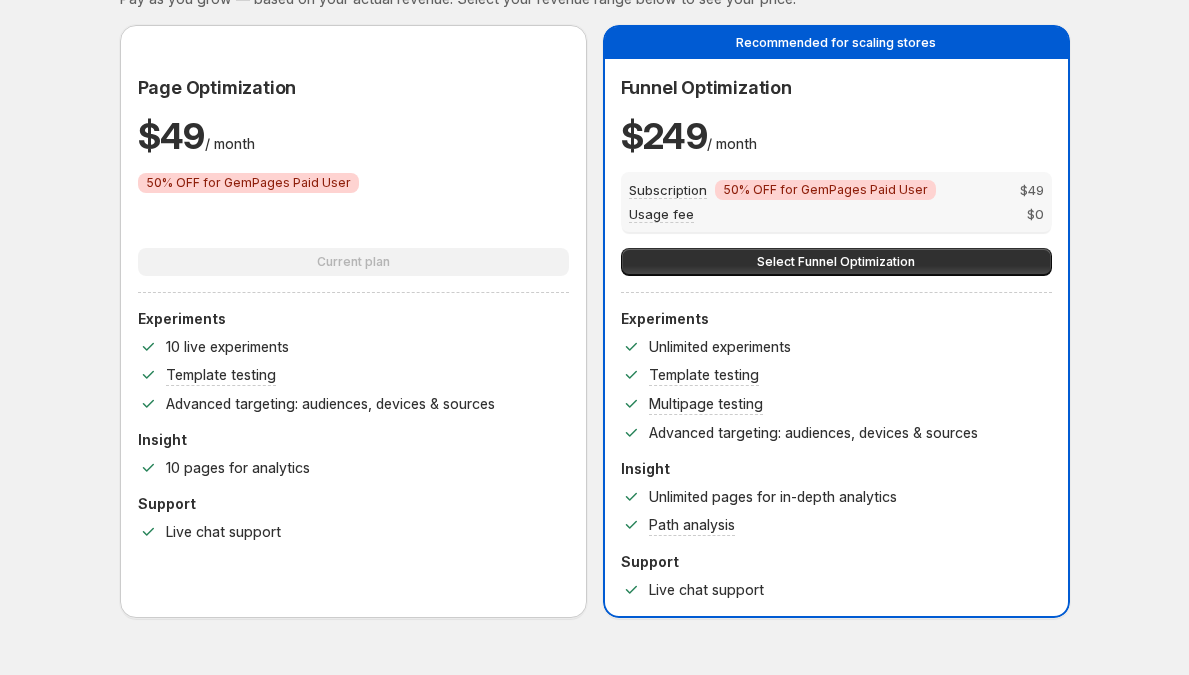 scroll, scrollTop: 116, scrollLeft: 0, axis: vertical 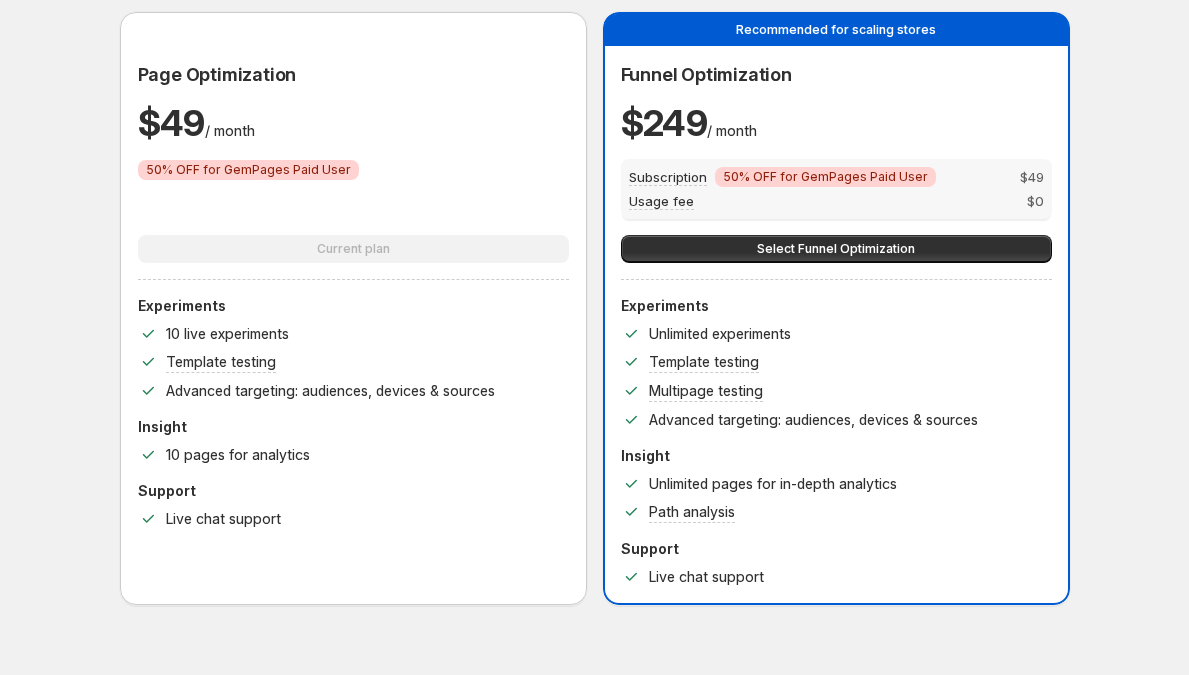 click on "10 pages for analytics" at bounding box center [238, 455] 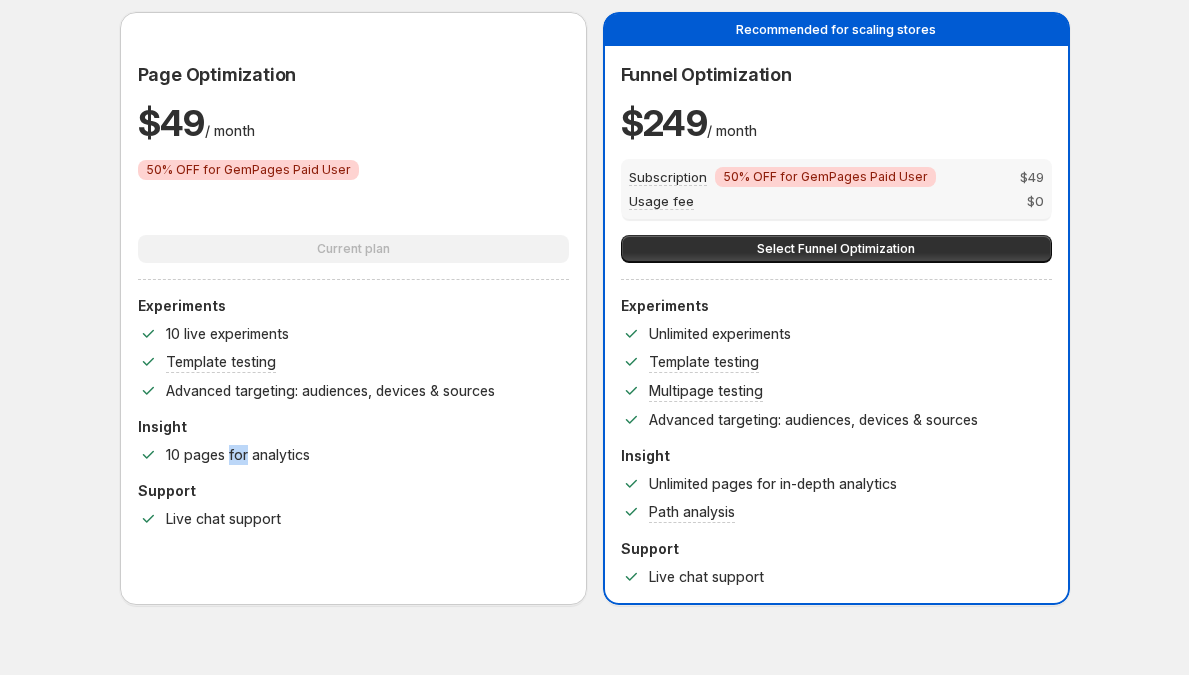 click on "10 pages for analytics" at bounding box center (238, 455) 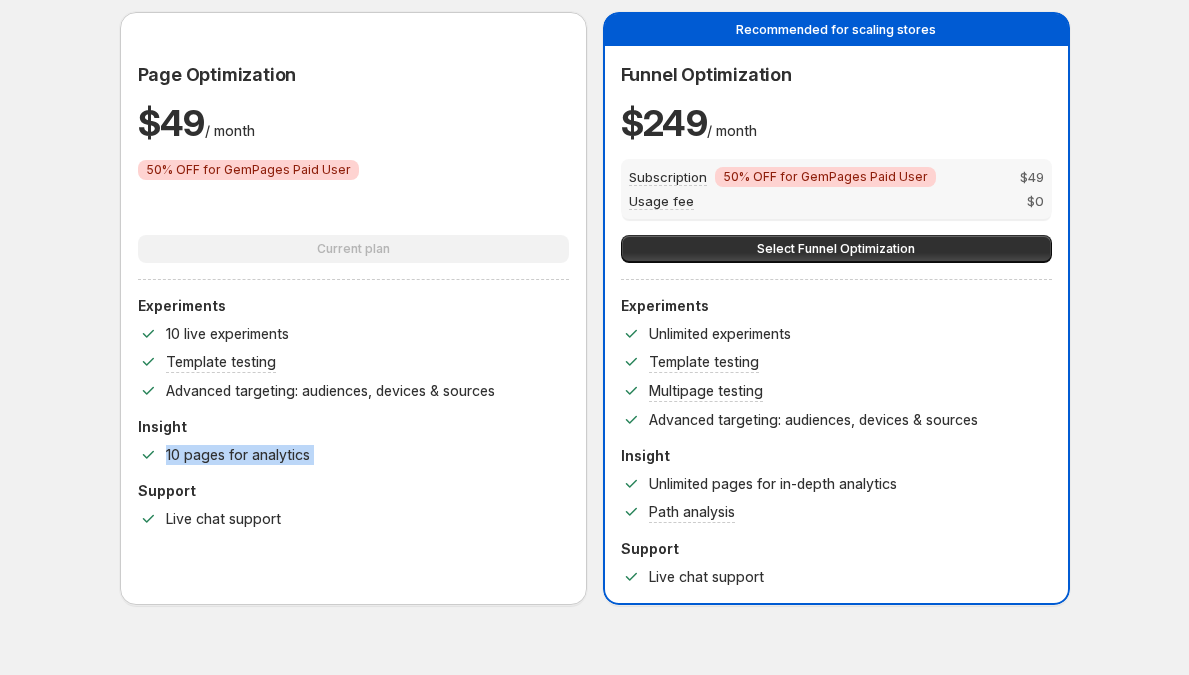 click on "10 pages for analytics" at bounding box center [238, 455] 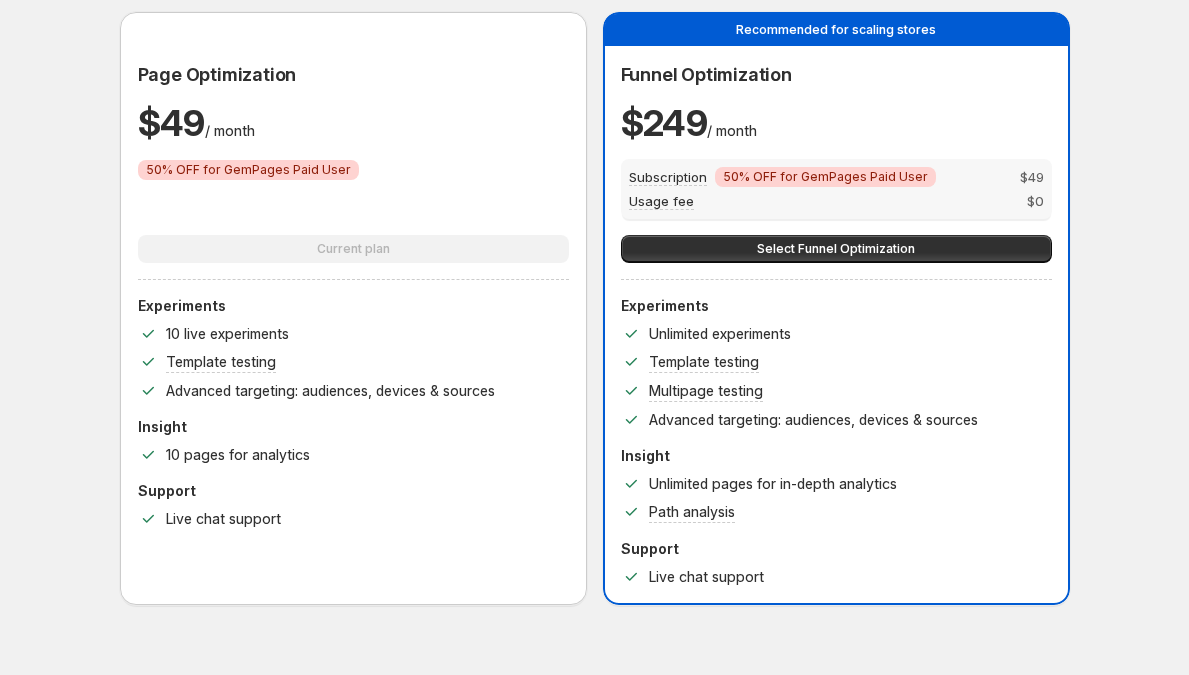 drag, startPoint x: 685, startPoint y: 467, endPoint x: 696, endPoint y: 468, distance: 11.045361 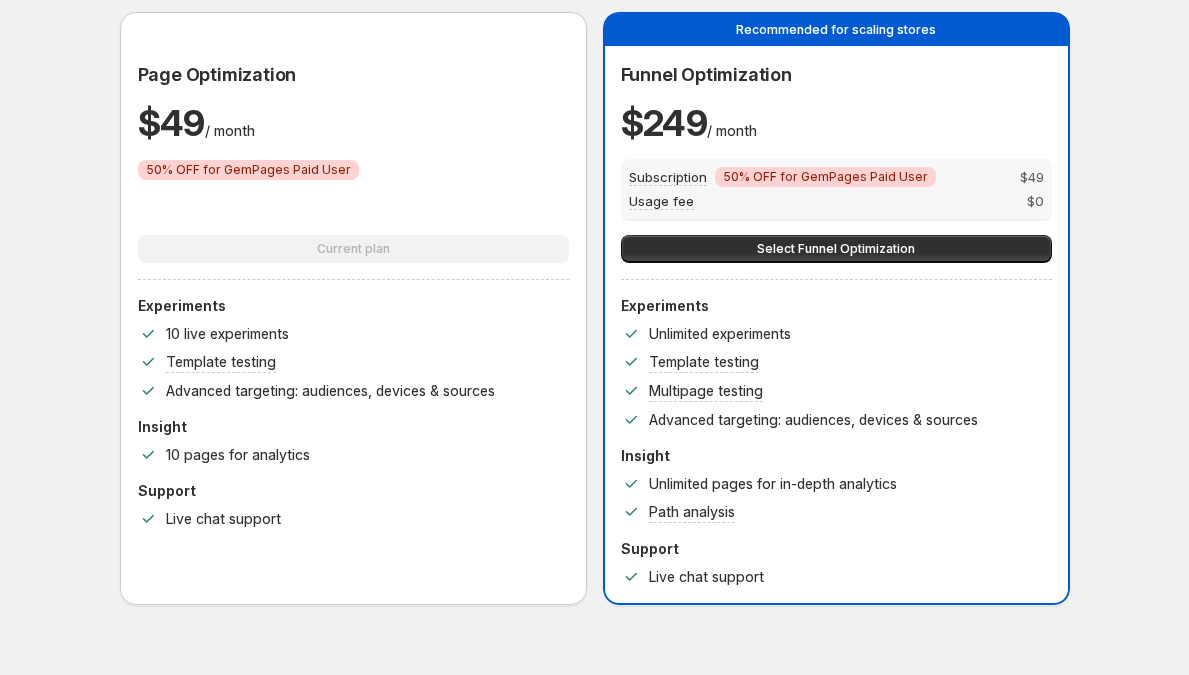 drag, startPoint x: 815, startPoint y: 489, endPoint x: 774, endPoint y: 515, distance: 48.548943 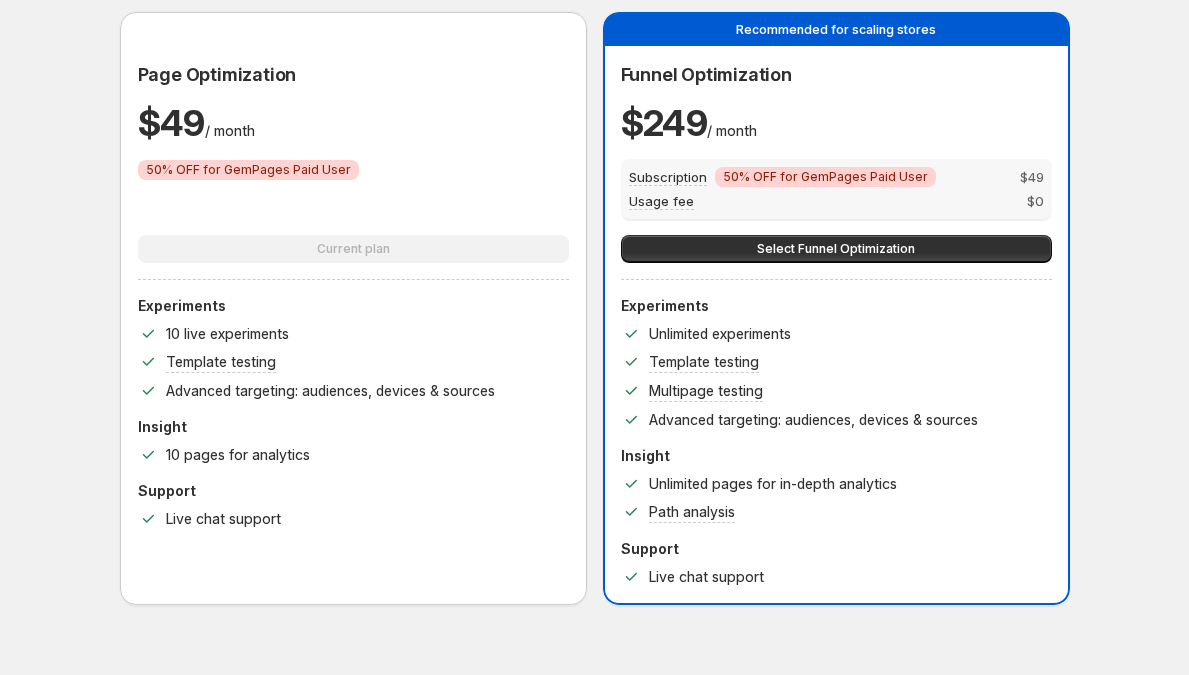 click on "Path analysis" at bounding box center [692, 512] 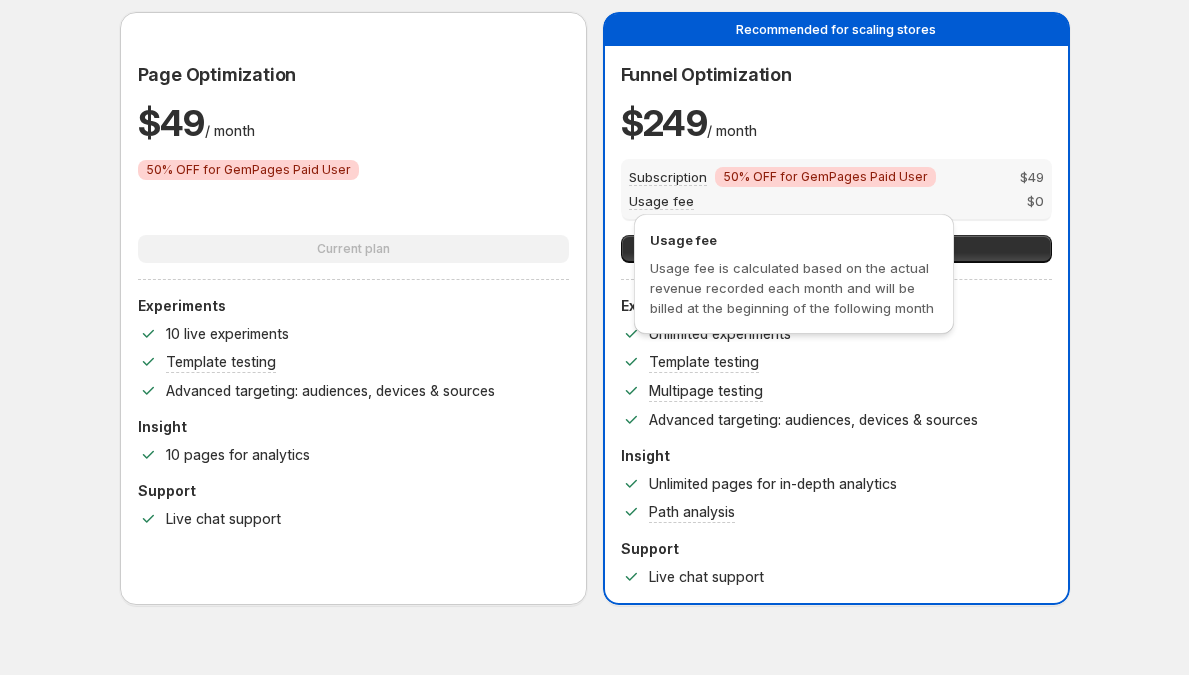click on "Usage fee" at bounding box center [661, 201] 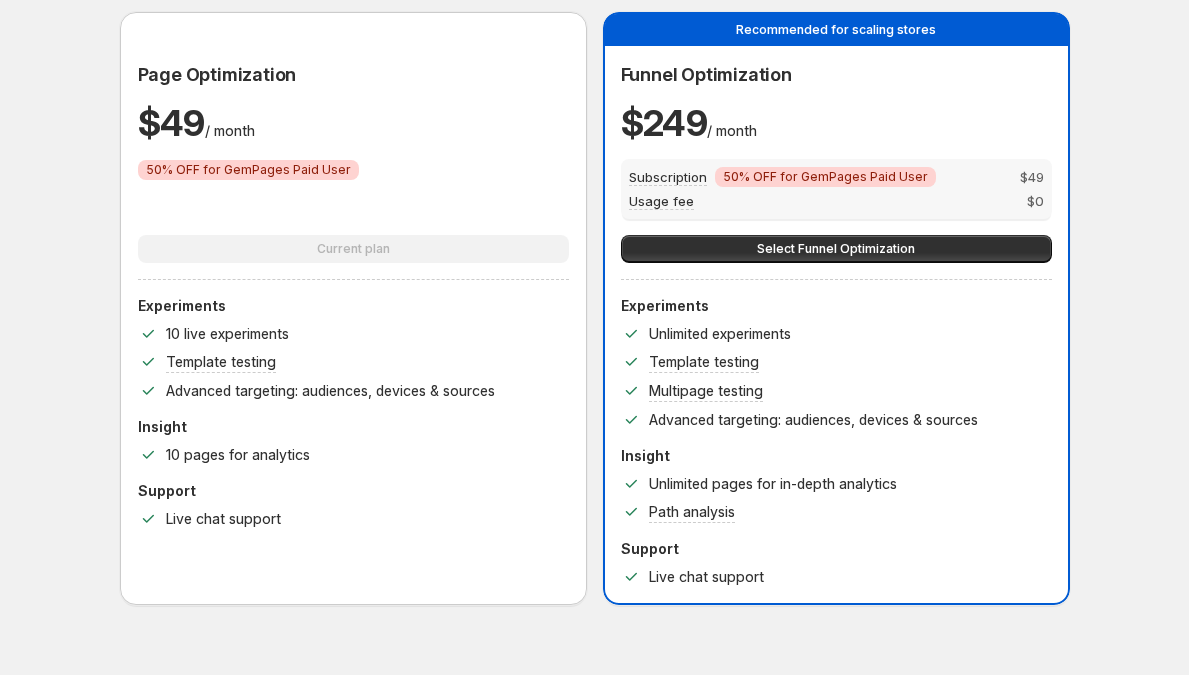 click on "Critical 50% OFF for GemPages Paid User" at bounding box center [353, 189] 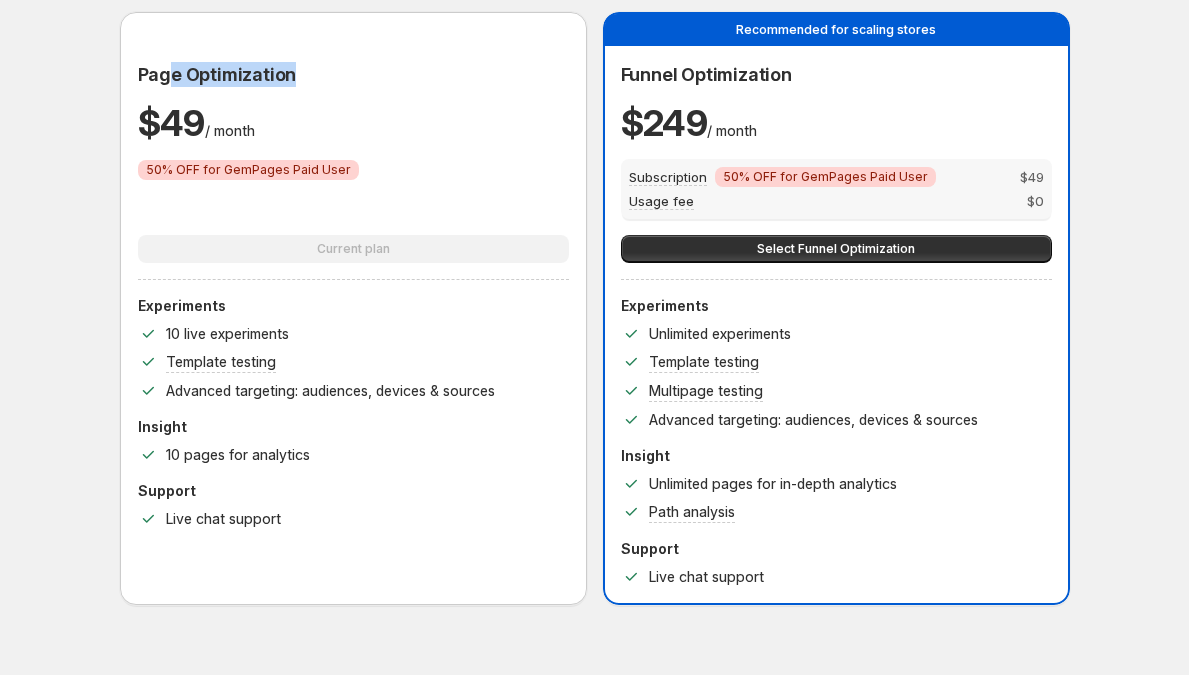 drag, startPoint x: 178, startPoint y: 84, endPoint x: 291, endPoint y: 109, distance: 115.73245 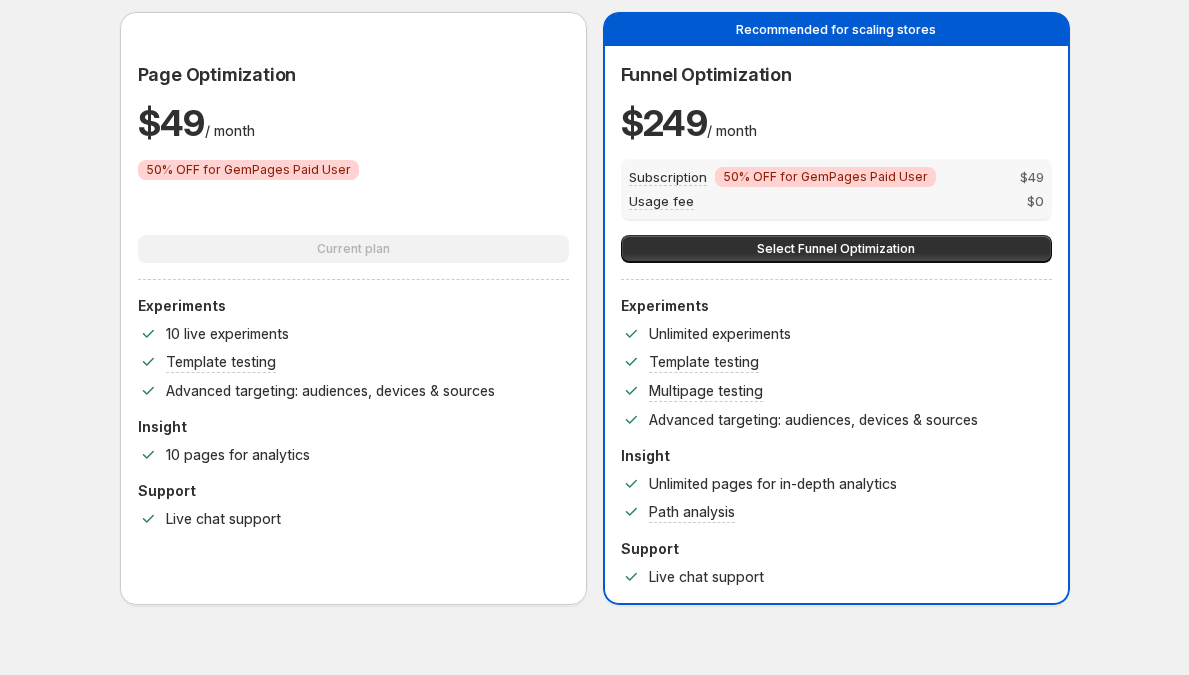 click on "$ 49" at bounding box center (171, 123) 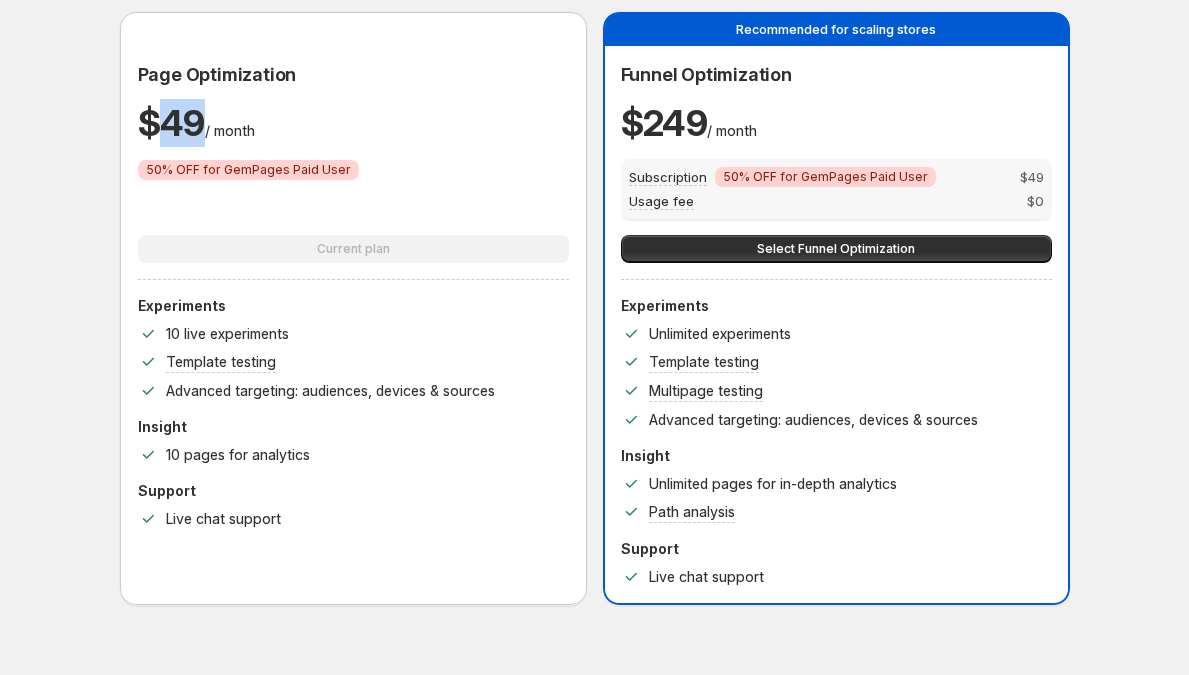 click on "$ 49" at bounding box center (171, 123) 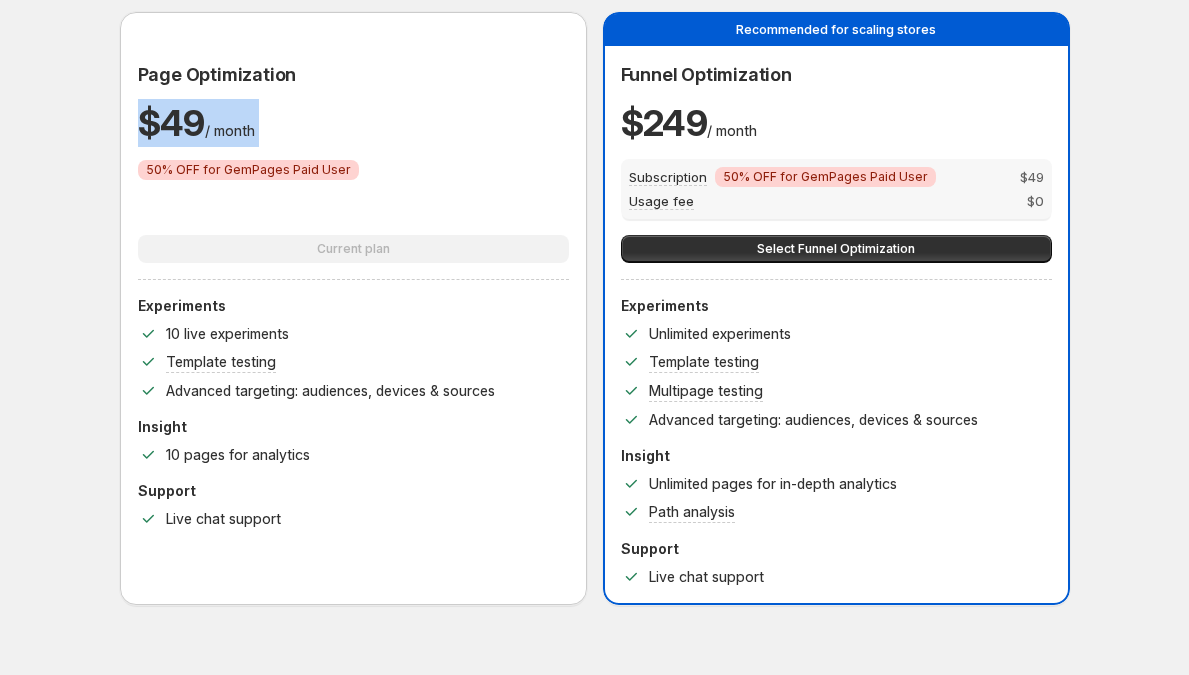 drag, startPoint x: 176, startPoint y: 122, endPoint x: 191, endPoint y: 125, distance: 15.297058 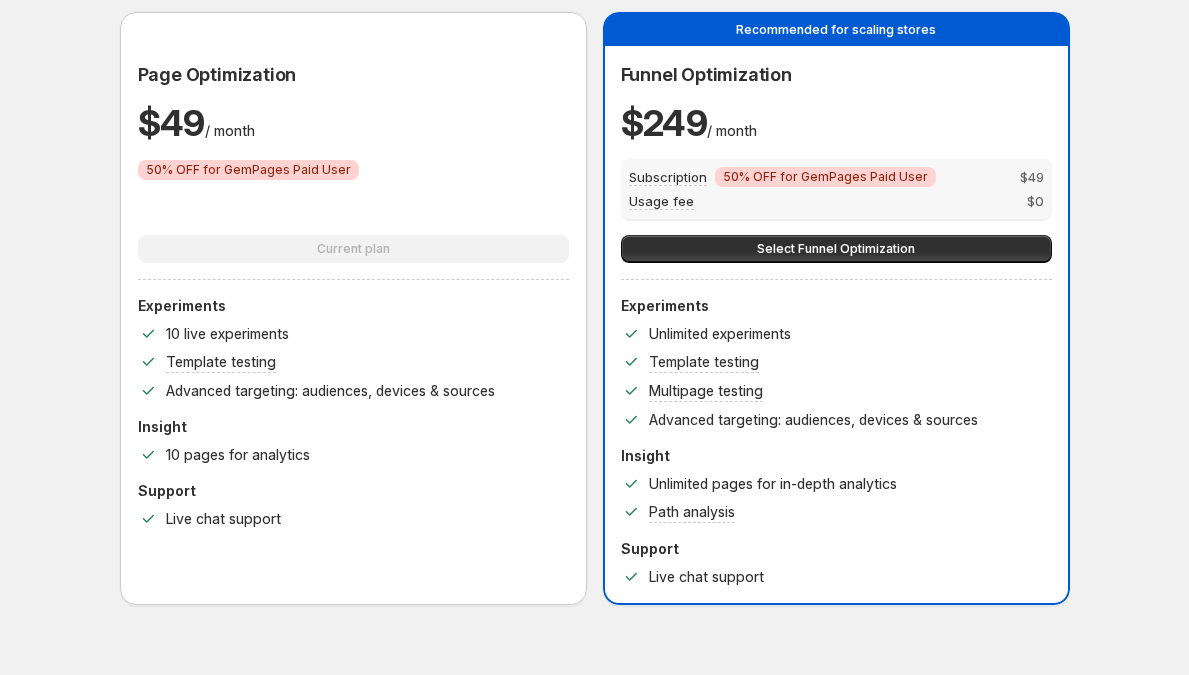 click on "50% OFF for GemPages Paid User" at bounding box center [248, 170] 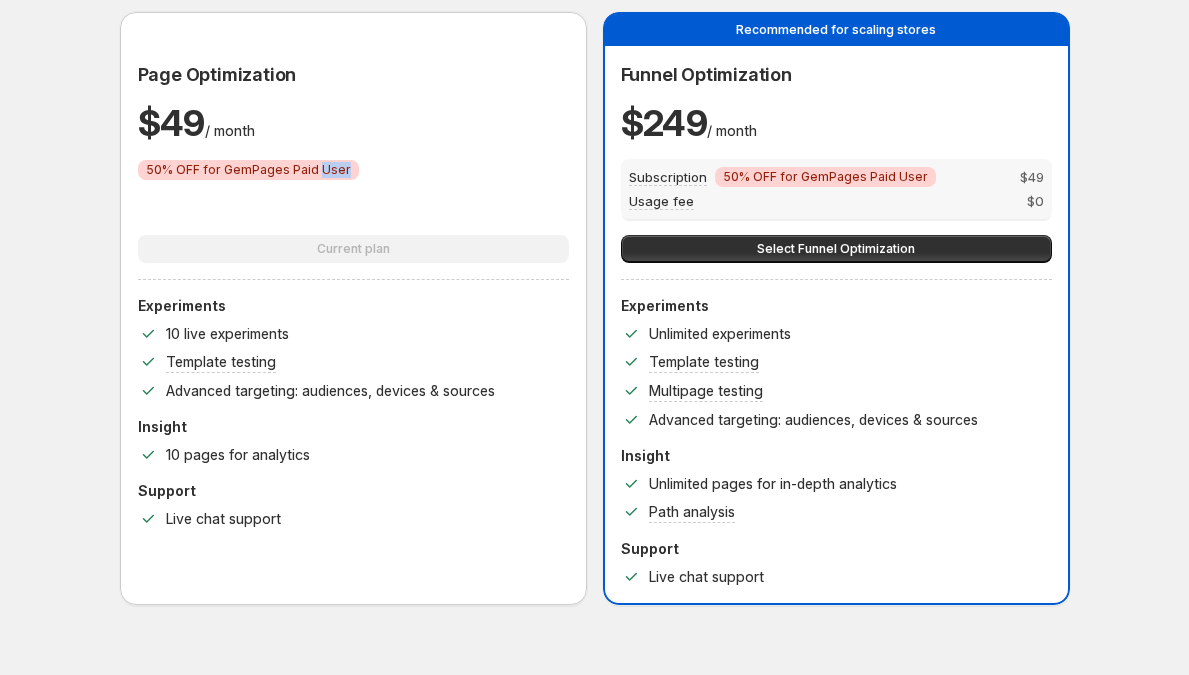 click on "50% OFF for GemPages Paid User" at bounding box center (248, 170) 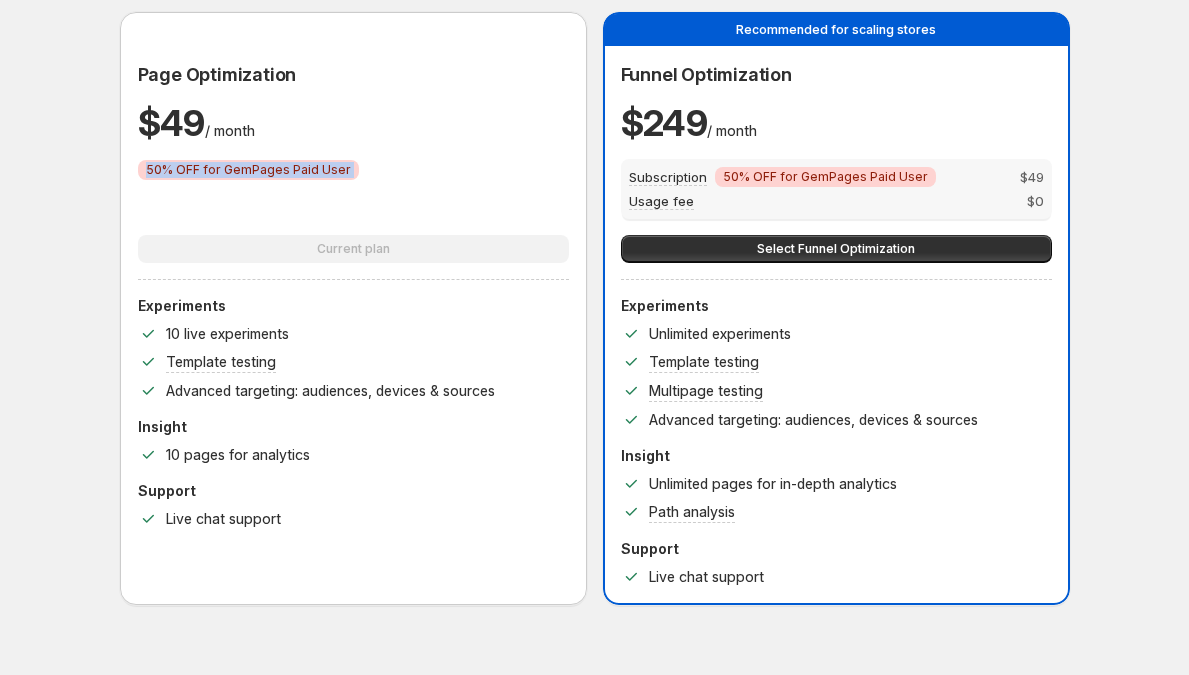 click on "50% OFF for GemPages Paid User" at bounding box center [248, 170] 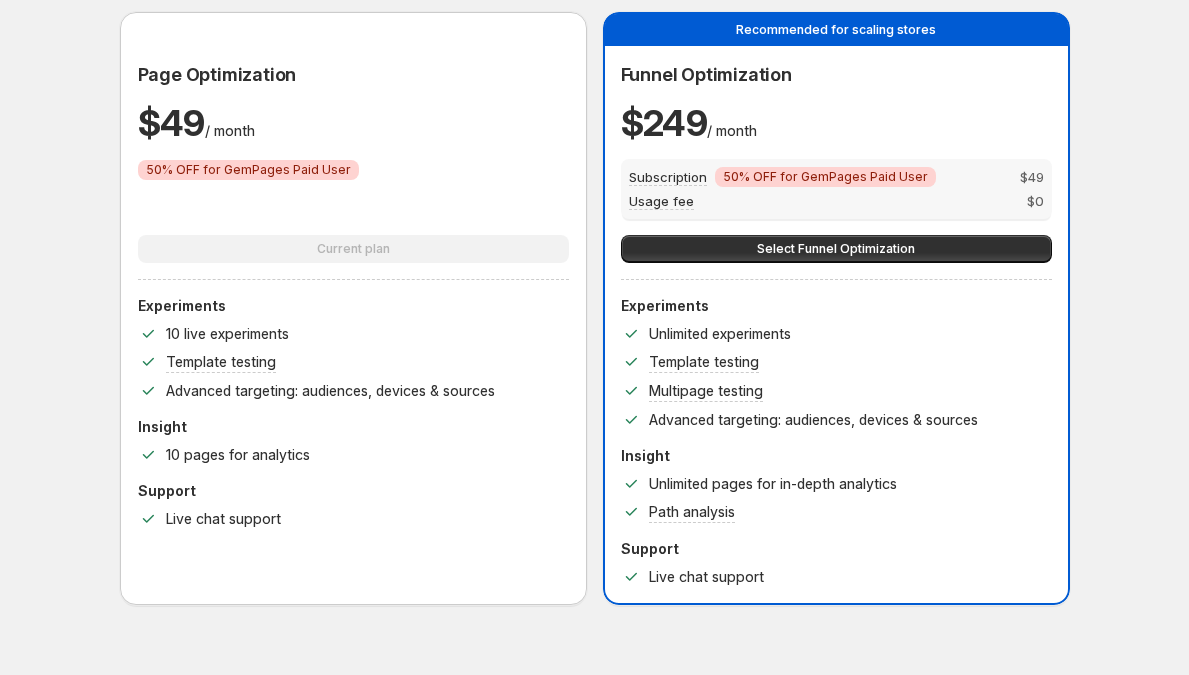 click on "Funnel Optimization $ 249  / month Subscription Critical 50% OFF for GemPages Paid User $ 49 Usage fee $ 0" at bounding box center (836, 140) 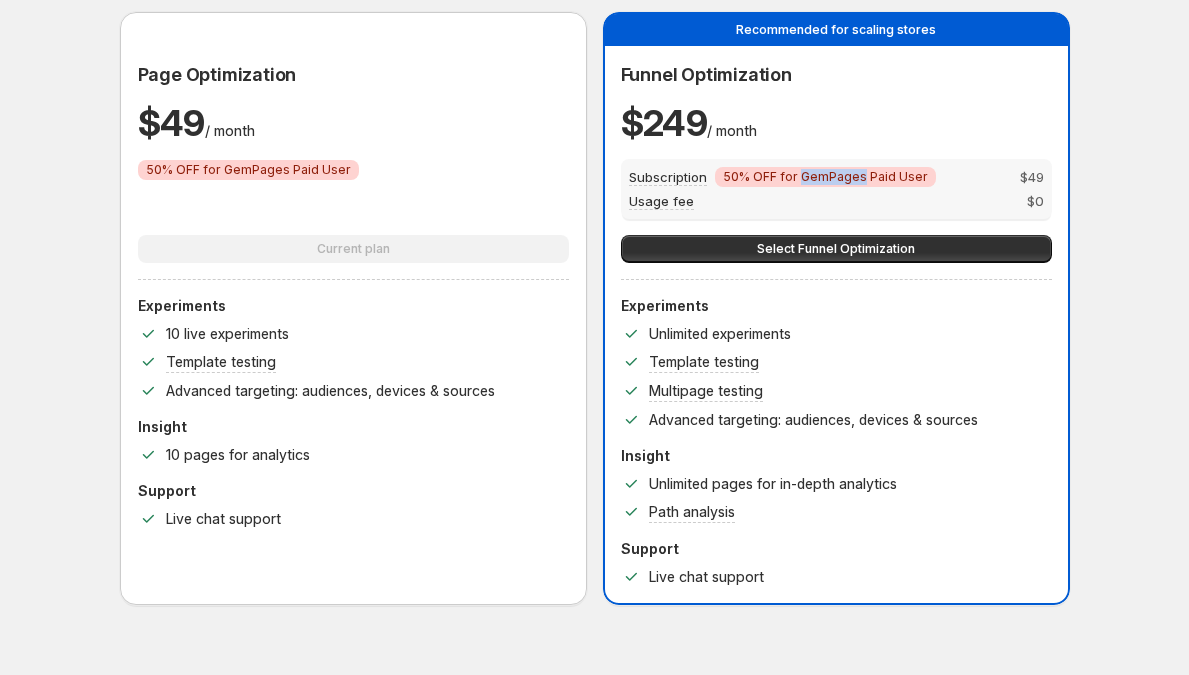 click on "50% OFF for GemPages Paid User" at bounding box center (825, 177) 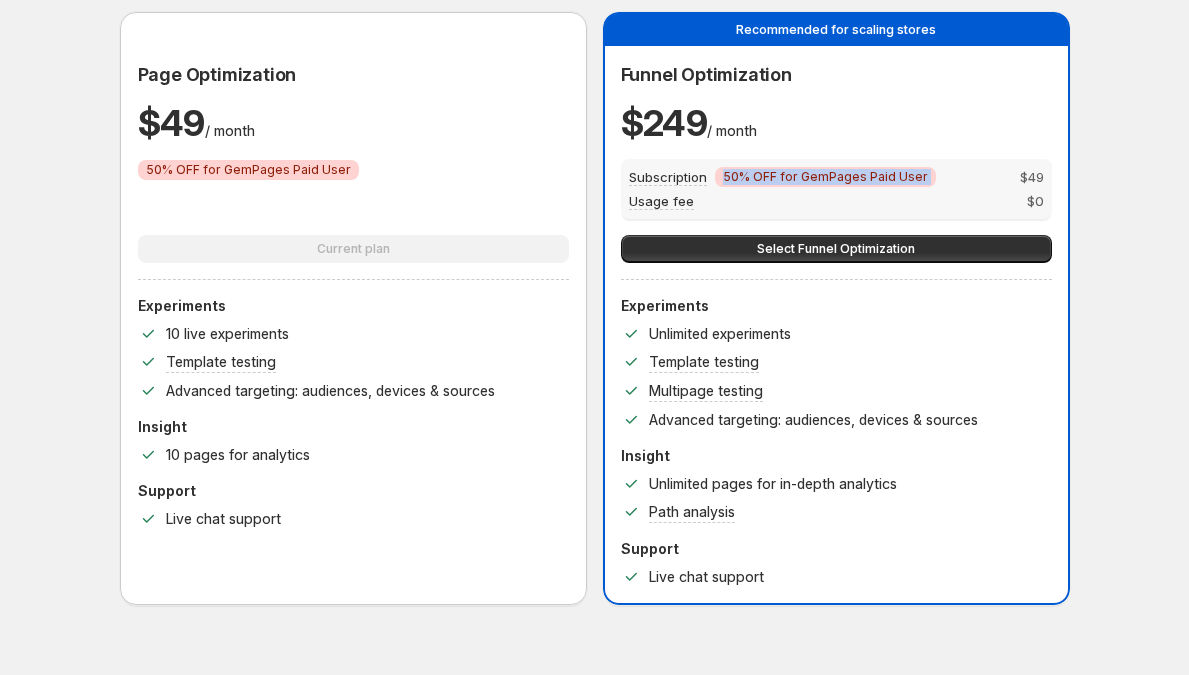 click on "50% OFF for GemPages Paid User" at bounding box center (825, 177) 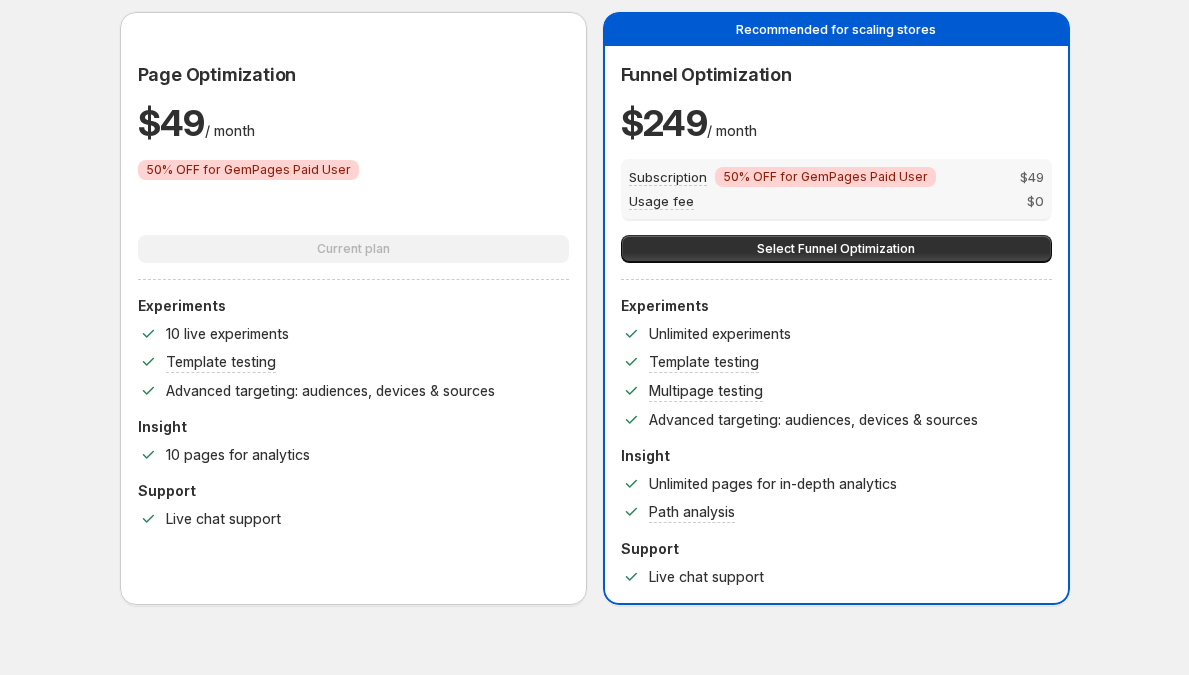 click on "$ 249  / month" at bounding box center (689, 123) 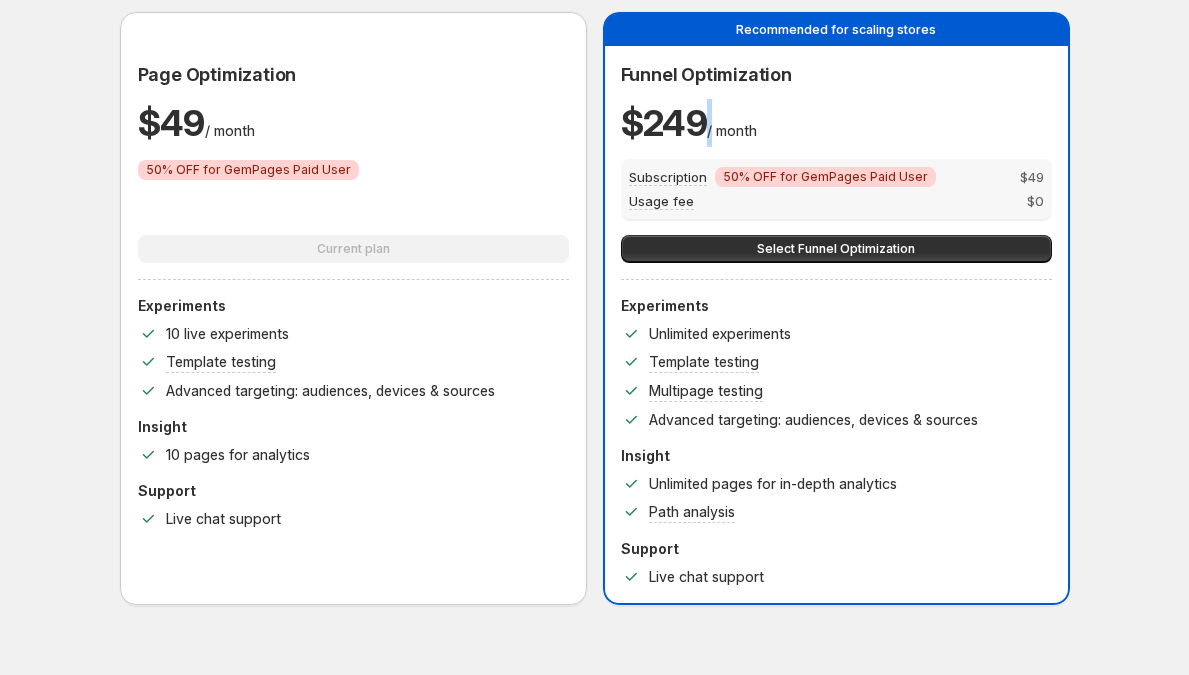 click on "$ 249" at bounding box center [664, 123] 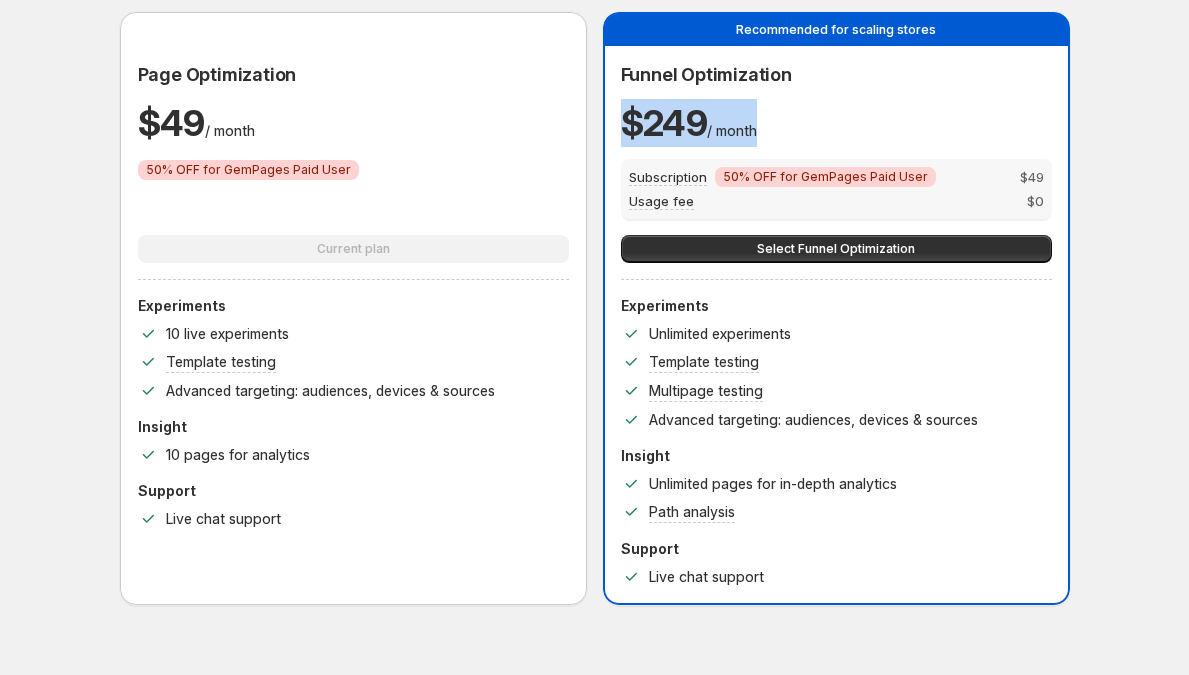 click on "$ 249" at bounding box center (664, 123) 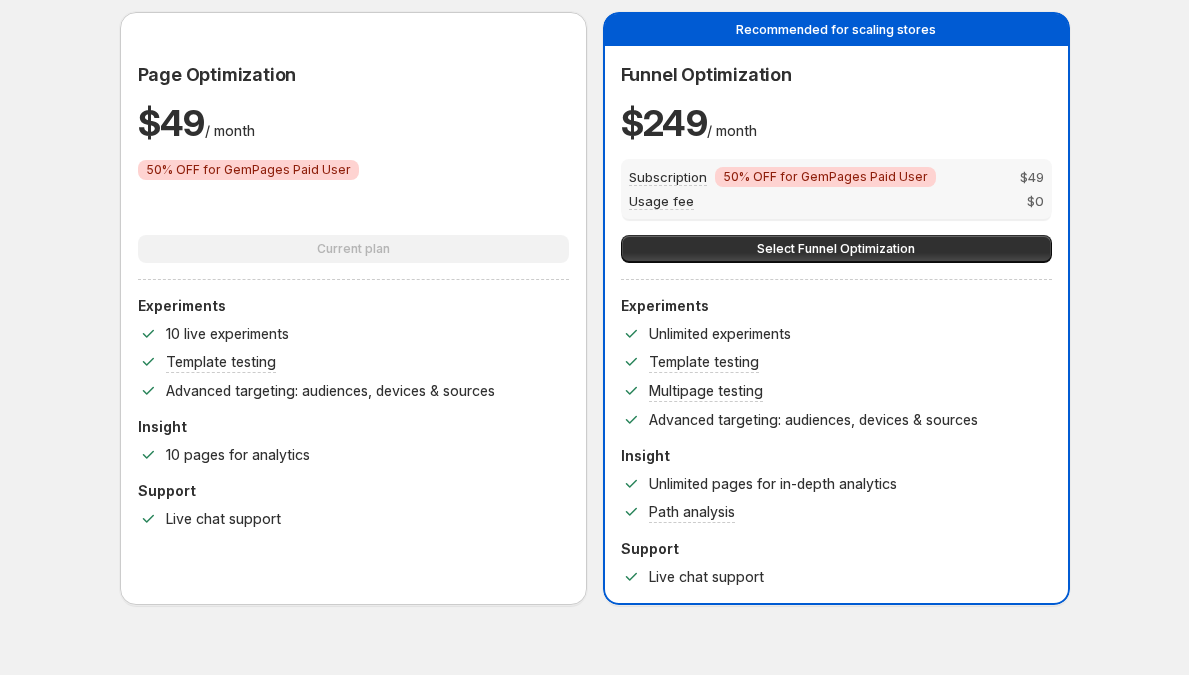 click on "Subscription Critical 50% OFF for GemPages Paid User $ 49 Usage fee $ 0" at bounding box center (836, 189) 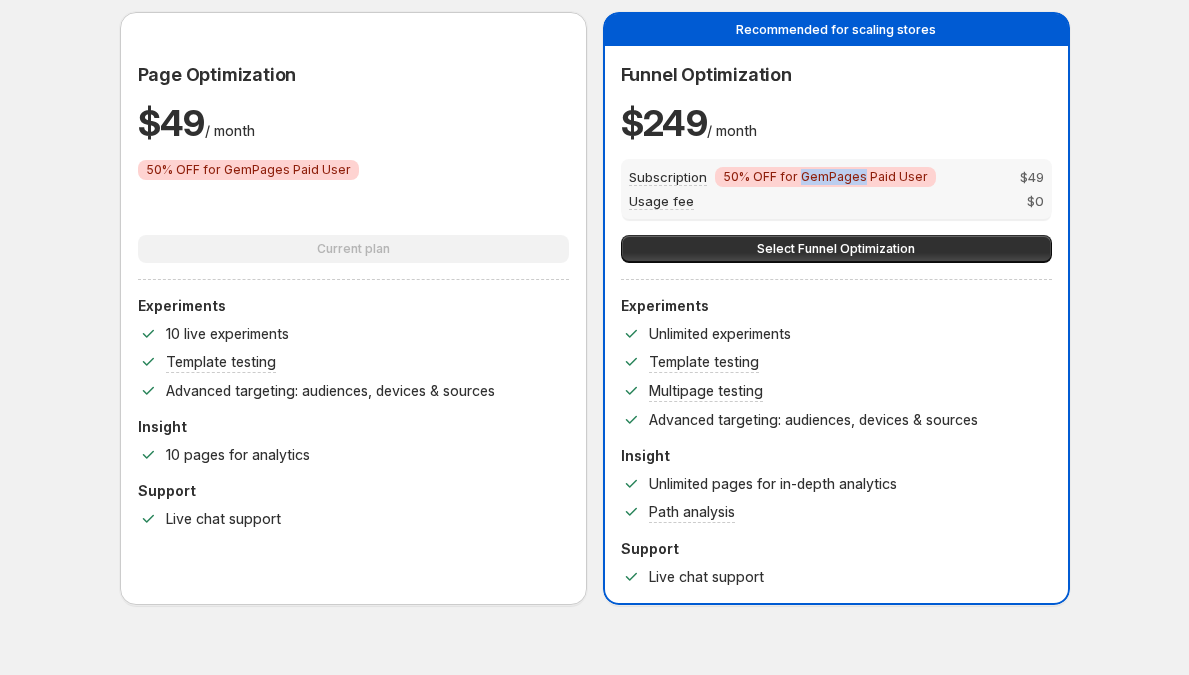 click on "50% OFF for GemPages Paid User" at bounding box center [825, 177] 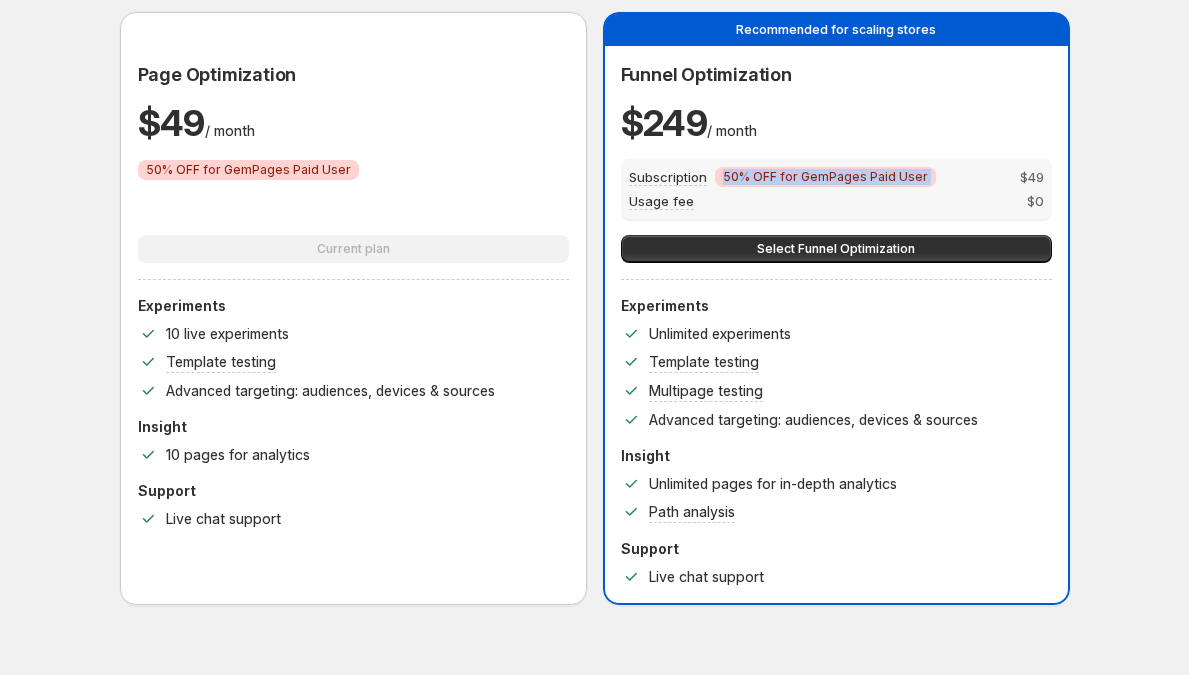 click on "50% OFF for GemPages Paid User" at bounding box center (825, 177) 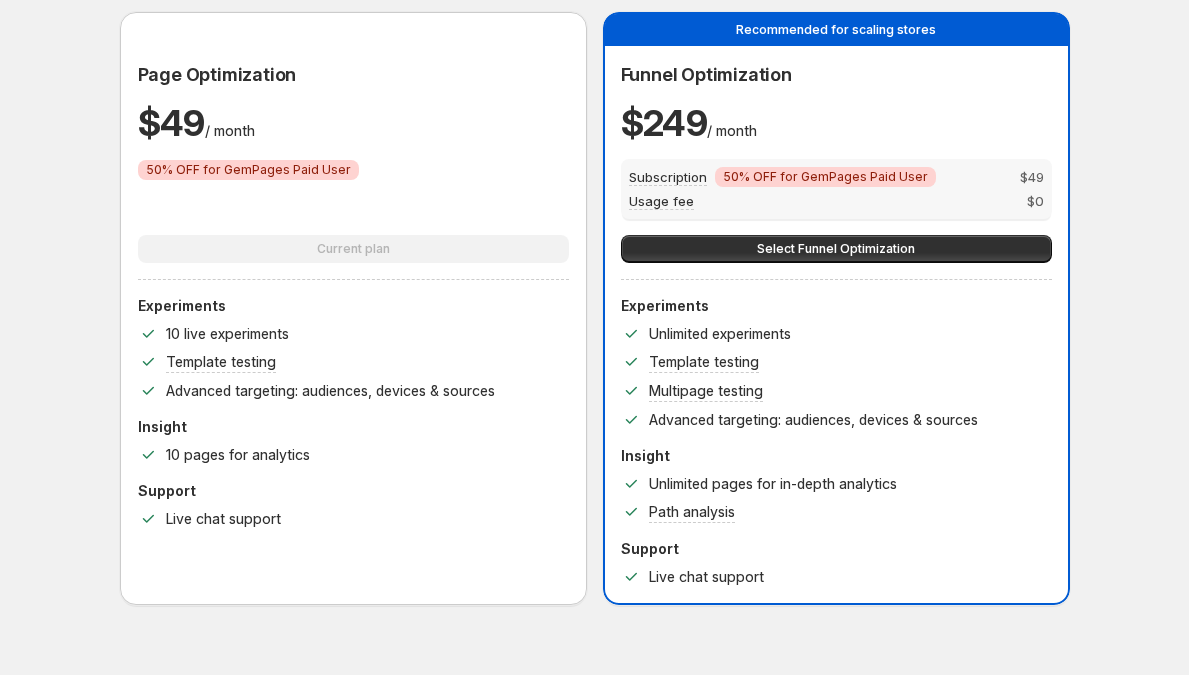 click on "$ 49  / month" at bounding box center (196, 123) 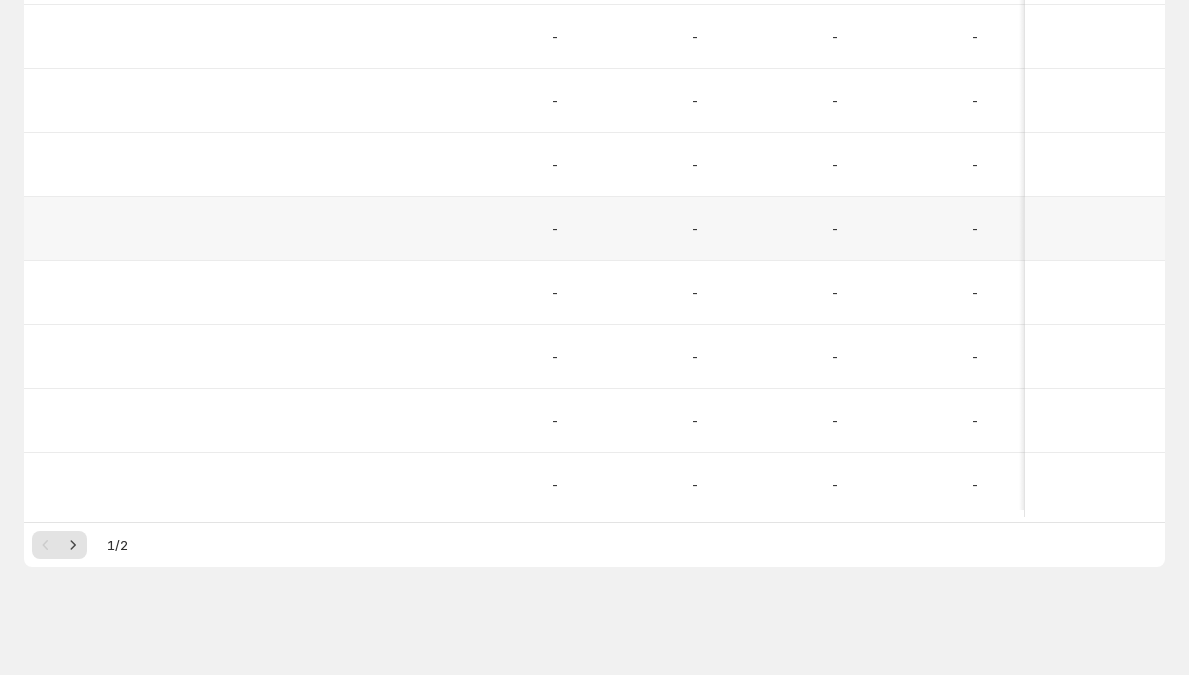 scroll, scrollTop: 0, scrollLeft: 0, axis: both 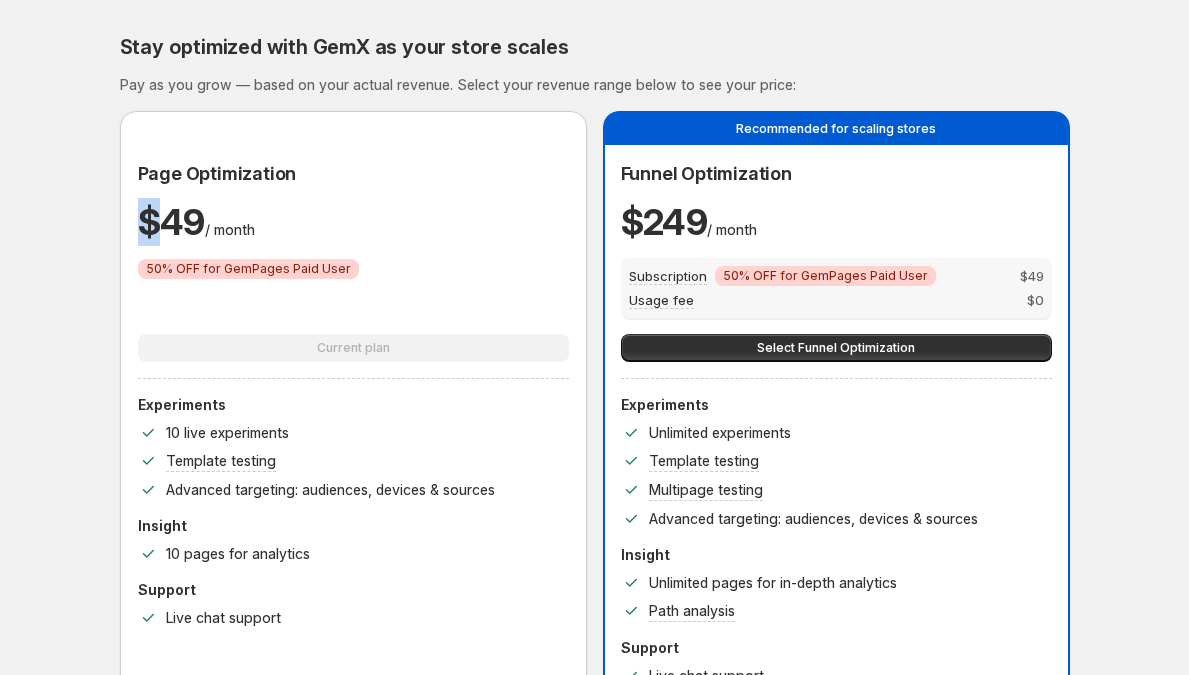 drag, startPoint x: 226, startPoint y: 210, endPoint x: 354, endPoint y: 193, distance: 129.12398 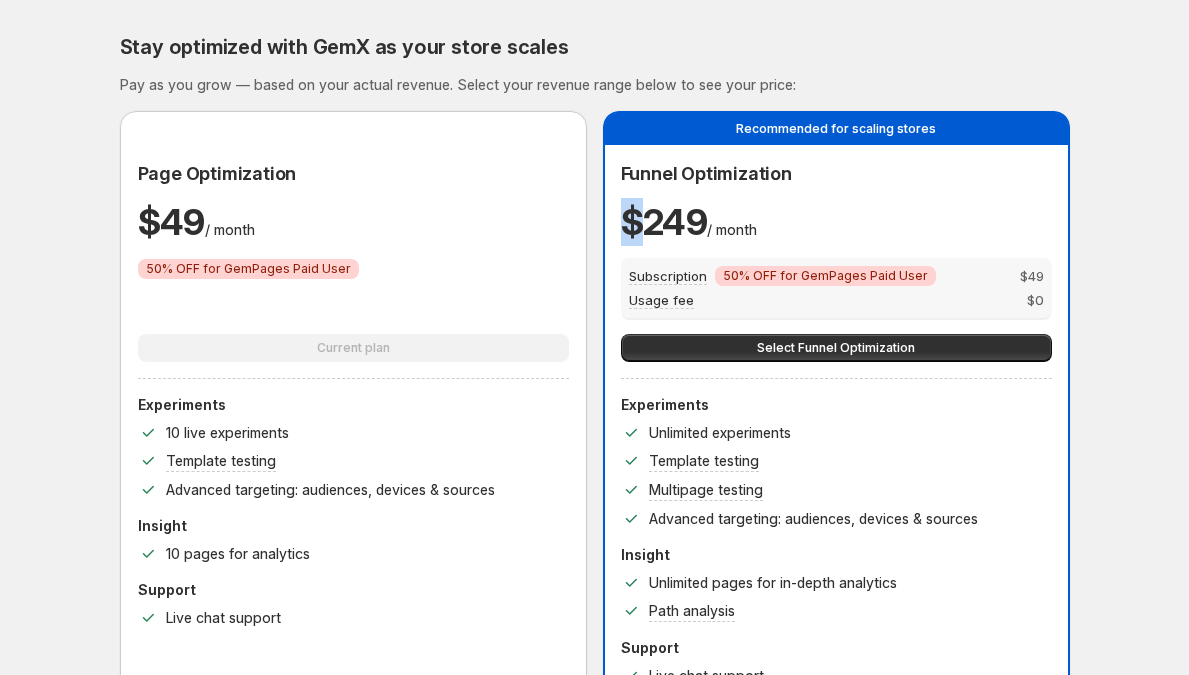 click on "$ 249" at bounding box center (664, 222) 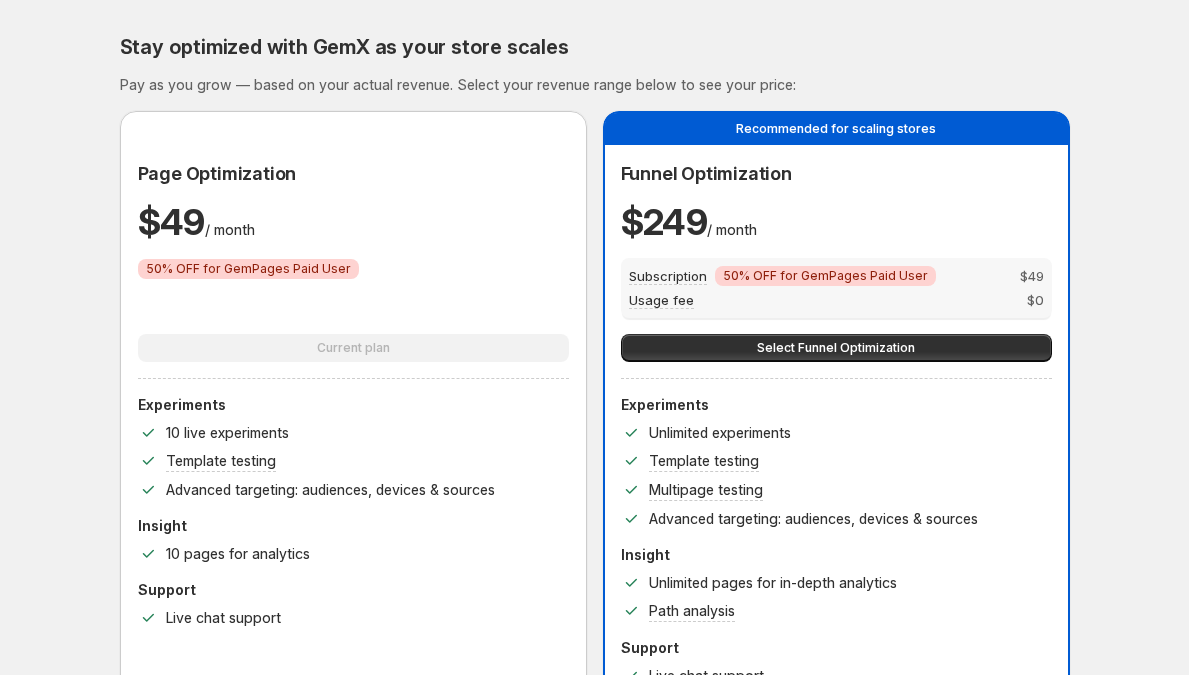 drag, startPoint x: 598, startPoint y: 210, endPoint x: 554, endPoint y: 209, distance: 44.011364 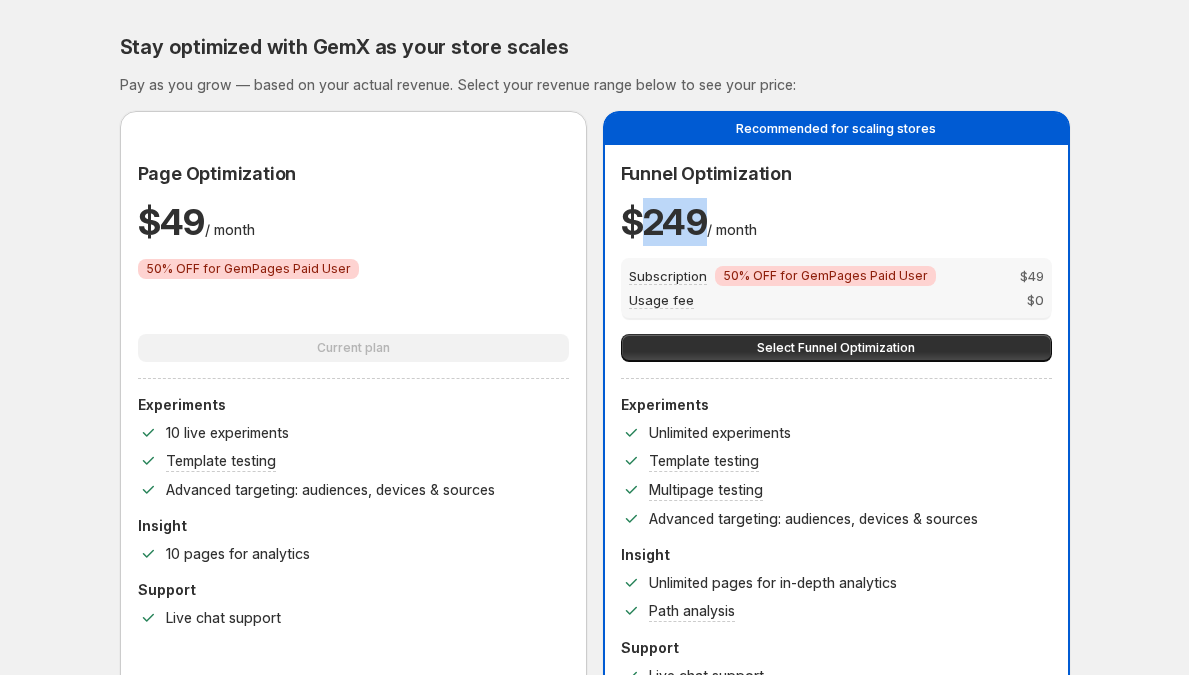 click on "$ 249" at bounding box center [664, 222] 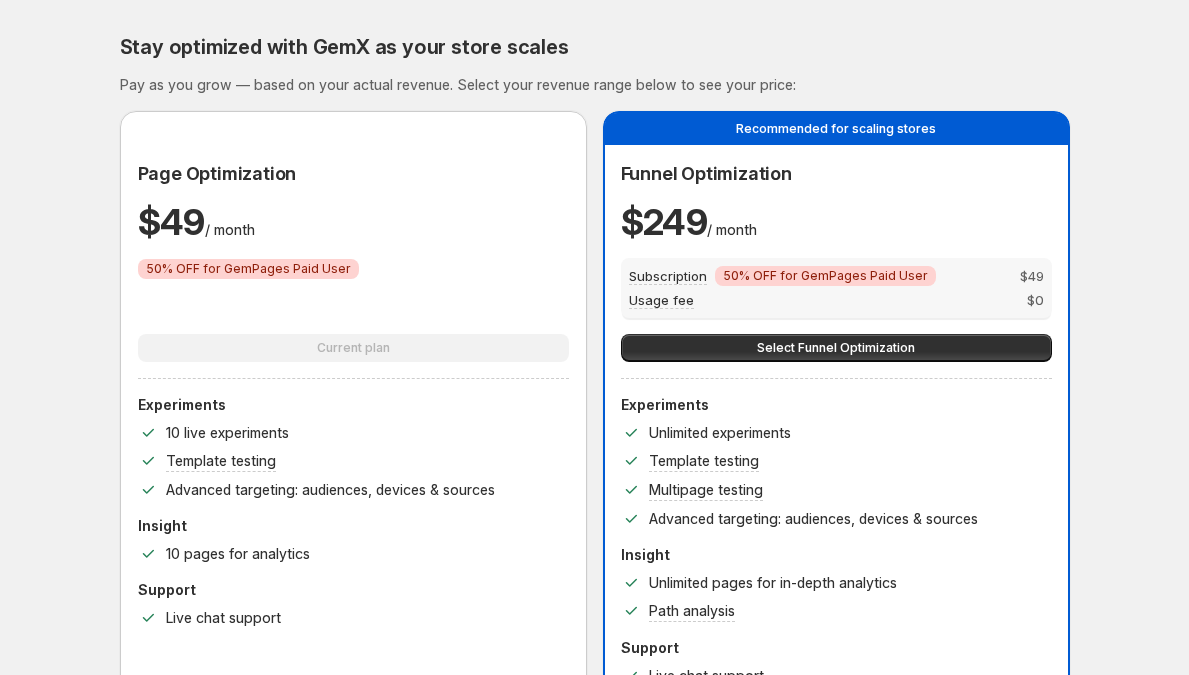 click on "$ 249  / month" at bounding box center [836, 222] 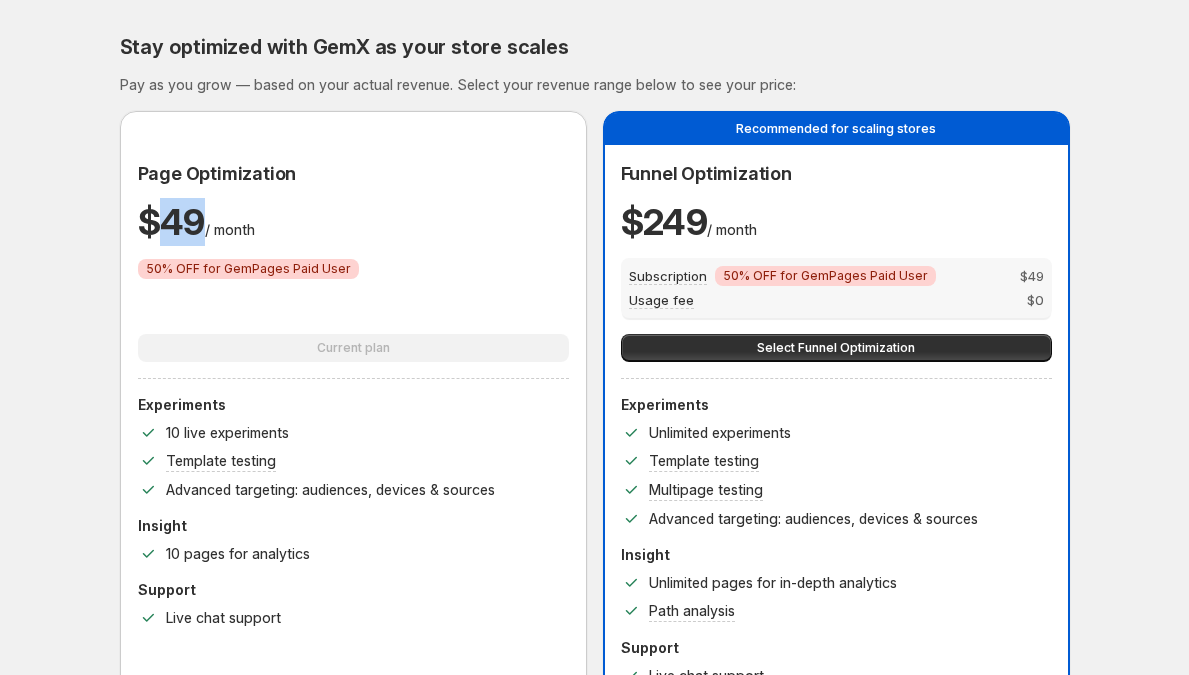 click on "$ 49" at bounding box center (171, 222) 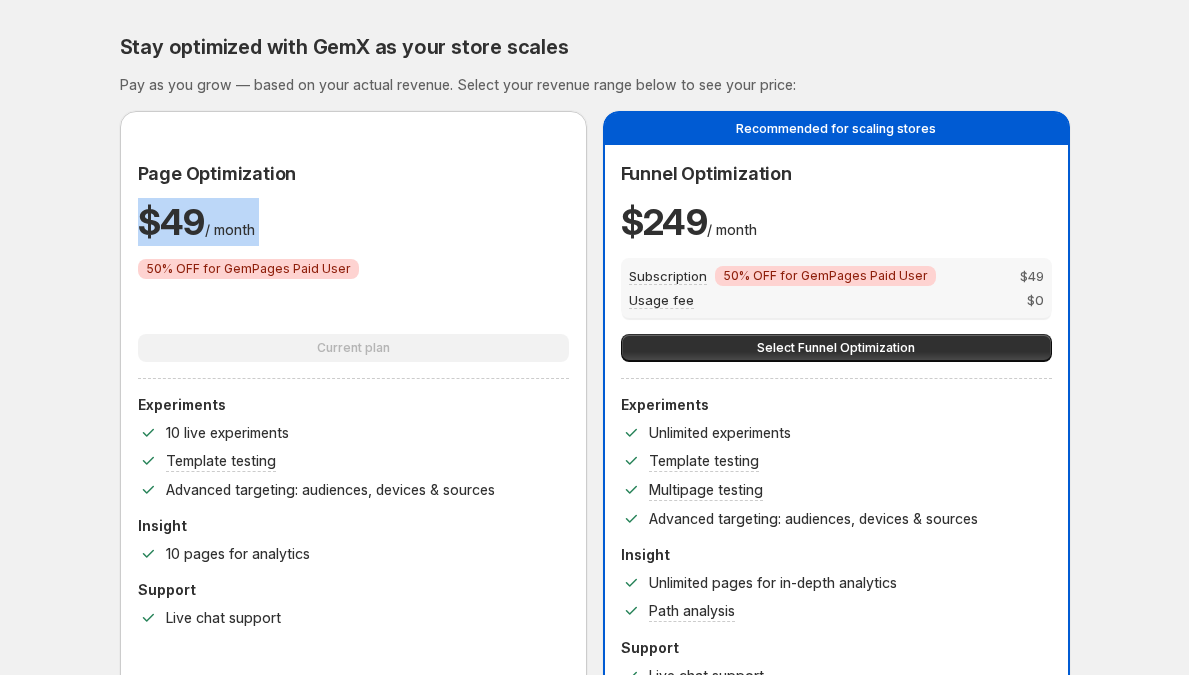 click on "$ 49" at bounding box center [171, 222] 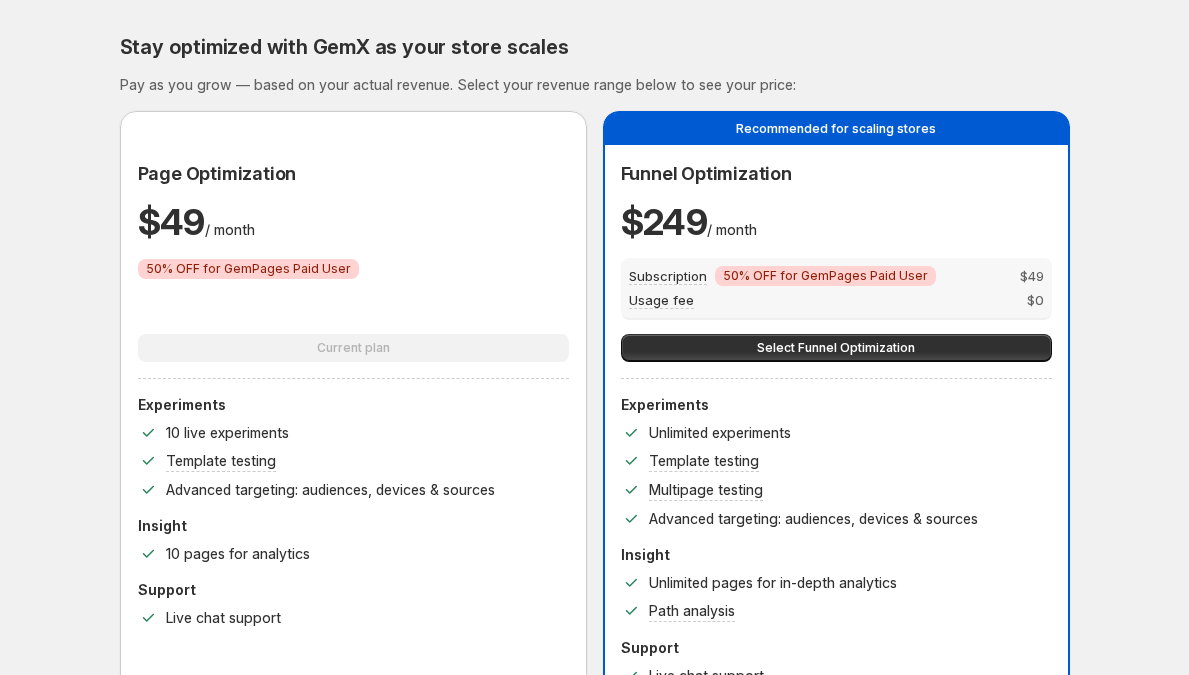 drag, startPoint x: 319, startPoint y: 223, endPoint x: 296, endPoint y: 227, distance: 23.345236 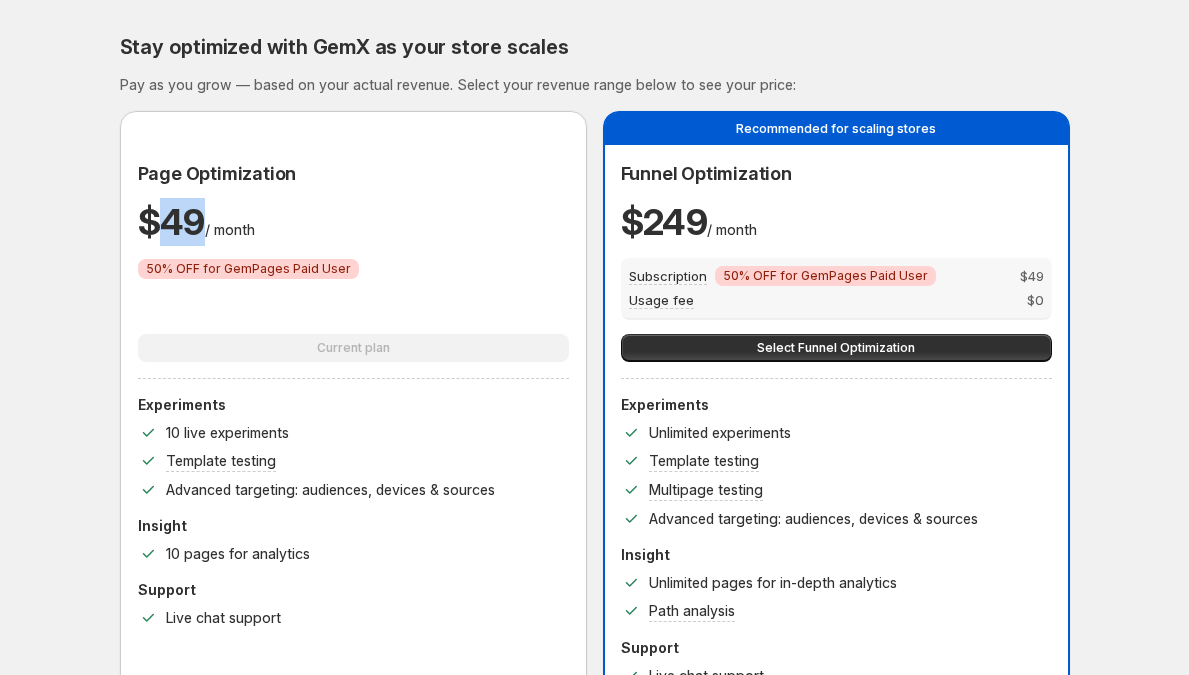 click on "$ 49" at bounding box center (171, 222) 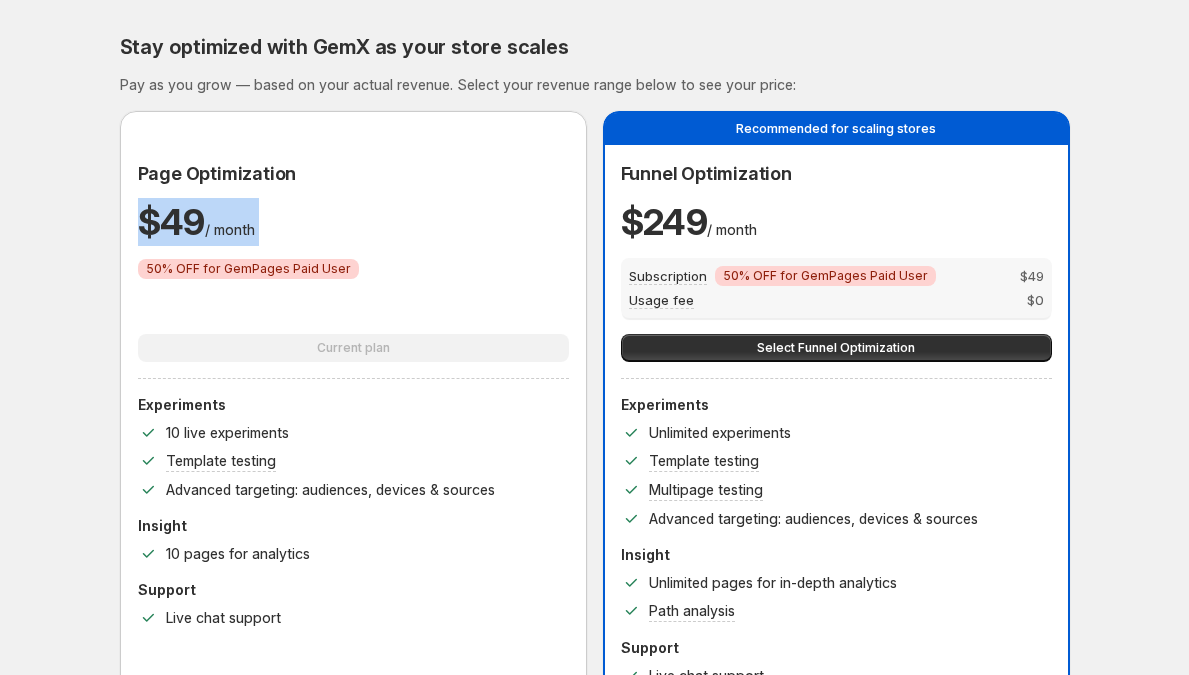 click on "$ 49" at bounding box center (171, 222) 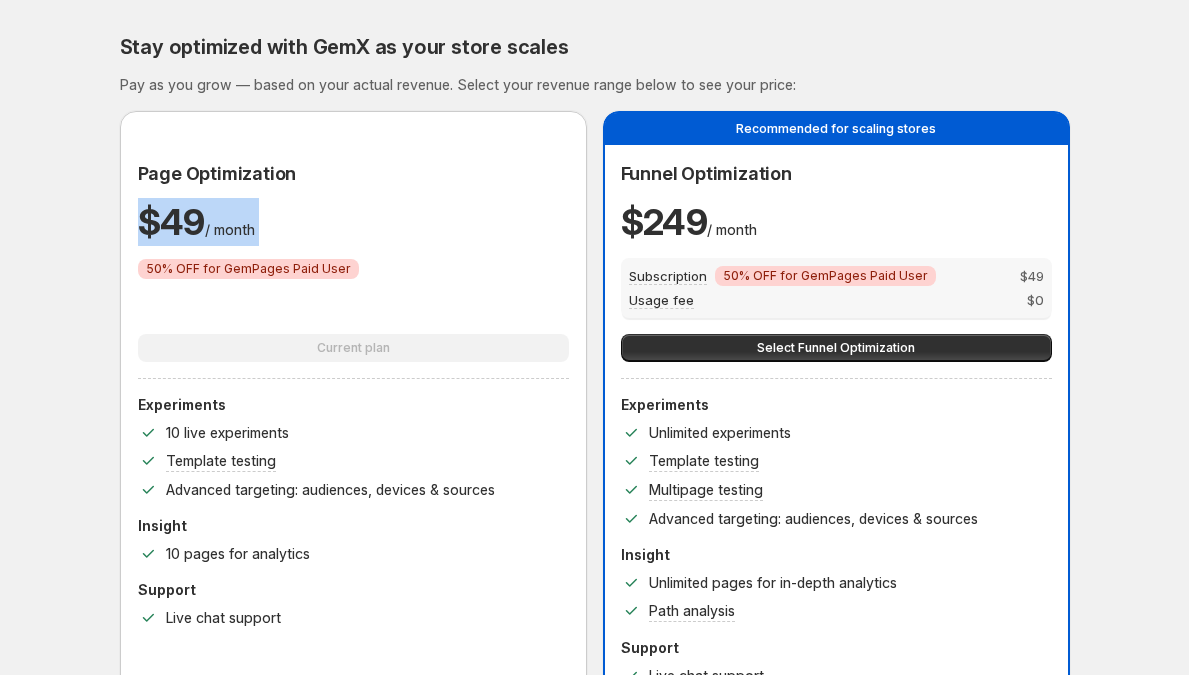 scroll, scrollTop: 0, scrollLeft: 0, axis: both 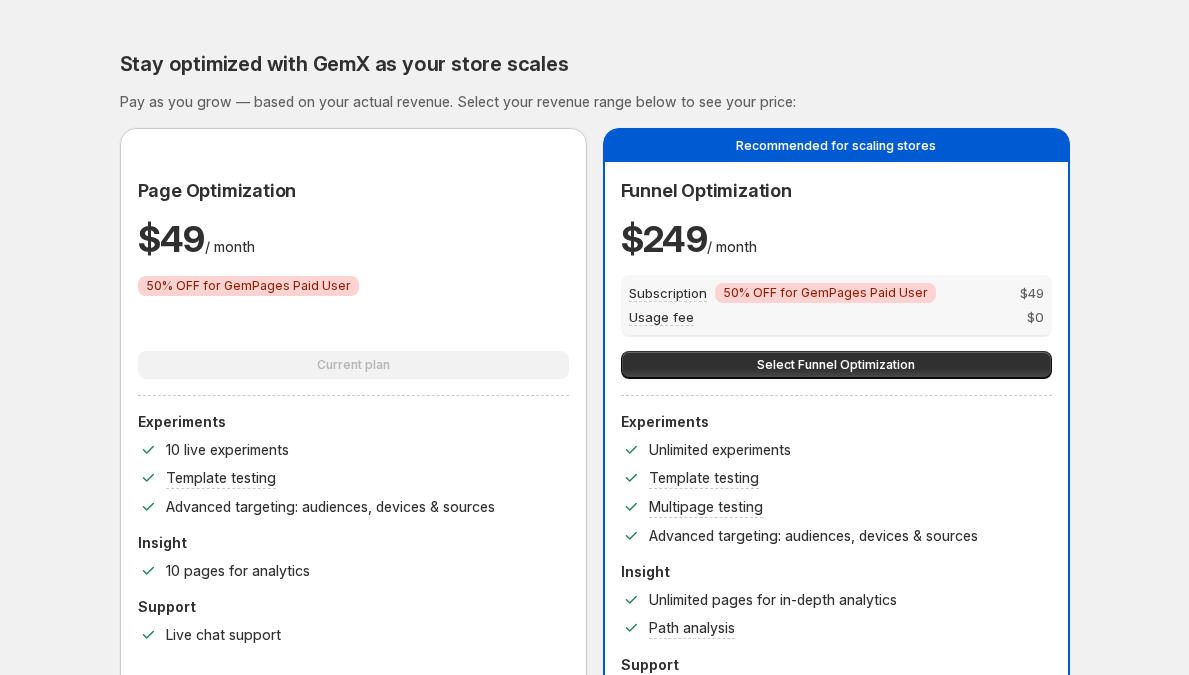 click on "Funnel Optimization $ 249  / month Subscription Critical 50% OFF for GemPages Paid User $ 49 Usage fee $ 0" at bounding box center (836, 256) 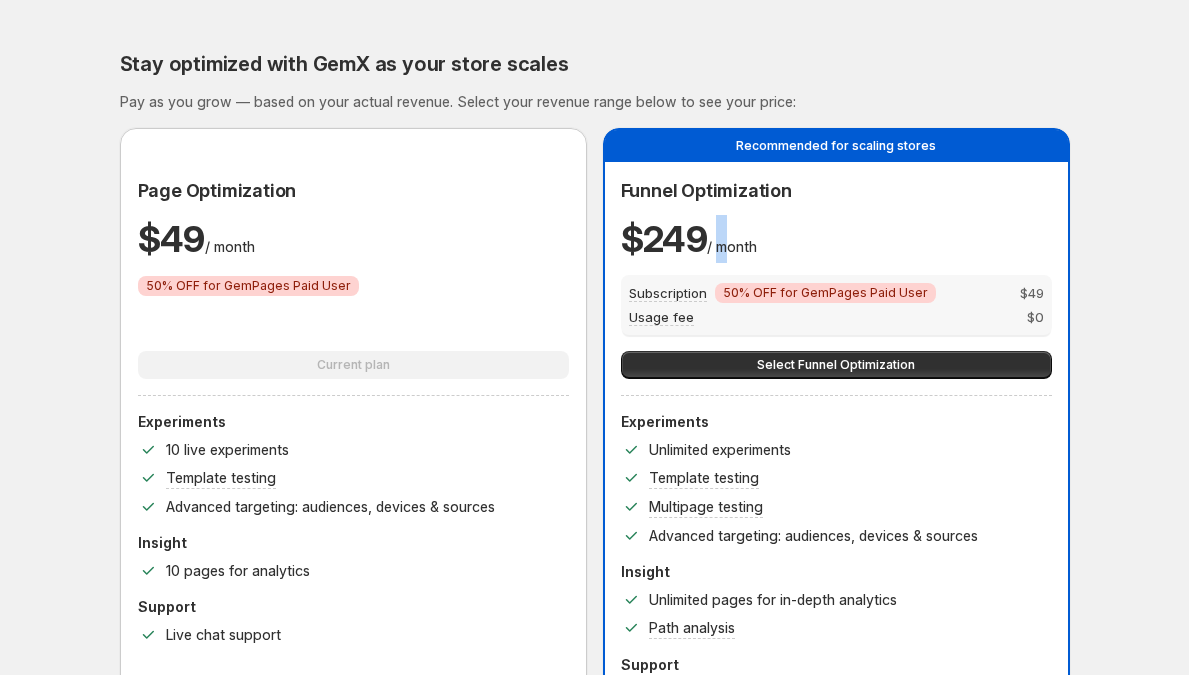 click on "$ 249  / month" at bounding box center [689, 239] 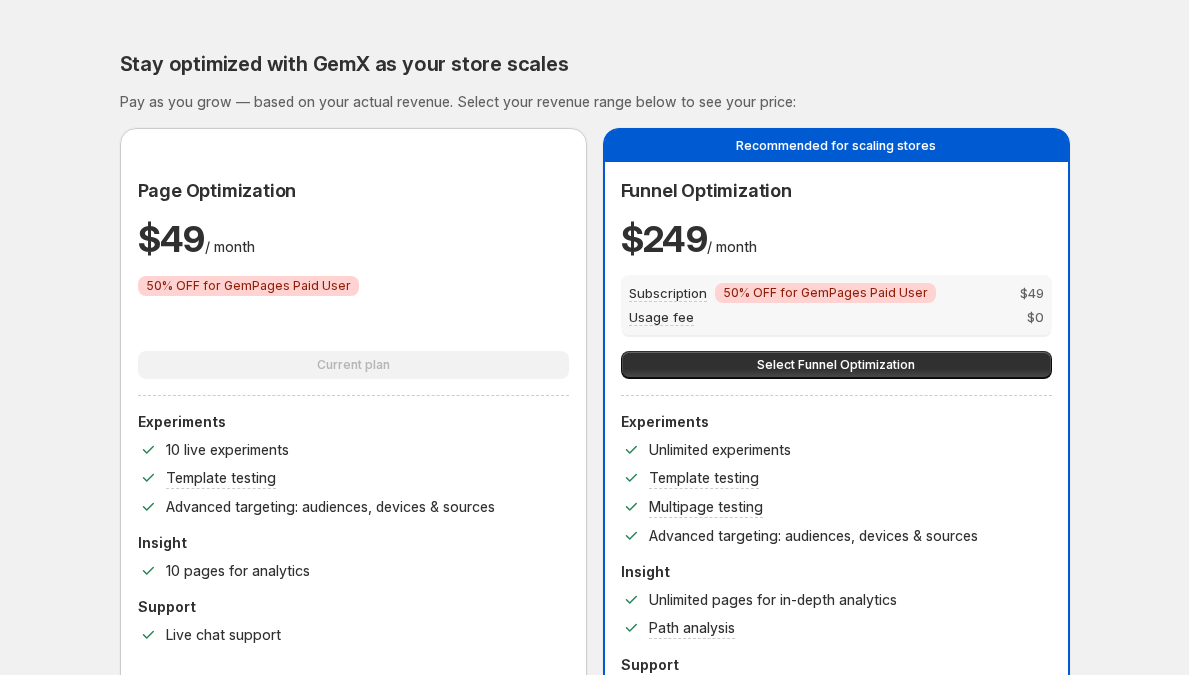 click on "$ 249  / month" at bounding box center (689, 239) 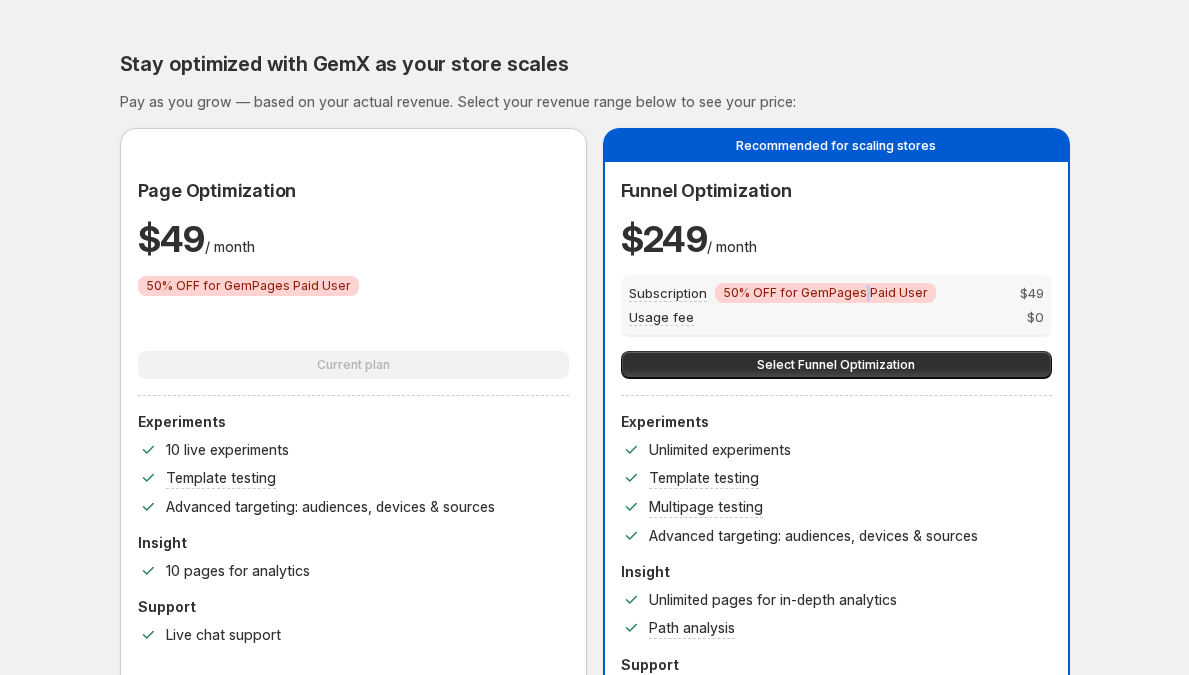 click on "50% OFF for GemPages Paid User" at bounding box center [825, 293] 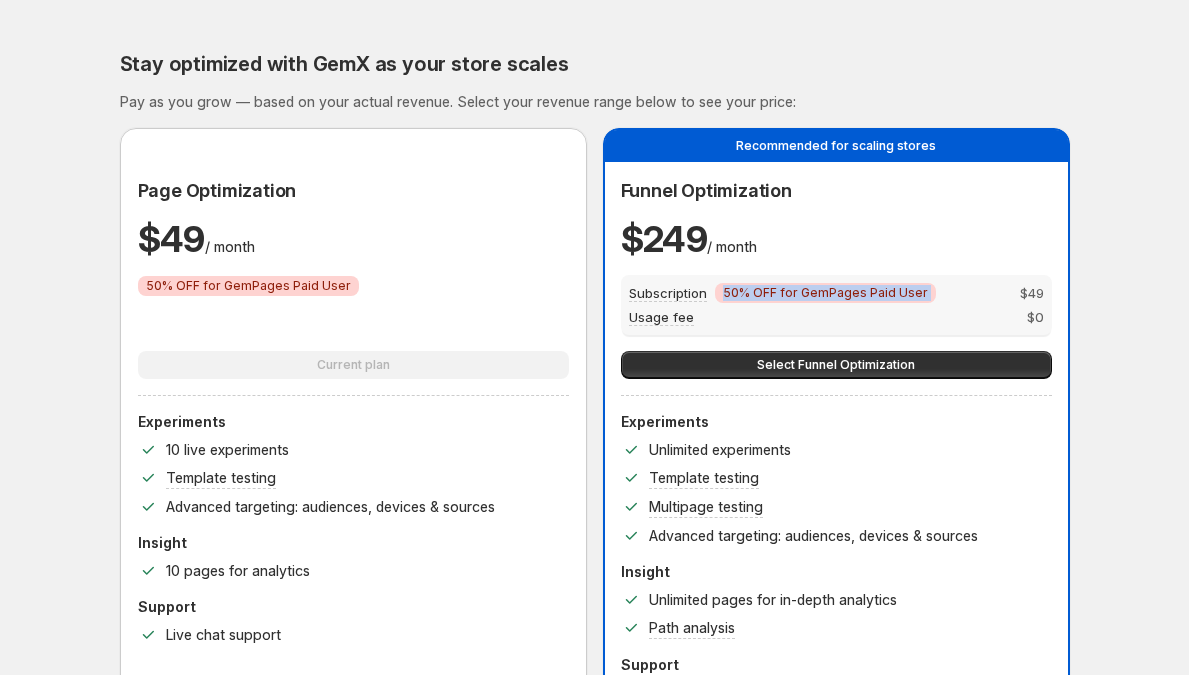 click on "50% OFF for GemPages Paid User" at bounding box center [825, 293] 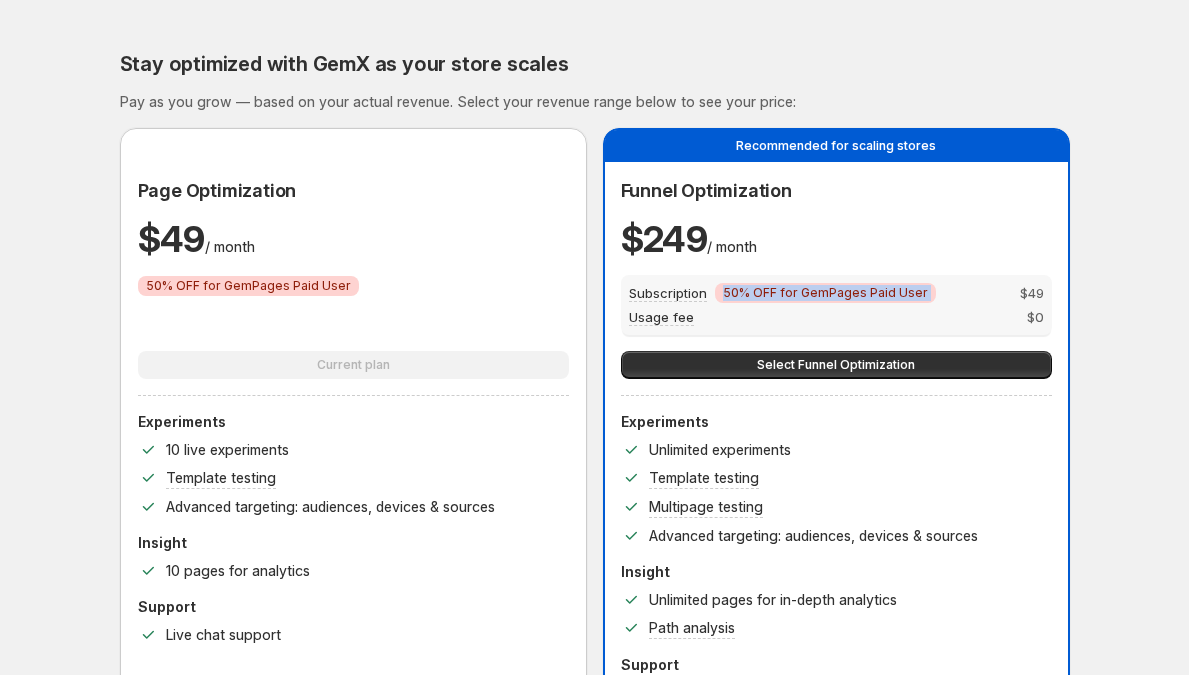 scroll, scrollTop: 153, scrollLeft: 0, axis: vertical 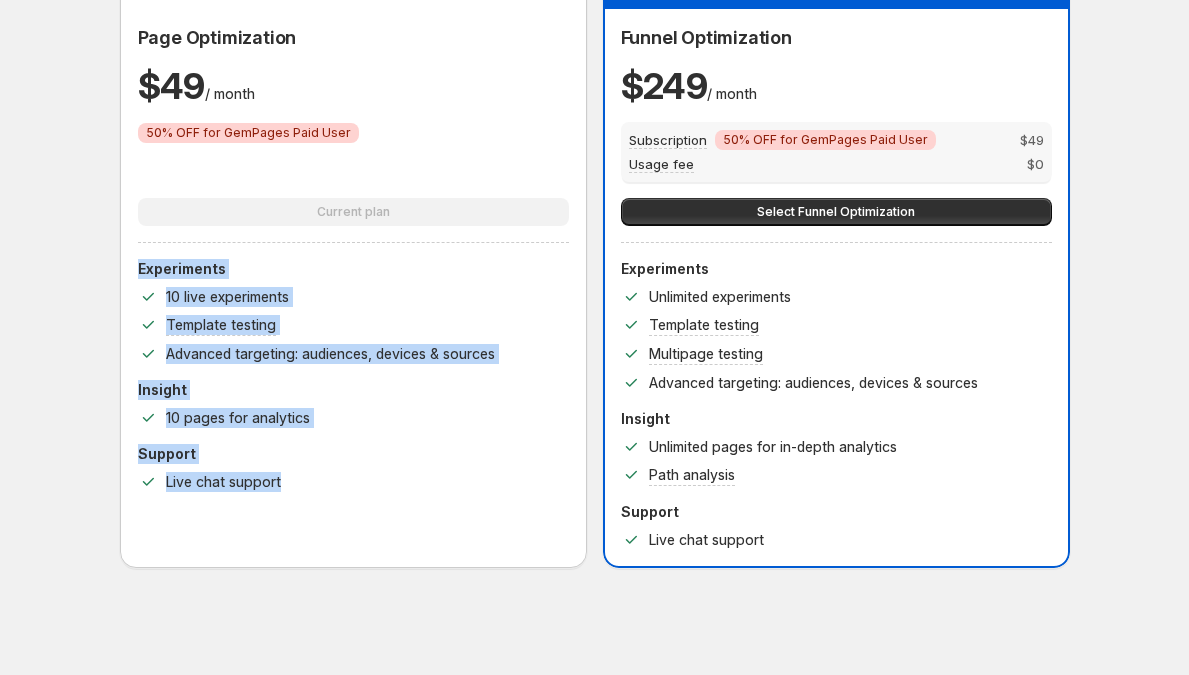 drag, startPoint x: 341, startPoint y: 490, endPoint x: 130, endPoint y: 258, distance: 313.60007 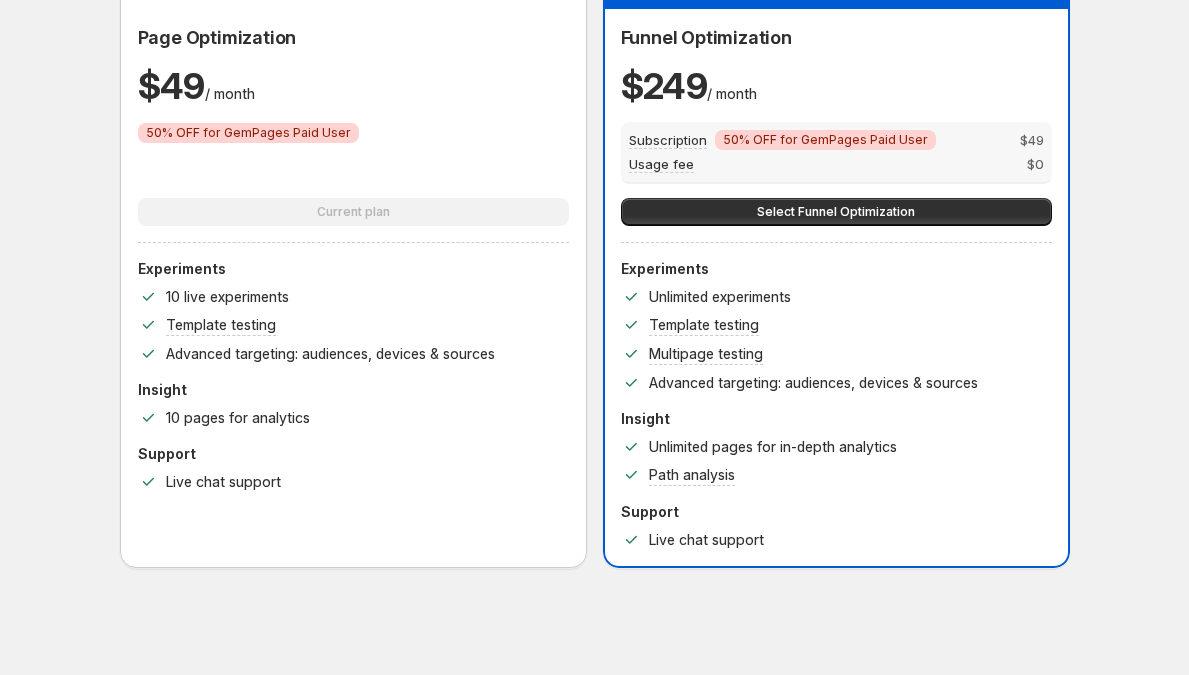 drag, startPoint x: 487, startPoint y: 270, endPoint x: 542, endPoint y: 266, distance: 55.145264 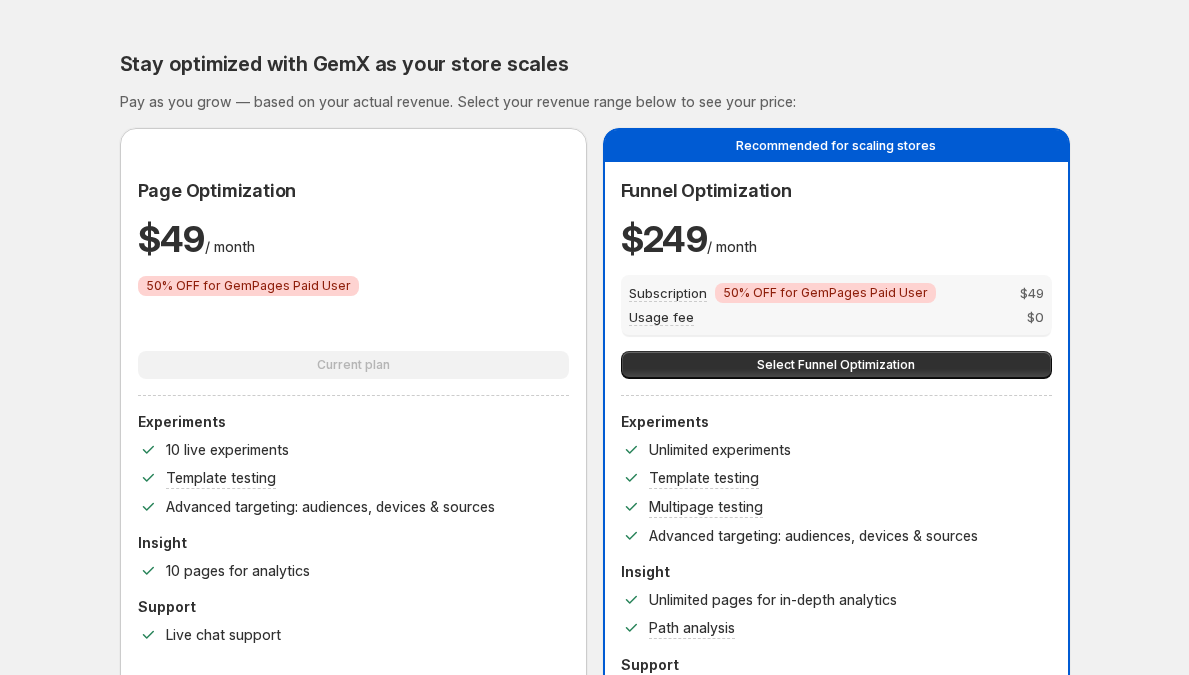 click on "Pay as you grow — based on your actual revenue. Select your revenue range below to see your price:" at bounding box center (595, 102) 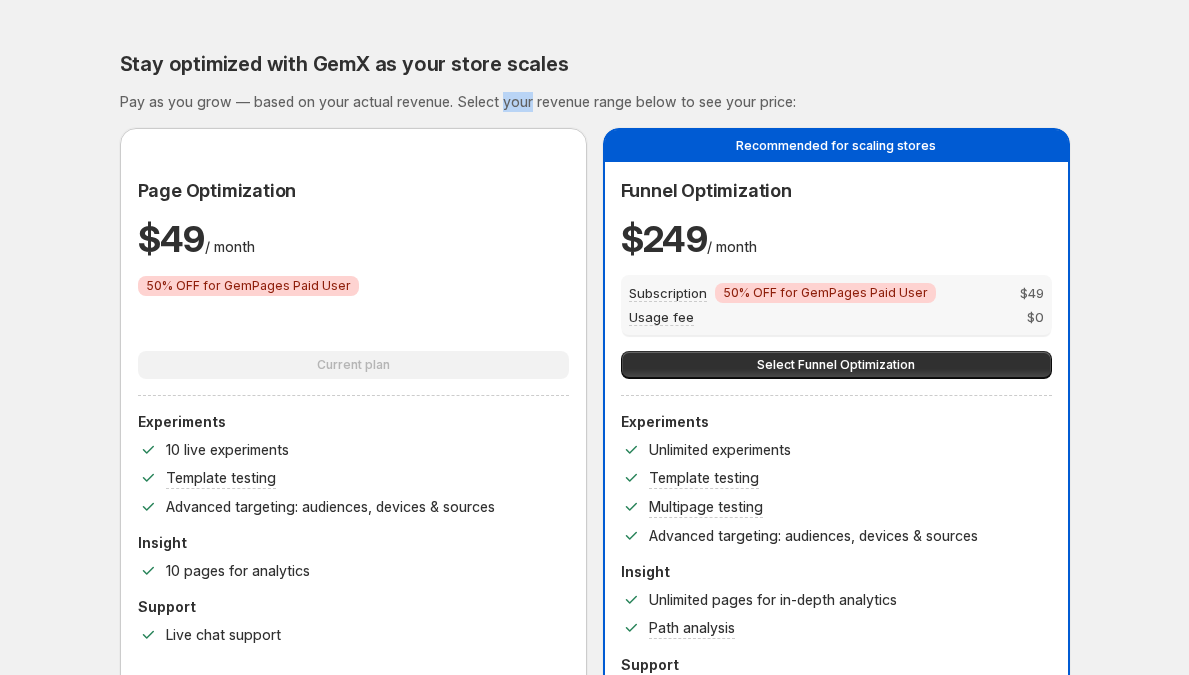 click on "Pay as you grow — based on your actual revenue. Select your revenue range below to see your price:" at bounding box center (595, 102) 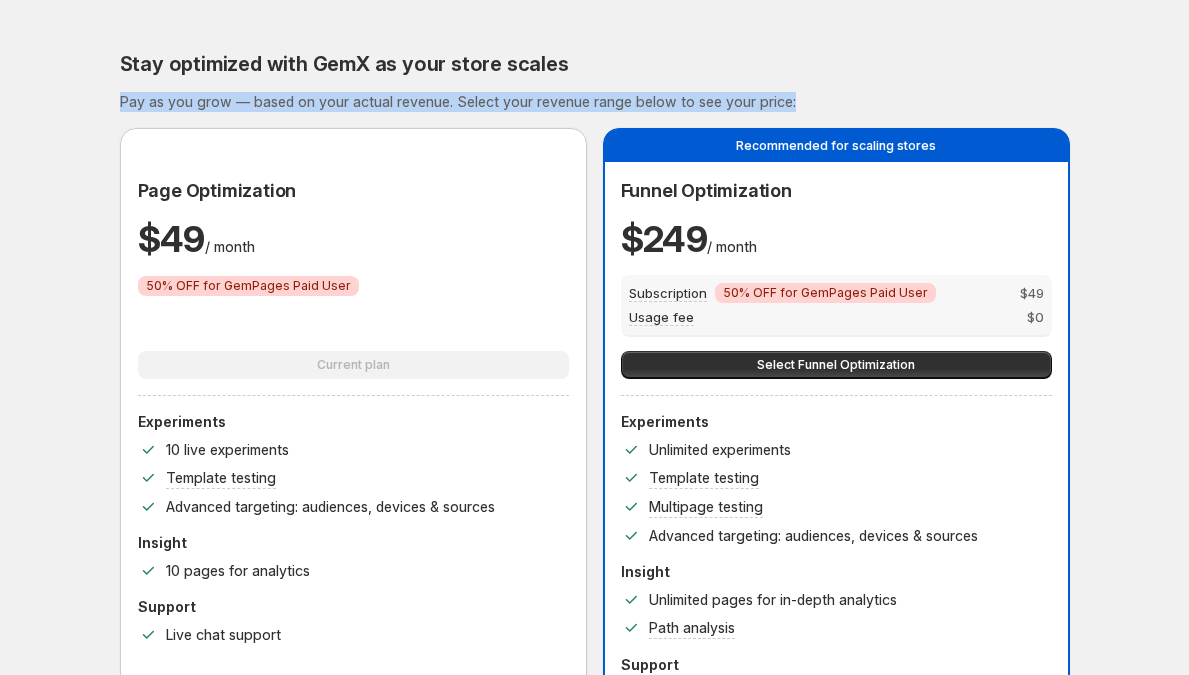click on "Pay as you grow — based on your actual revenue. Select your revenue range below to see your price:" at bounding box center (595, 102) 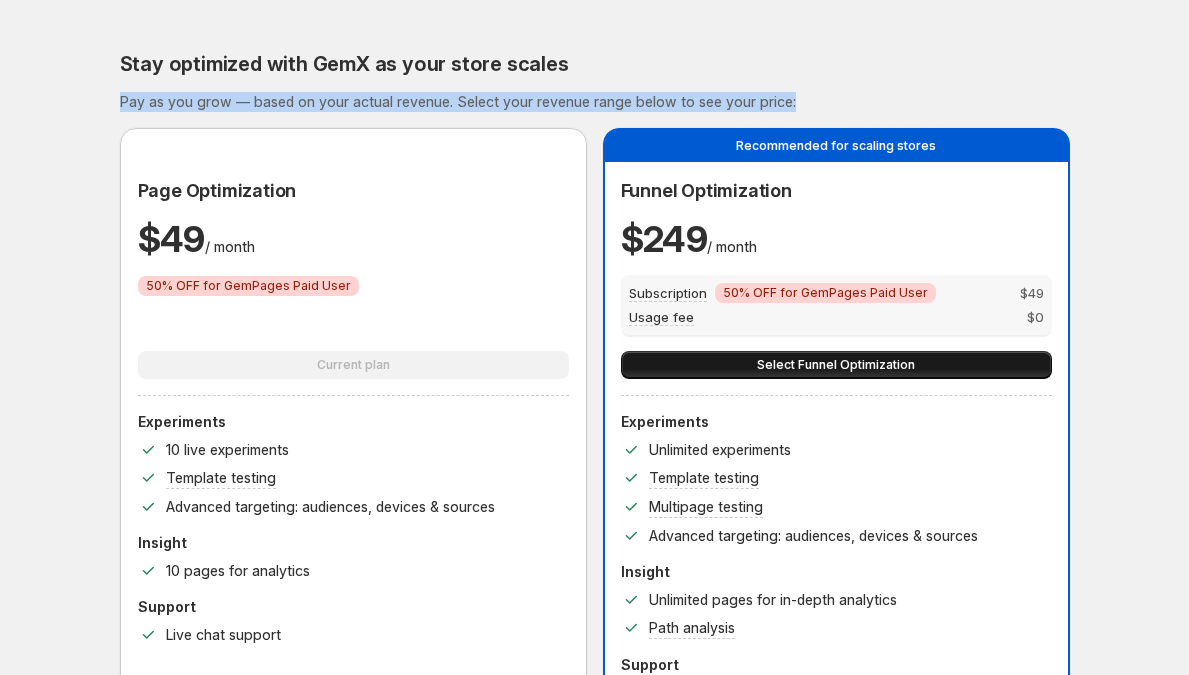 click on "Select Funnel Optimization" at bounding box center (836, 365) 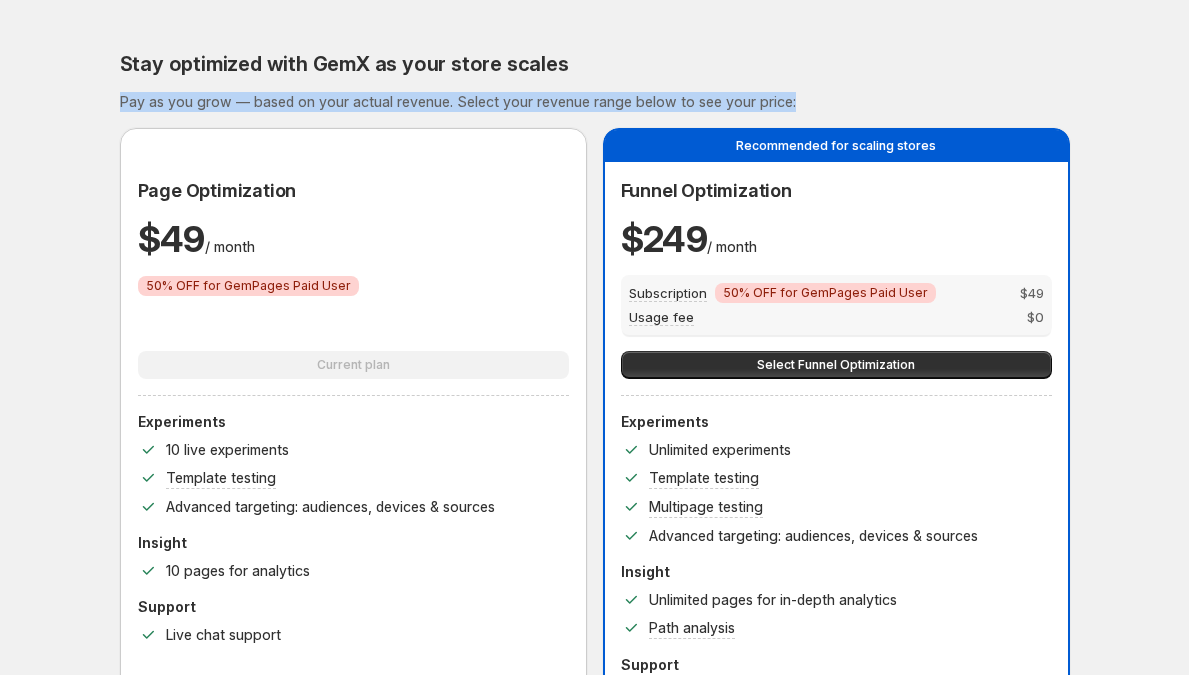 drag, startPoint x: 859, startPoint y: 365, endPoint x: 872, endPoint y: 316, distance: 50.695168 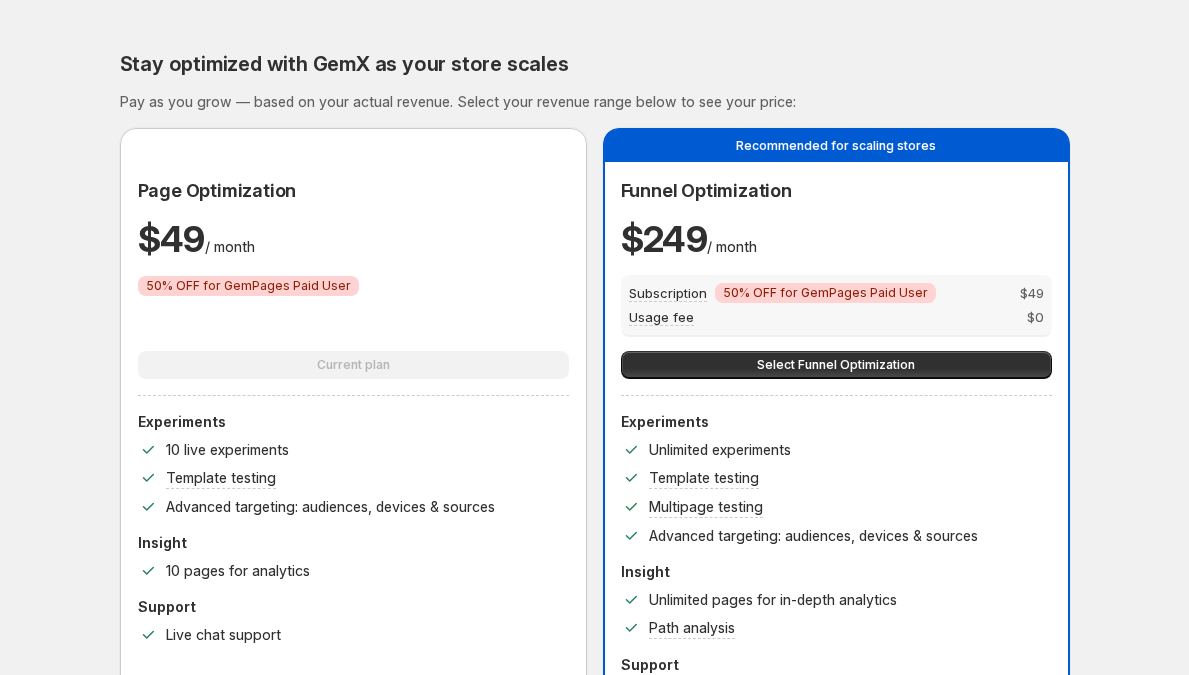click on "Stay optimized with GemX as your store scales Pay as you grow — based on your actual revenue. Select your revenue range below to see your price: Page Optimization $ 49  / month Critical 50% OFF for GemPages Paid User Current plan Experiments 10 live experiments Template testing Advanced targeting: audiences, devices & sources Insight 10 pages for analytics Support Live chat support Recommended for scaling stores Funnel Optimization $ 249  / month Subscription Critical 50% OFF for GemPages Paid User $ 49 Usage fee $ 0 Select Funnel Optimization Experiments Unlimited experiments Template testing Multipage testing Advanced targeting: audiences, devices & sources Insight Unlimited pages for in-depth analytics Path analysis Support Live chat support" at bounding box center (595, 386) 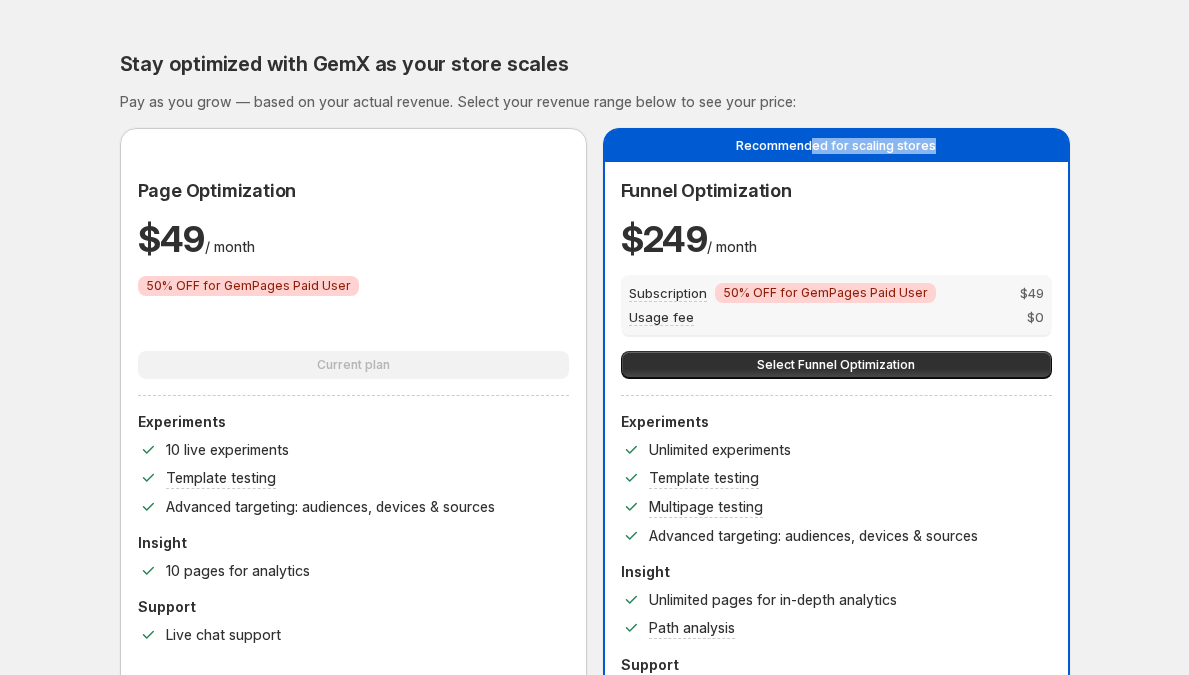 click on "Recommended for scaling stores" at bounding box center [836, 145] 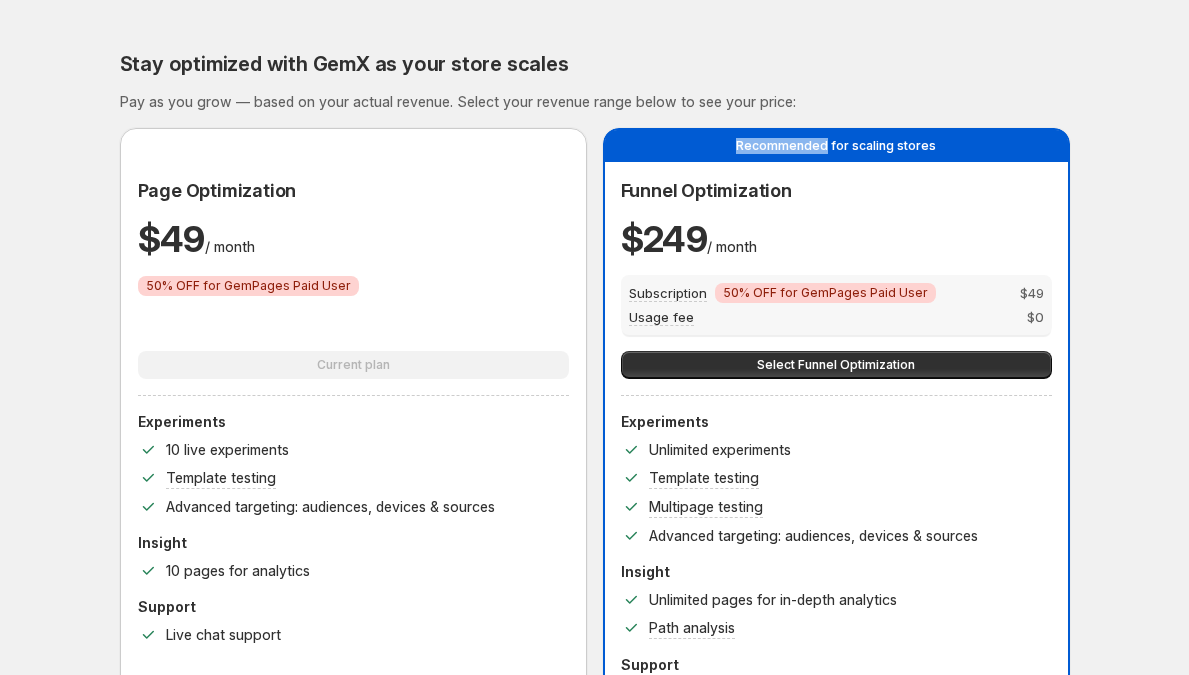 click on "Recommended for scaling stores" at bounding box center (836, 145) 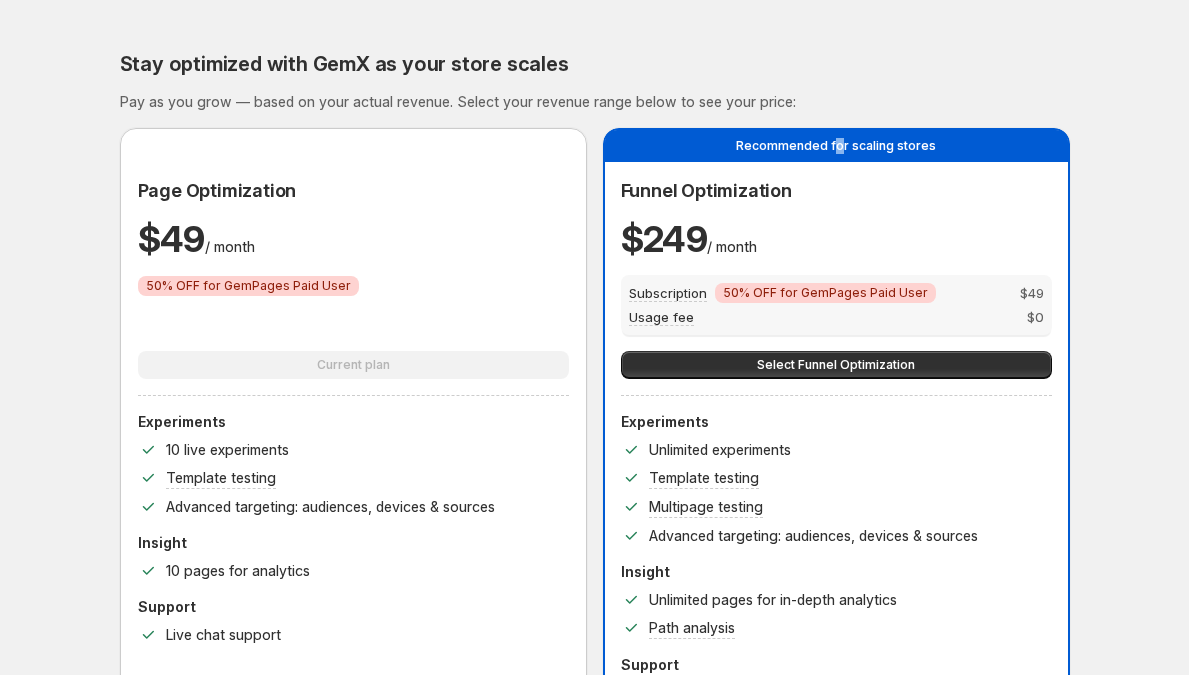 click on "Recommended for scaling stores" at bounding box center [836, 145] 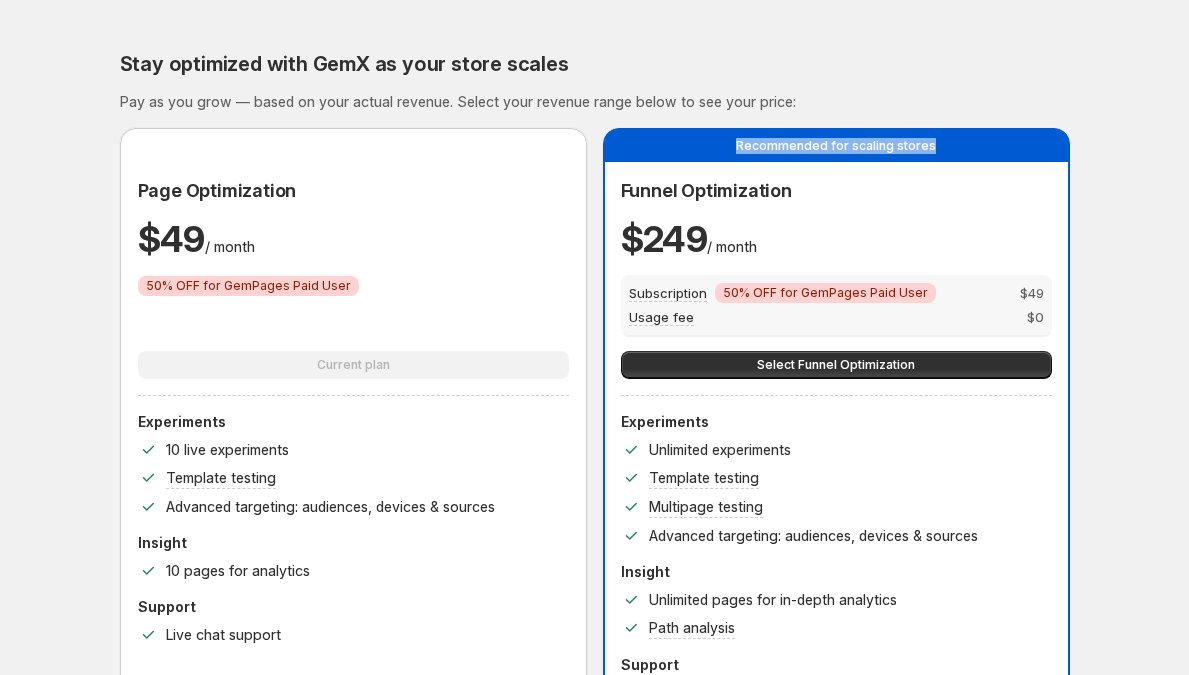 click on "Recommended for scaling stores" at bounding box center (836, 145) 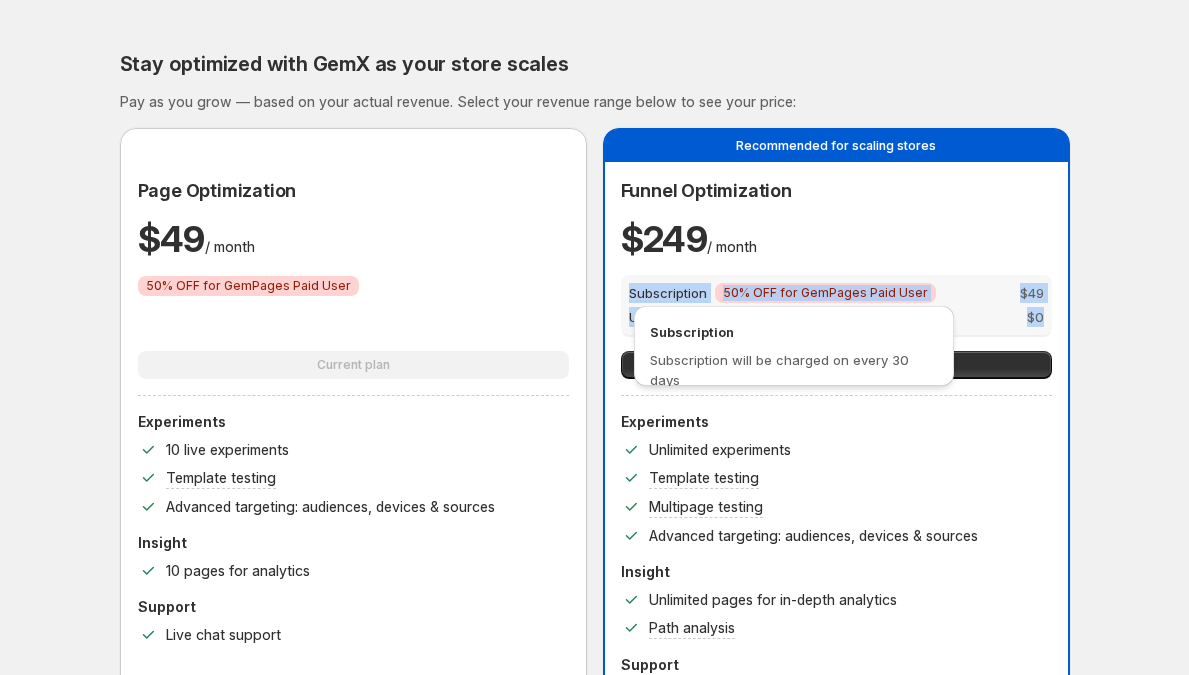 drag, startPoint x: 1005, startPoint y: 318, endPoint x: 638, endPoint y: 284, distance: 368.57156 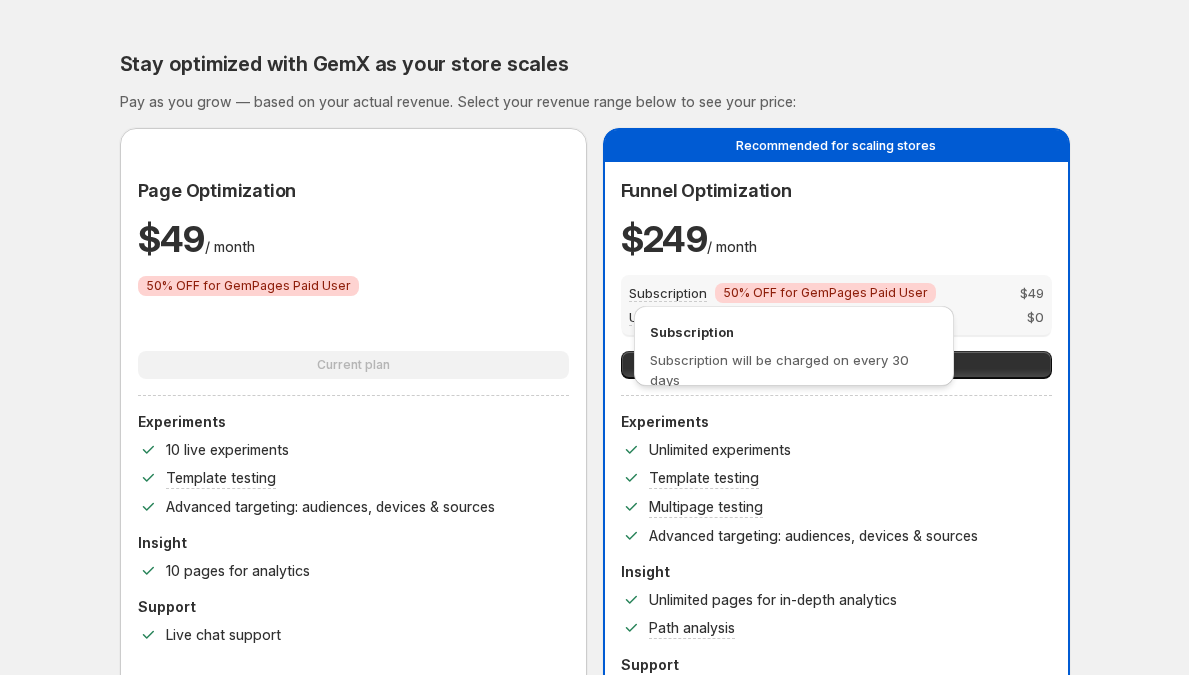 drag, startPoint x: 615, startPoint y: 316, endPoint x: 637, endPoint y: 321, distance: 22.561028 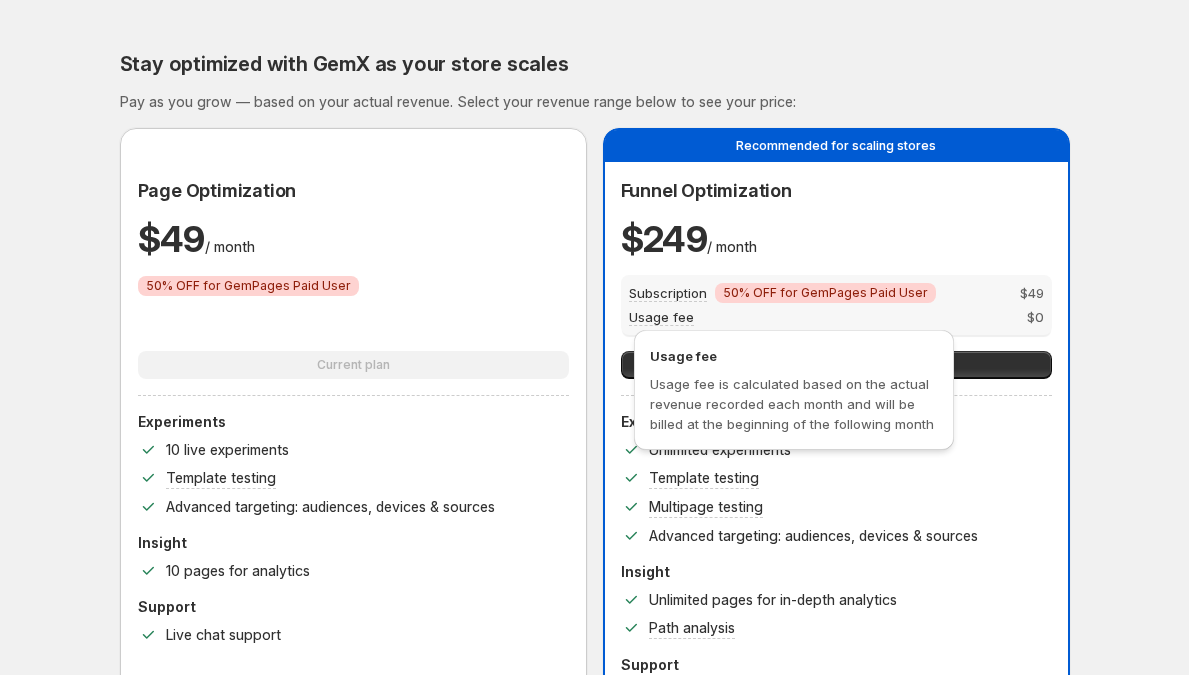 drag, startPoint x: 670, startPoint y: 316, endPoint x: 684, endPoint y: 318, distance: 14.142136 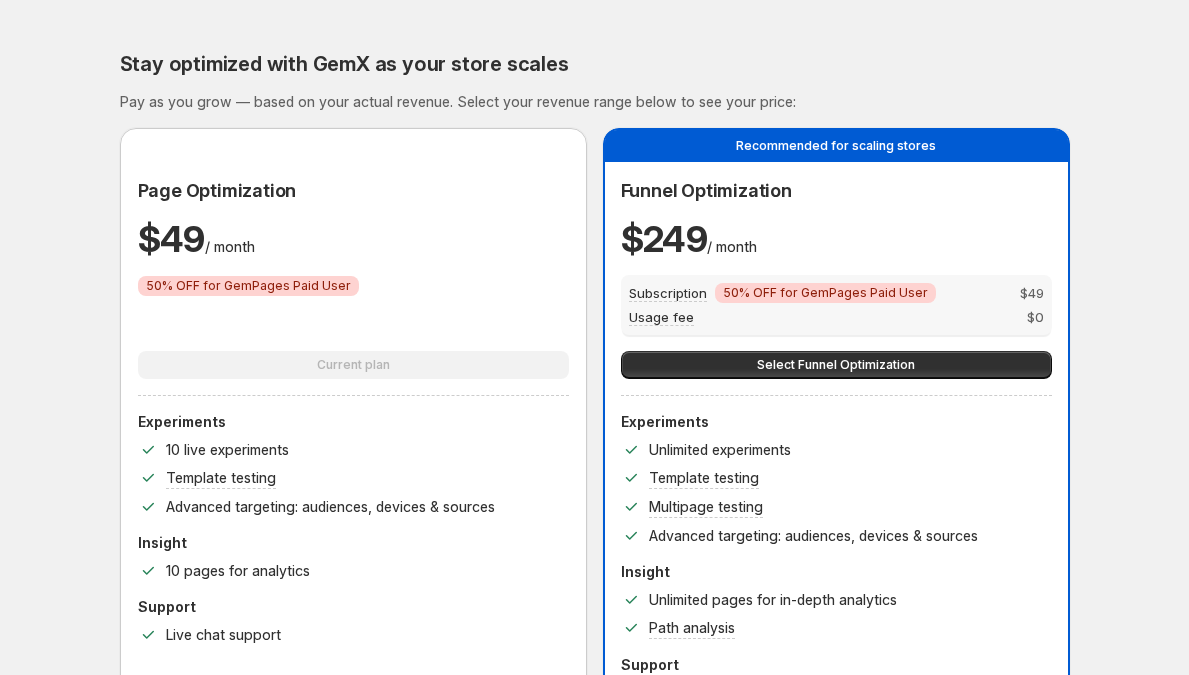 drag, startPoint x: 738, startPoint y: 312, endPoint x: 702, endPoint y: 291, distance: 41.677334 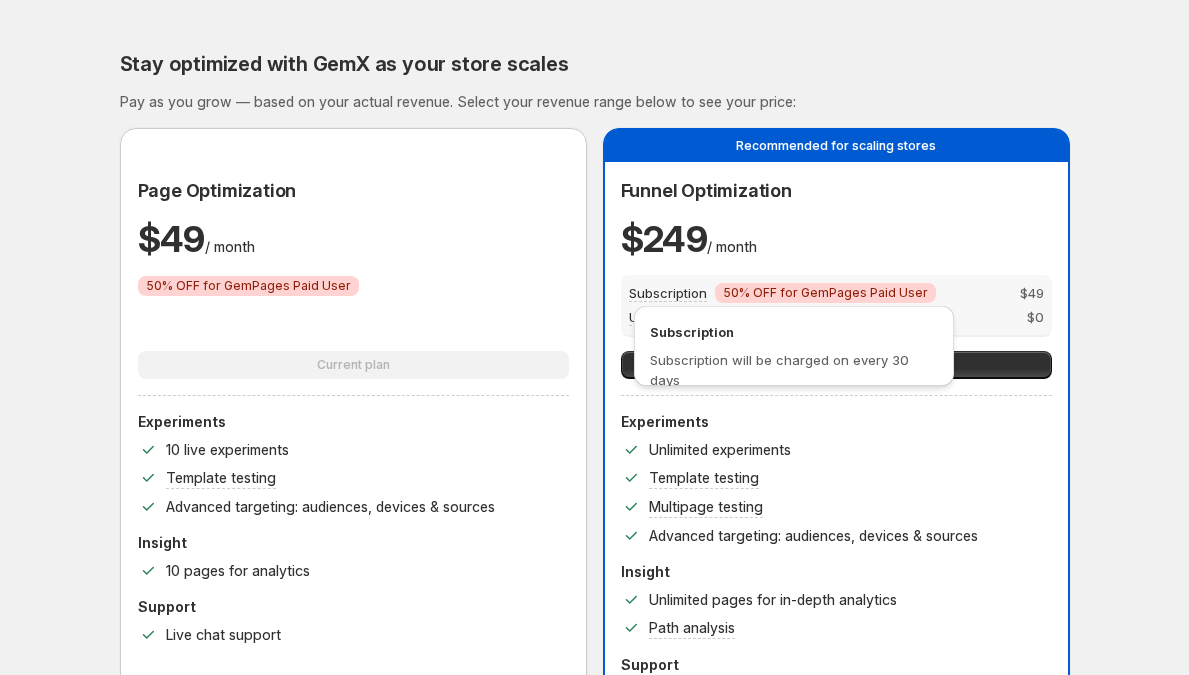 click on "Subscription" at bounding box center (668, 293) 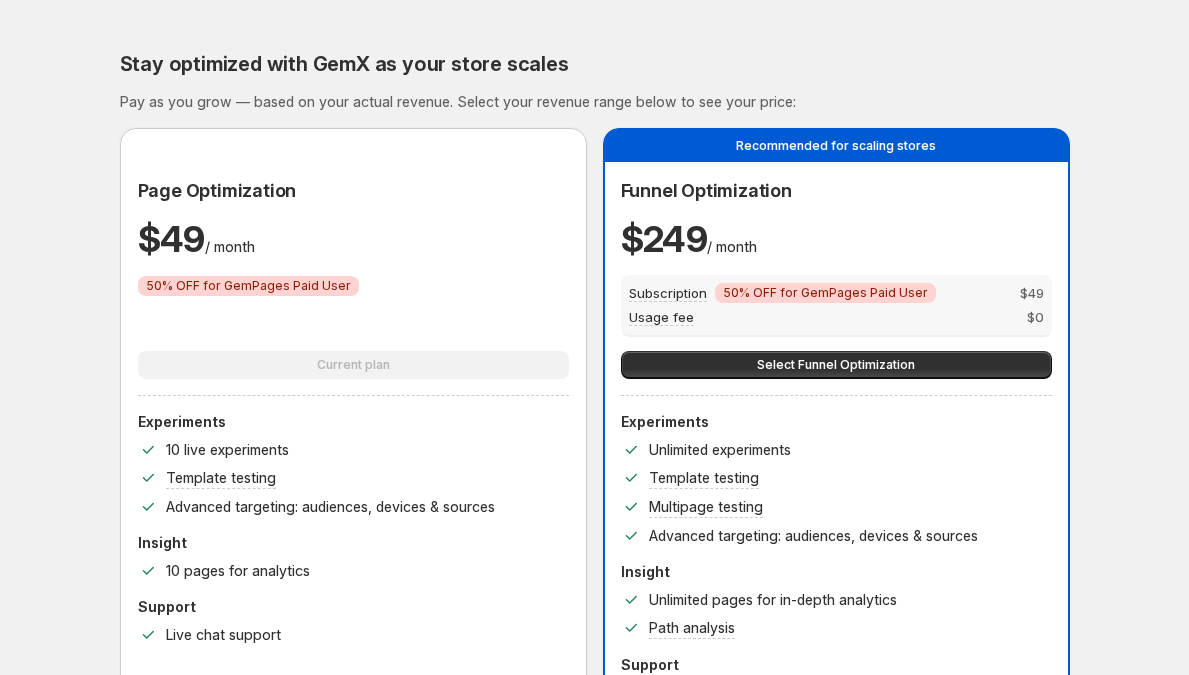 drag, startPoint x: 747, startPoint y: 242, endPoint x: 729, endPoint y: 221, distance: 27.658634 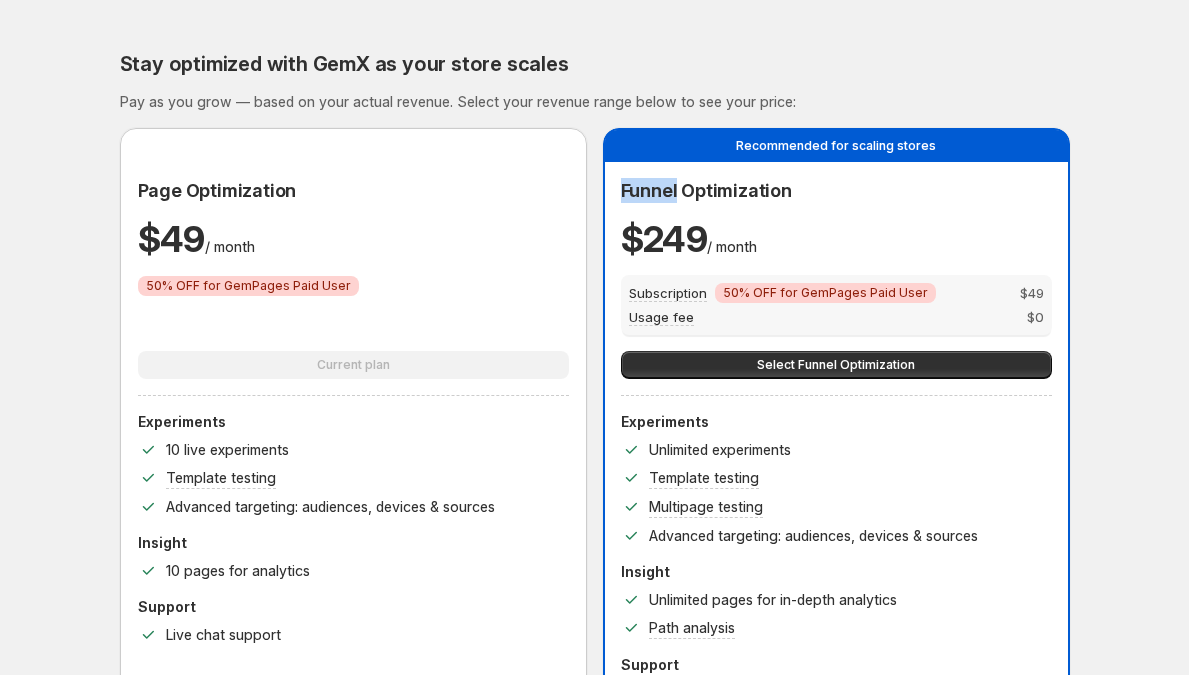 click on "Funnel Optimization" at bounding box center [706, 190] 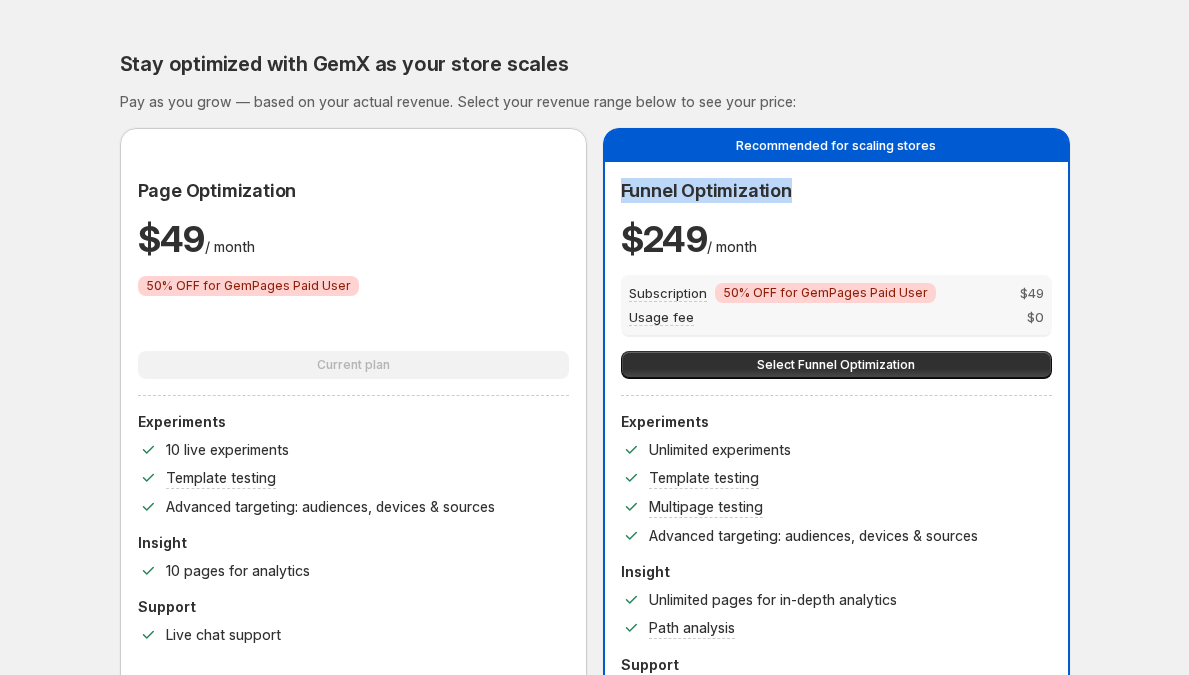 click on "Funnel Optimization" at bounding box center (706, 190) 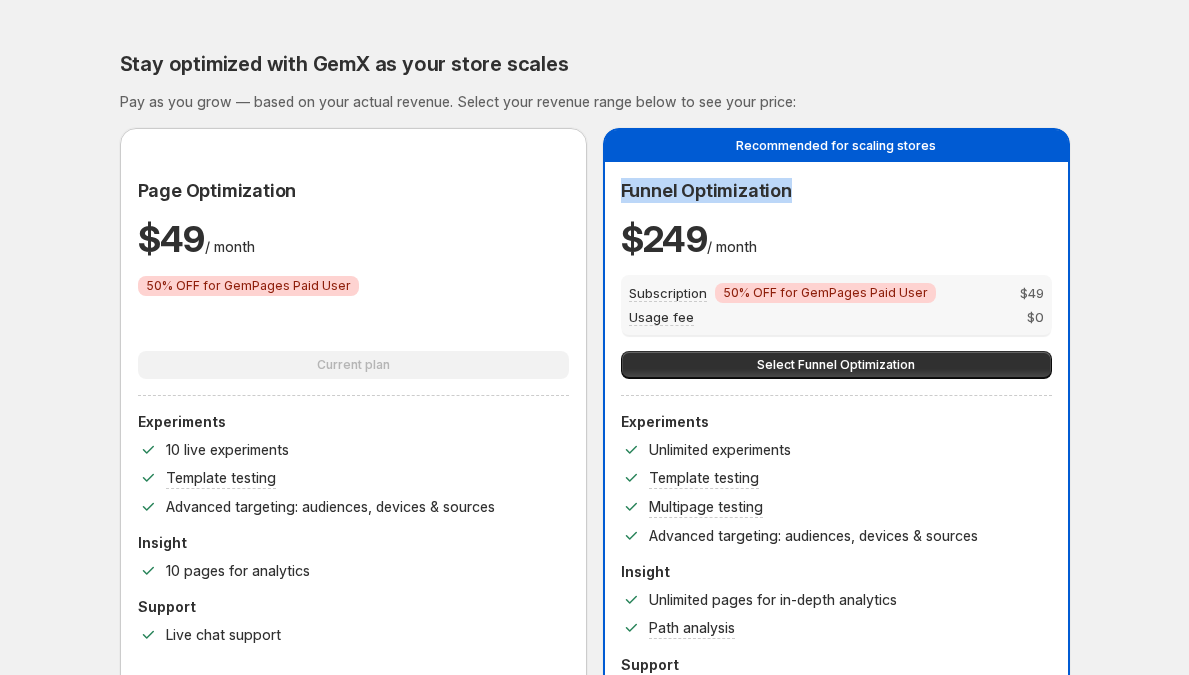 scroll, scrollTop: 24, scrollLeft: 0, axis: vertical 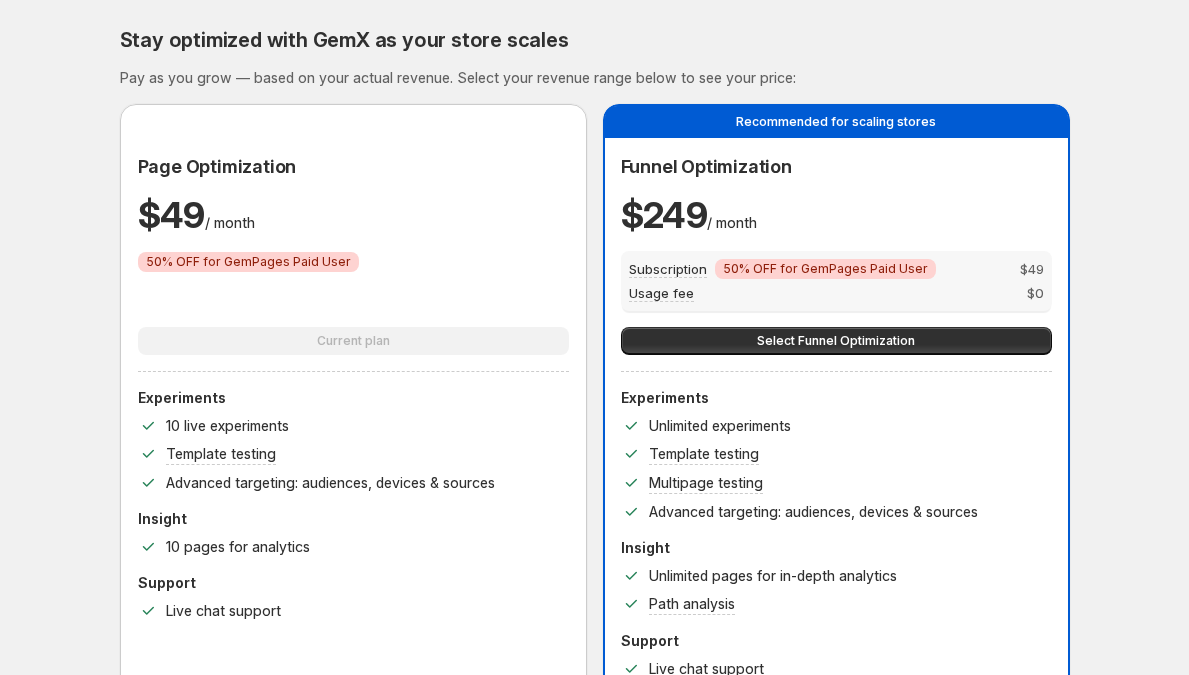 drag, startPoint x: 395, startPoint y: 449, endPoint x: 643, endPoint y: 443, distance: 248.07257 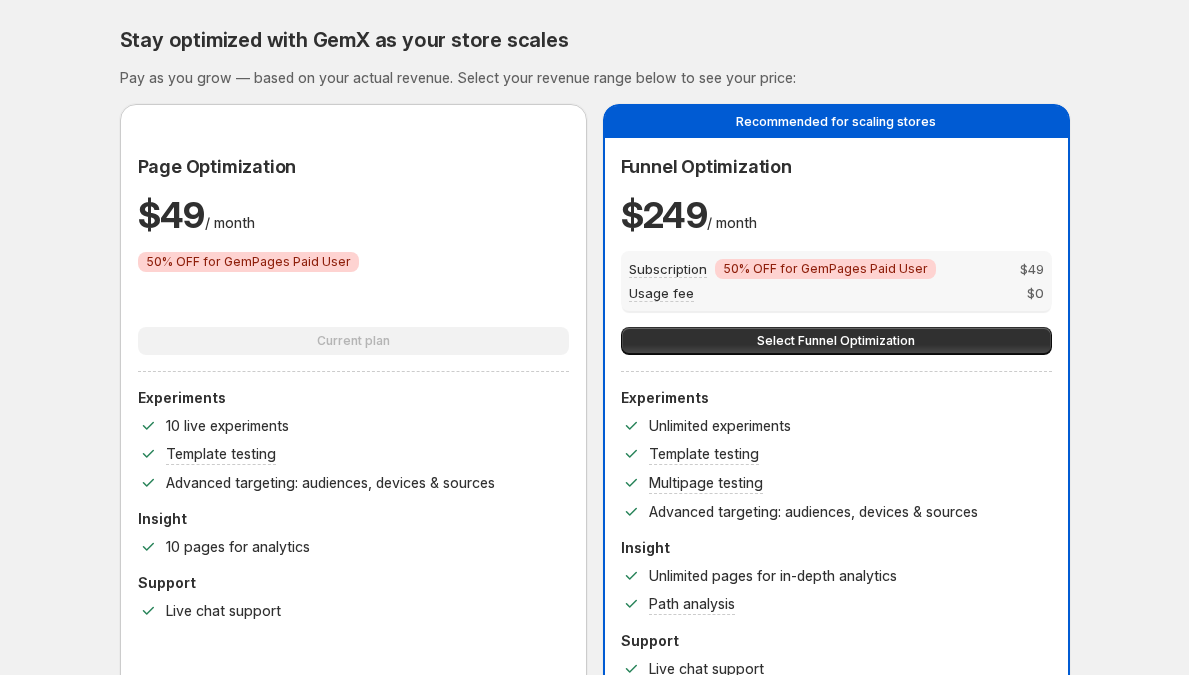 drag, startPoint x: 624, startPoint y: 485, endPoint x: 681, endPoint y: 480, distance: 57.21888 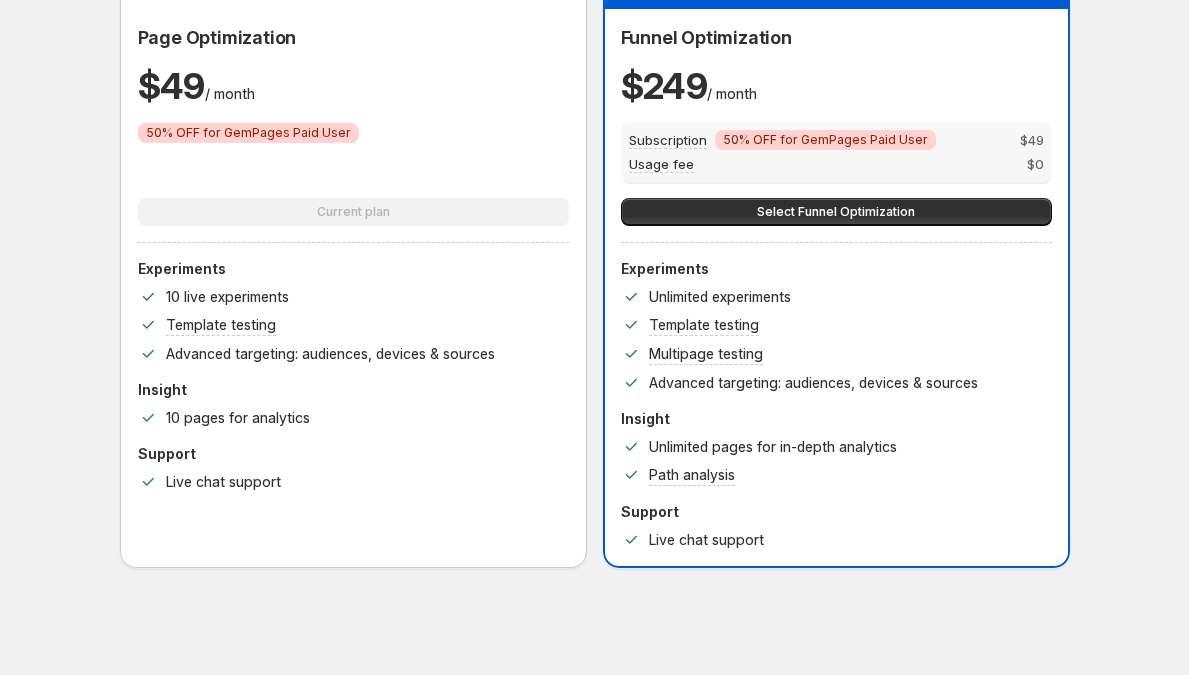 scroll, scrollTop: 0, scrollLeft: 0, axis: both 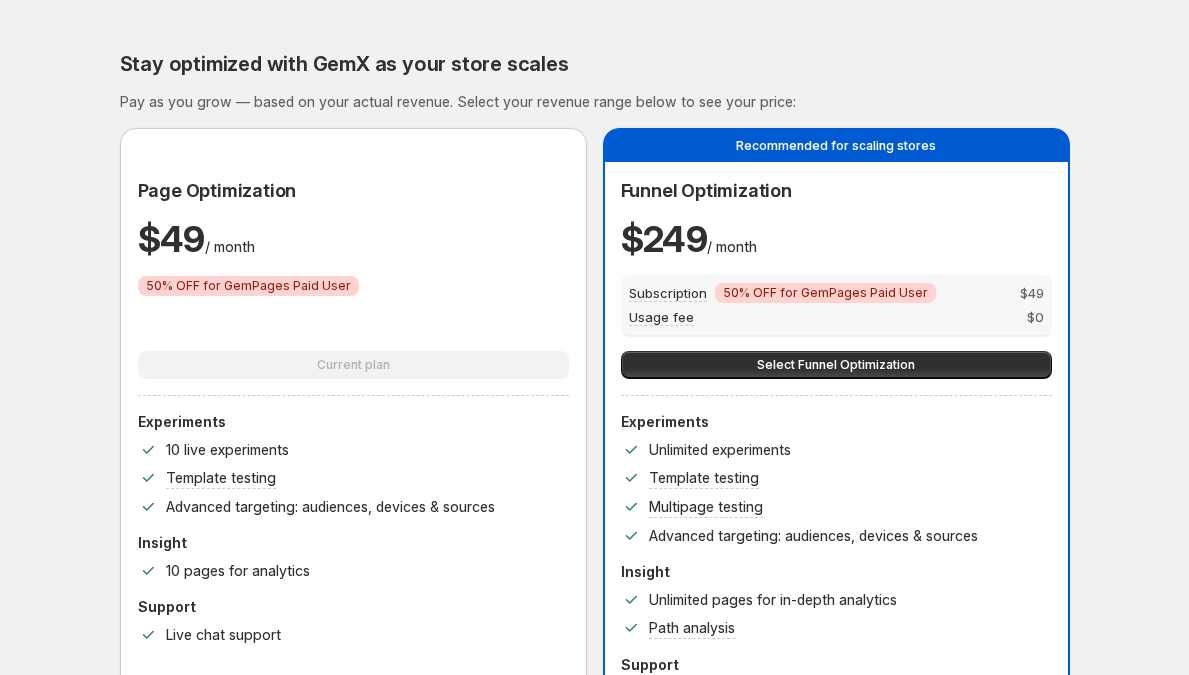 click on "Stay optimized with GemX as your store scales Pay as you grow — based on your actual revenue. Select your revenue range below to see your price: Page Optimization $ 49  / month Critical 50% OFF for GemPages Paid User Current plan Experiments 10 live experiments Template testing Advanced targeting: audiences, devices & sources Insight 10 pages for analytics Support Live chat support Recommended for scaling stores Funnel Optimization $ 249  / month Subscription Critical 50% OFF for GemPages Paid User $ 49 Usage fee $ 0 Select Funnel Optimization Experiments Unlimited experiments Template testing Multipage testing Advanced targeting: audiences, devices & sources Insight Unlimited pages for in-depth analytics Path analysis Support Live chat support" at bounding box center [595, 386] 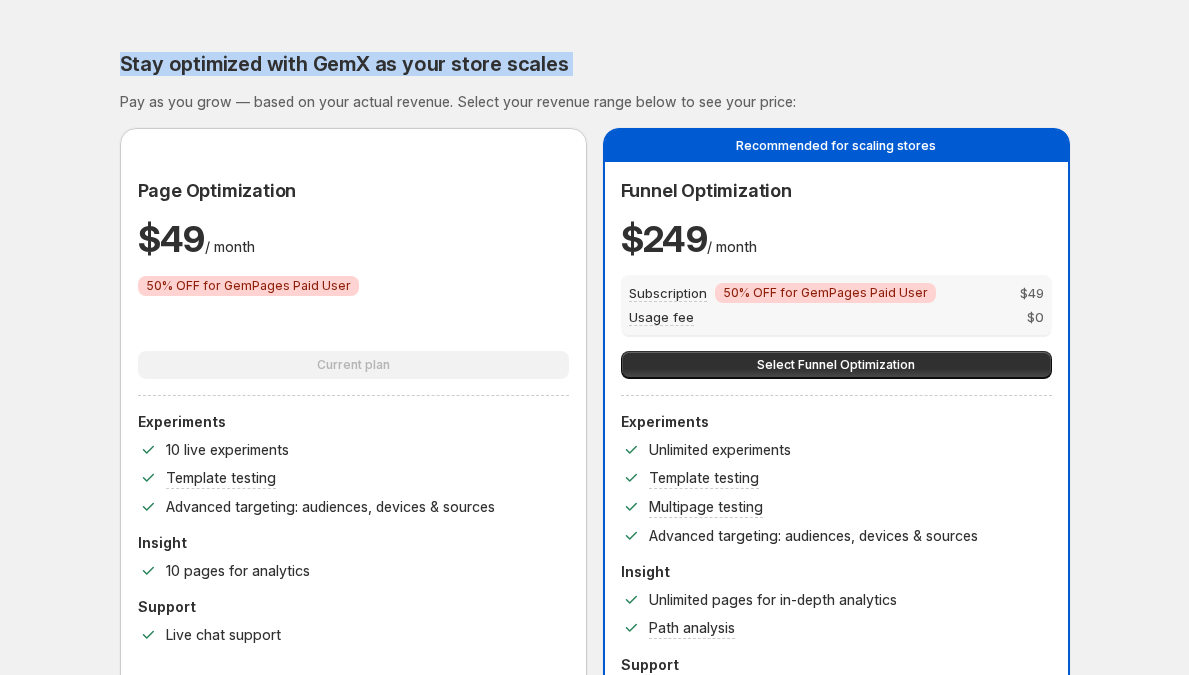 click on "Stay optimized with GemX as your store scales Pay as you grow — based on your actual revenue. Select your revenue range below to see your price: Page Optimization $ 49  / month Critical 50% OFF for GemPages Paid User Current plan Experiments 10 live experiments Template testing Advanced targeting: audiences, devices & sources Insight 10 pages for analytics Support Live chat support Recommended for scaling stores Funnel Optimization $ 249  / month Subscription Critical 50% OFF for GemPages Paid User $ 49 Usage fee $ 0 Select Funnel Optimization Experiments Unlimited experiments Template testing Multipage testing Advanced targeting: audiences, devices & sources Insight Unlimited pages for in-depth analytics Path analysis Support Live chat support" at bounding box center [595, 386] 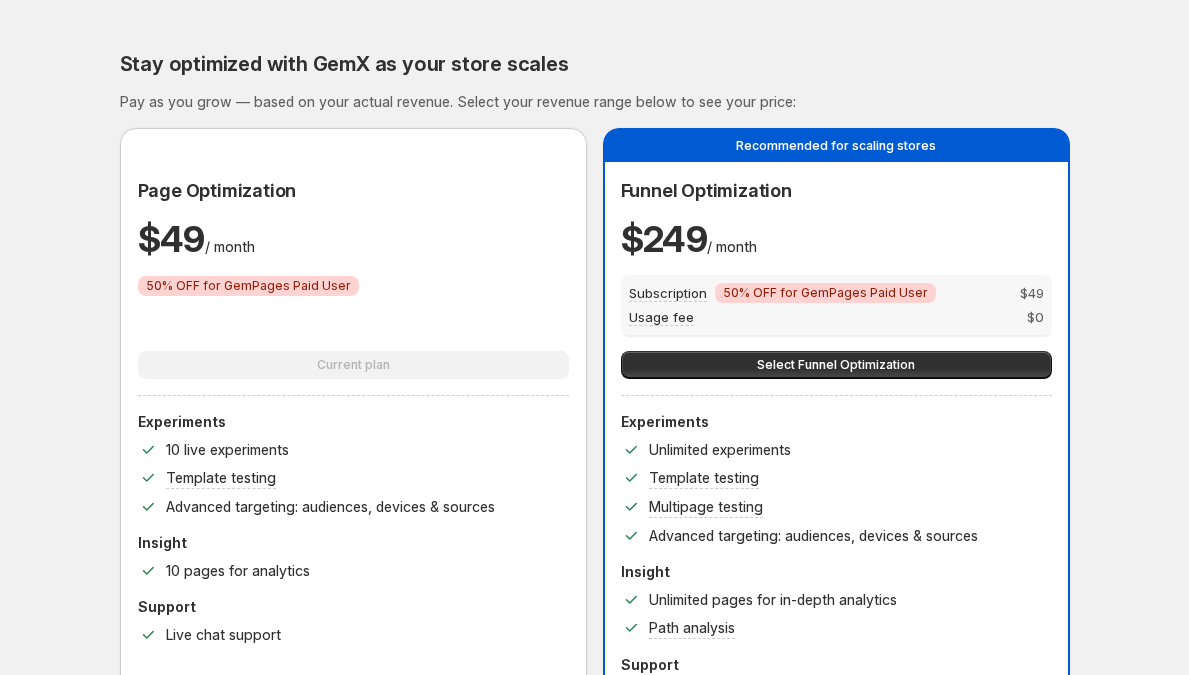 drag, startPoint x: 877, startPoint y: 107, endPoint x: 822, endPoint y: 105, distance: 55.03635 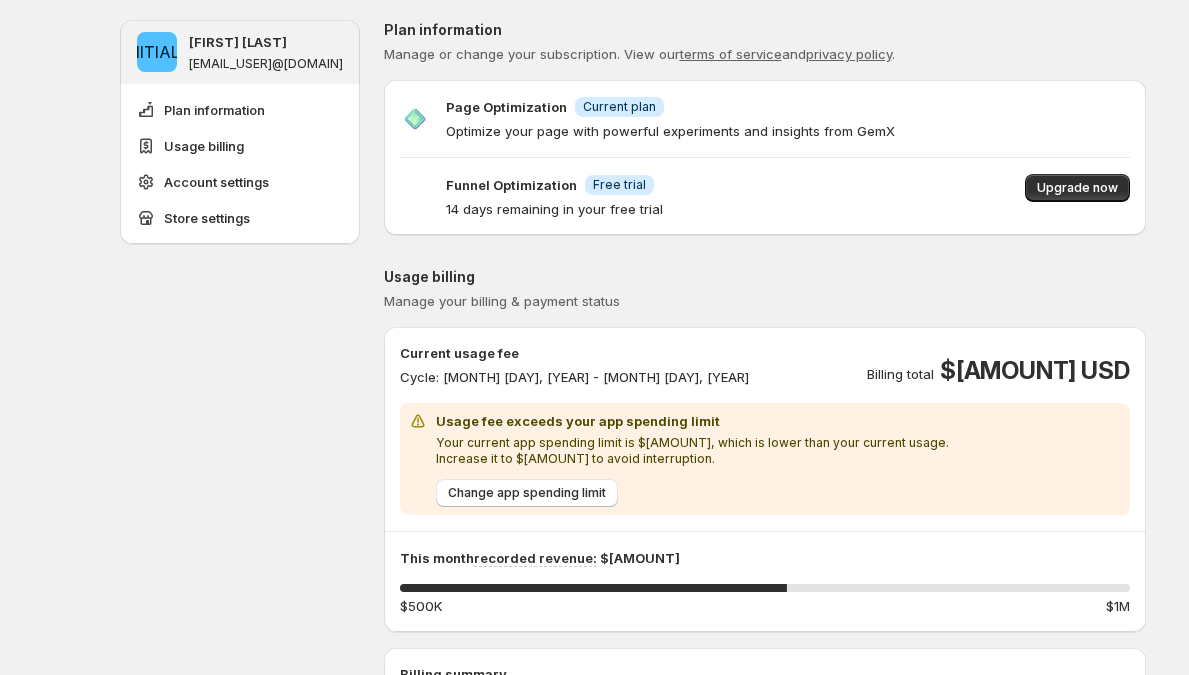 click on "Page Optimization Info Current plan Optimize your page with powerful experiments and insights from GemX Funnel Optimization Info Free trial 14 days remaining in your free trial Upgrade now" at bounding box center [765, 157] 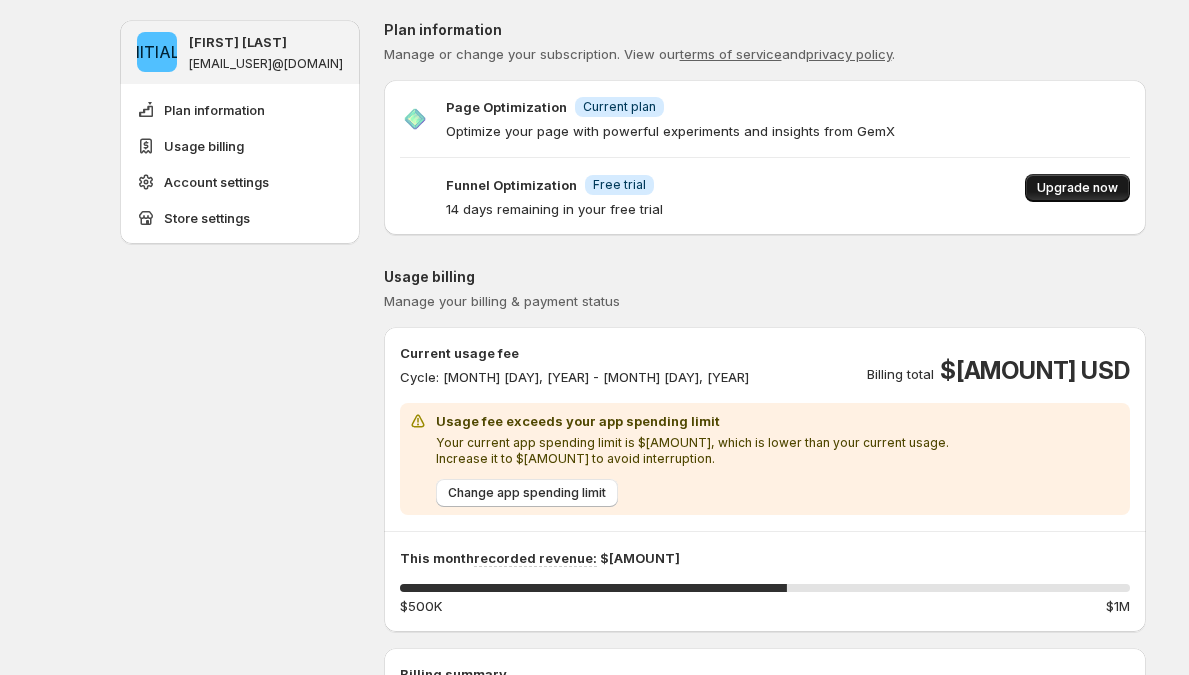 click on "Upgrade now" at bounding box center [1077, 188] 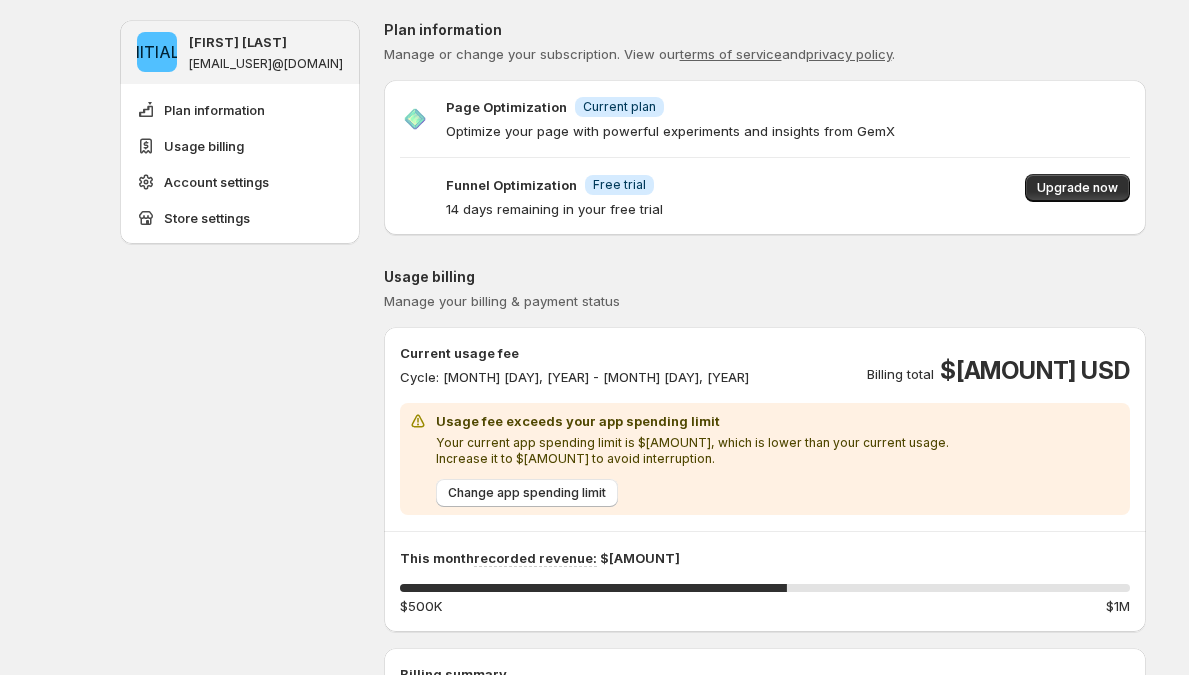 click on "Free trial" at bounding box center [619, 185] 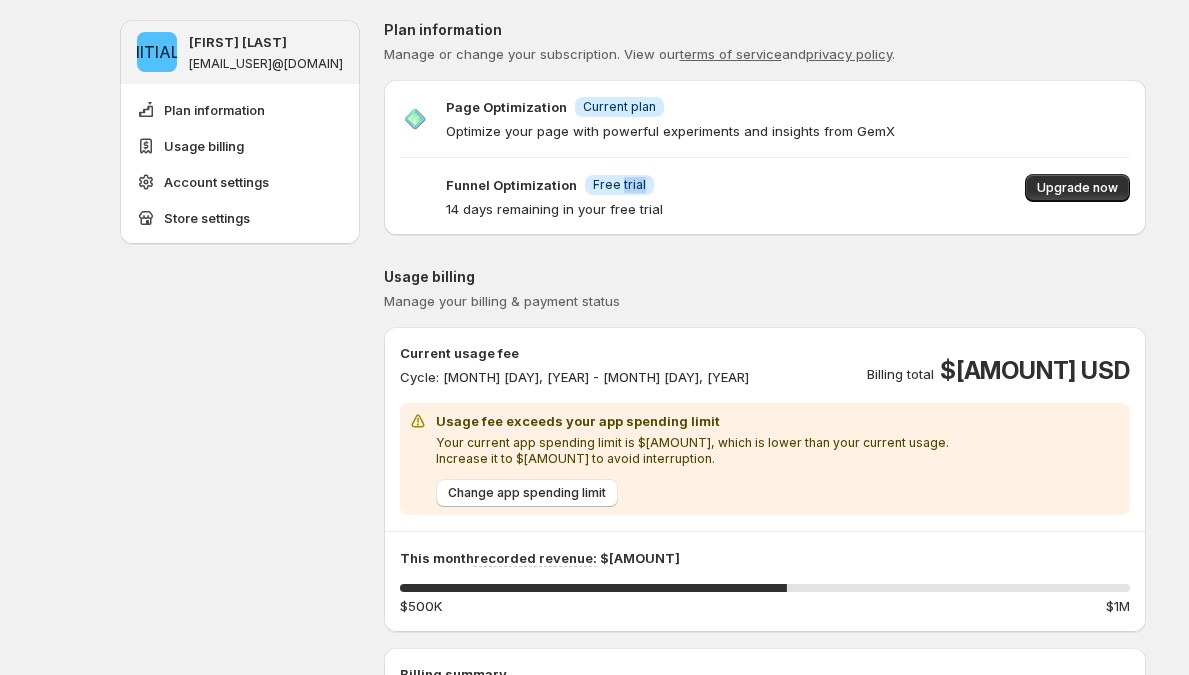 click on "Free trial" at bounding box center (619, 185) 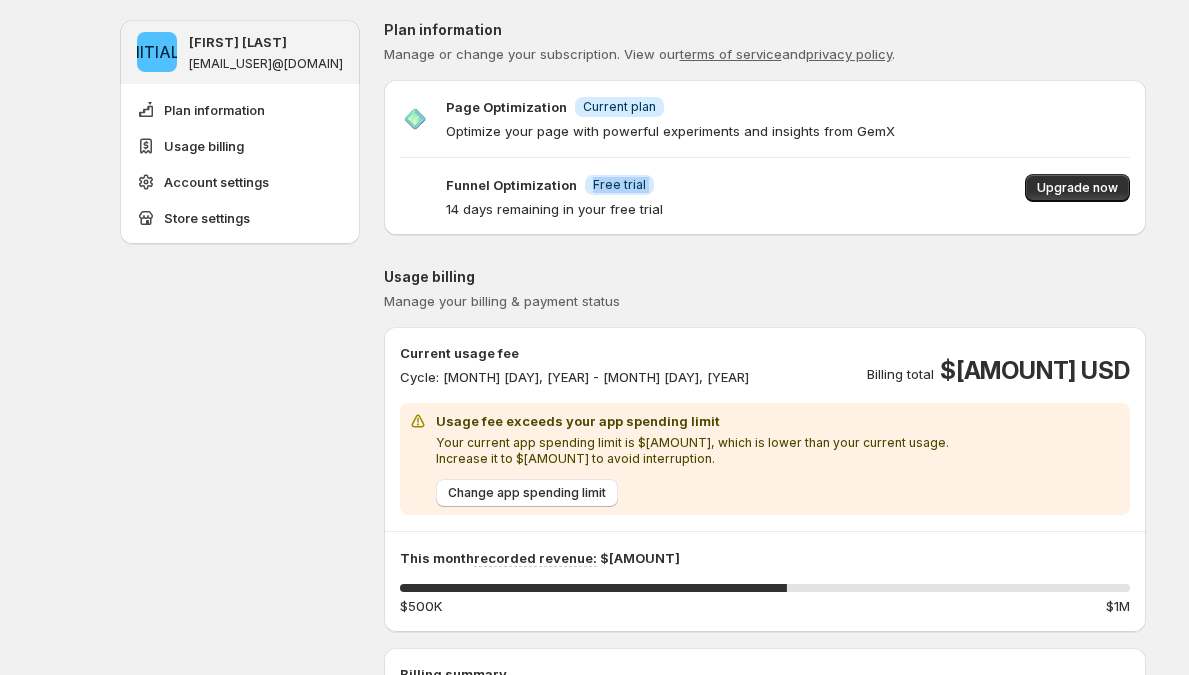 click on "Free trial" at bounding box center (619, 185) 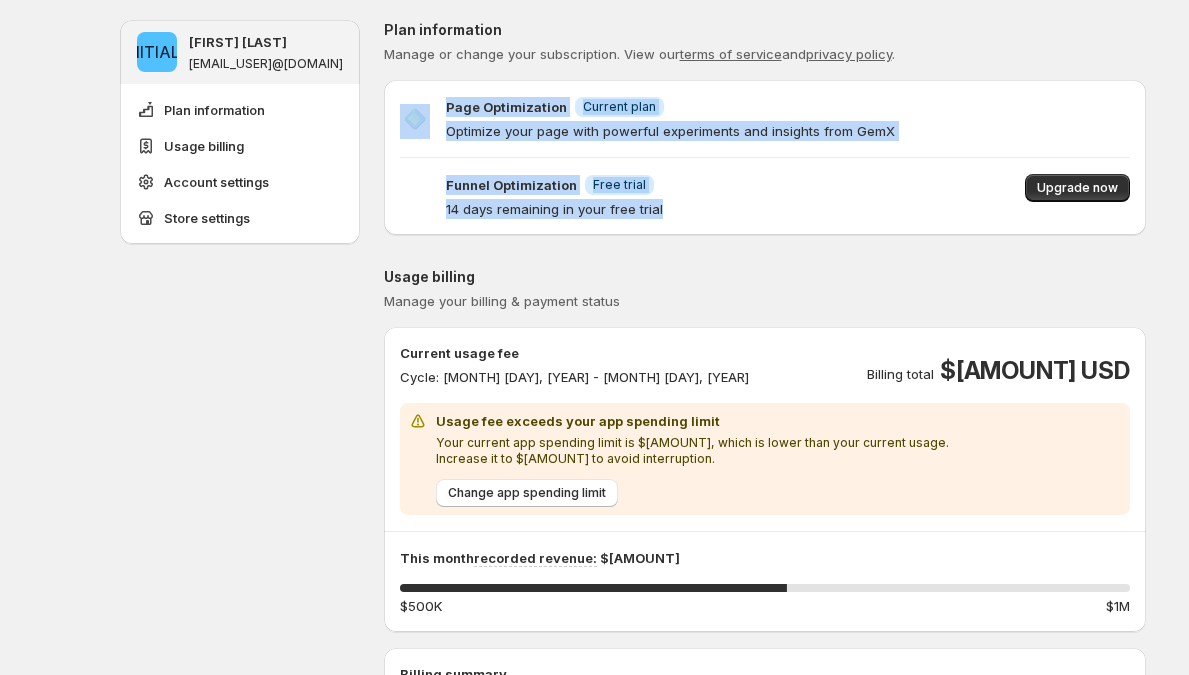 drag, startPoint x: 707, startPoint y: 212, endPoint x: 441, endPoint y: 99, distance: 289.00693 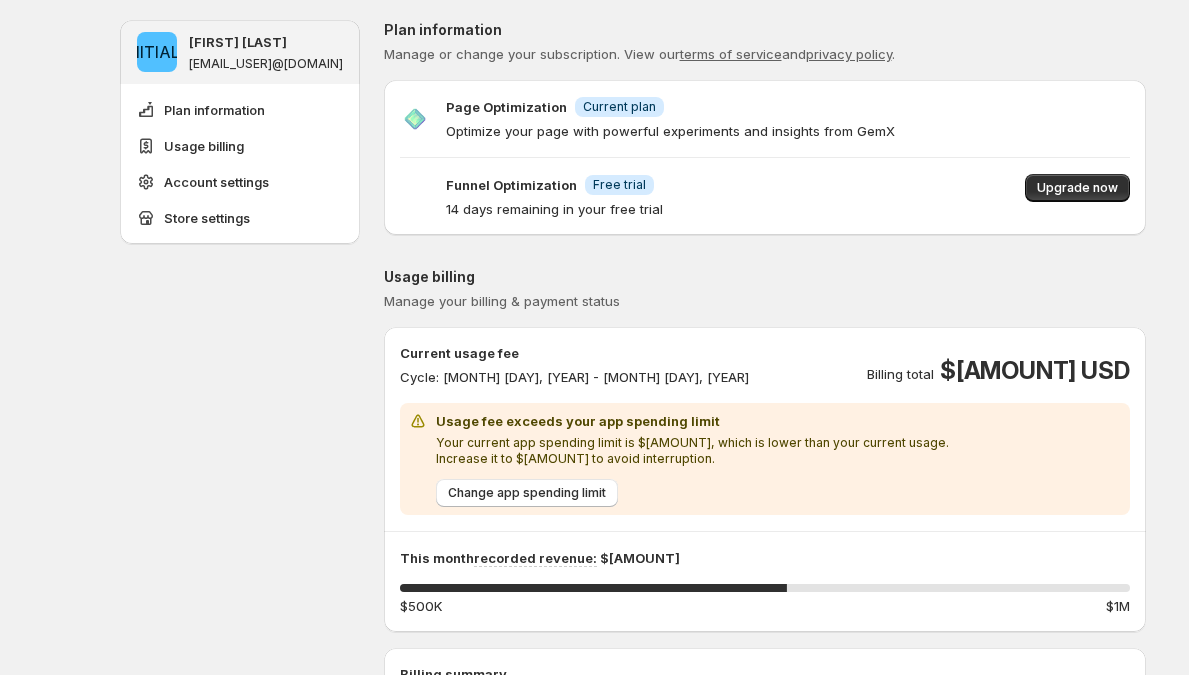 click on "Optimize your page with powerful experiments and insights from GemX" at bounding box center (670, 131) 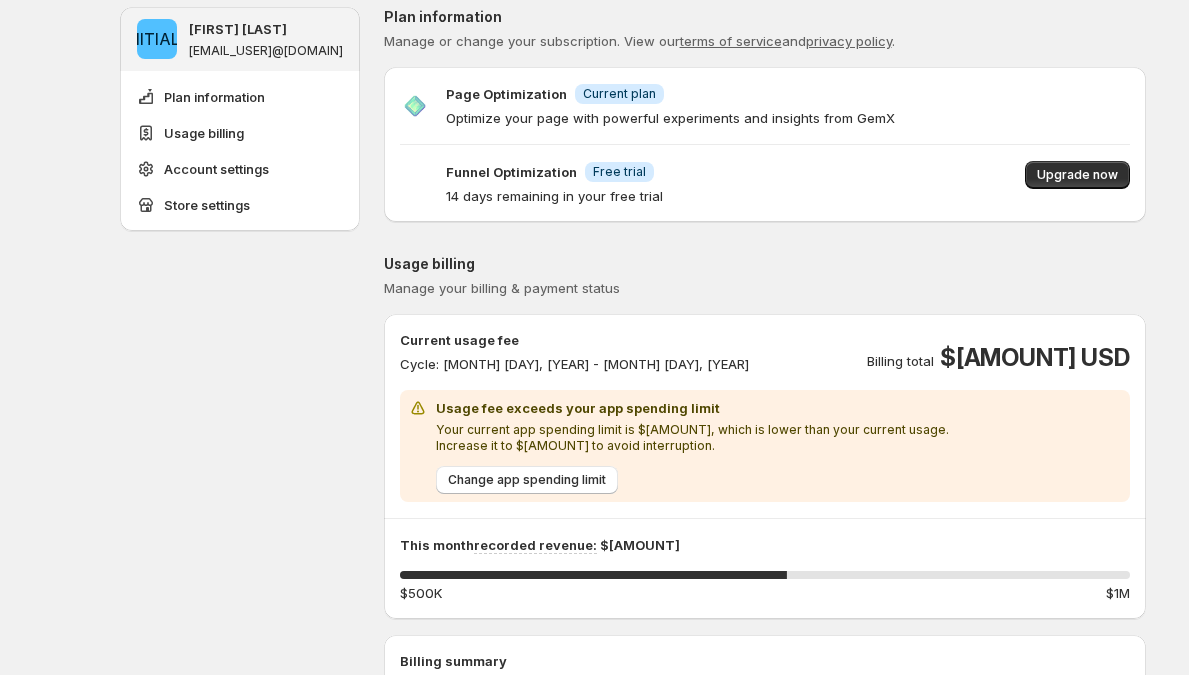scroll, scrollTop: 26, scrollLeft: 0, axis: vertical 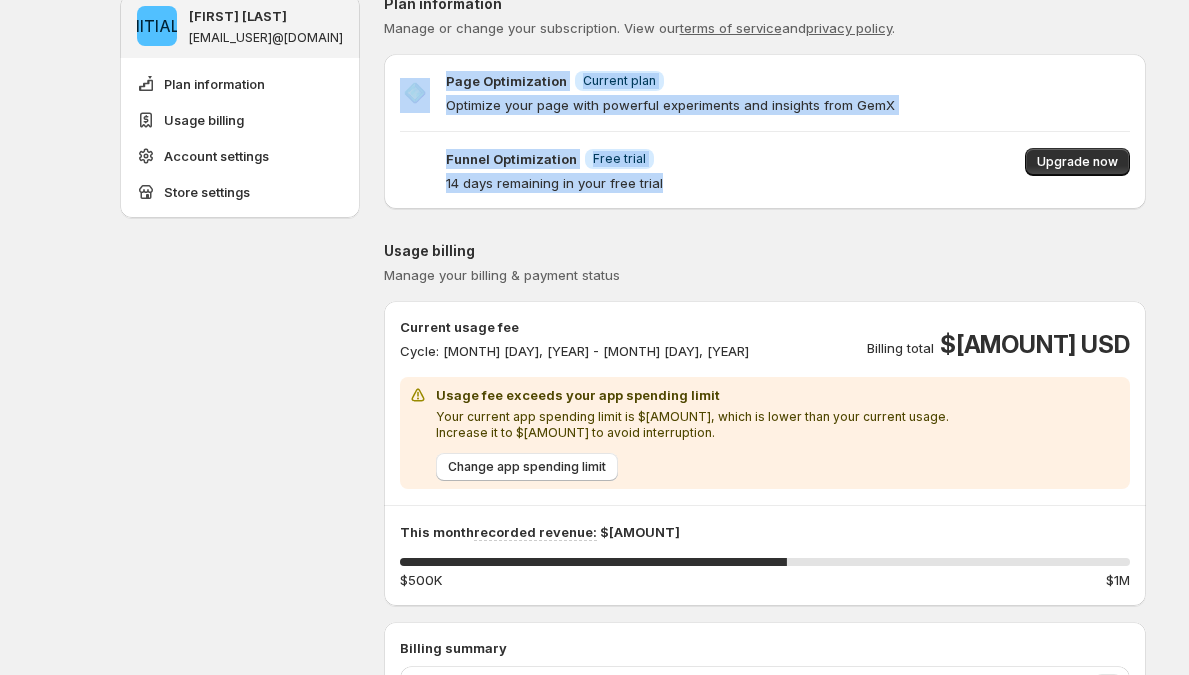 drag, startPoint x: 666, startPoint y: 166, endPoint x: 394, endPoint y: 45, distance: 297.69952 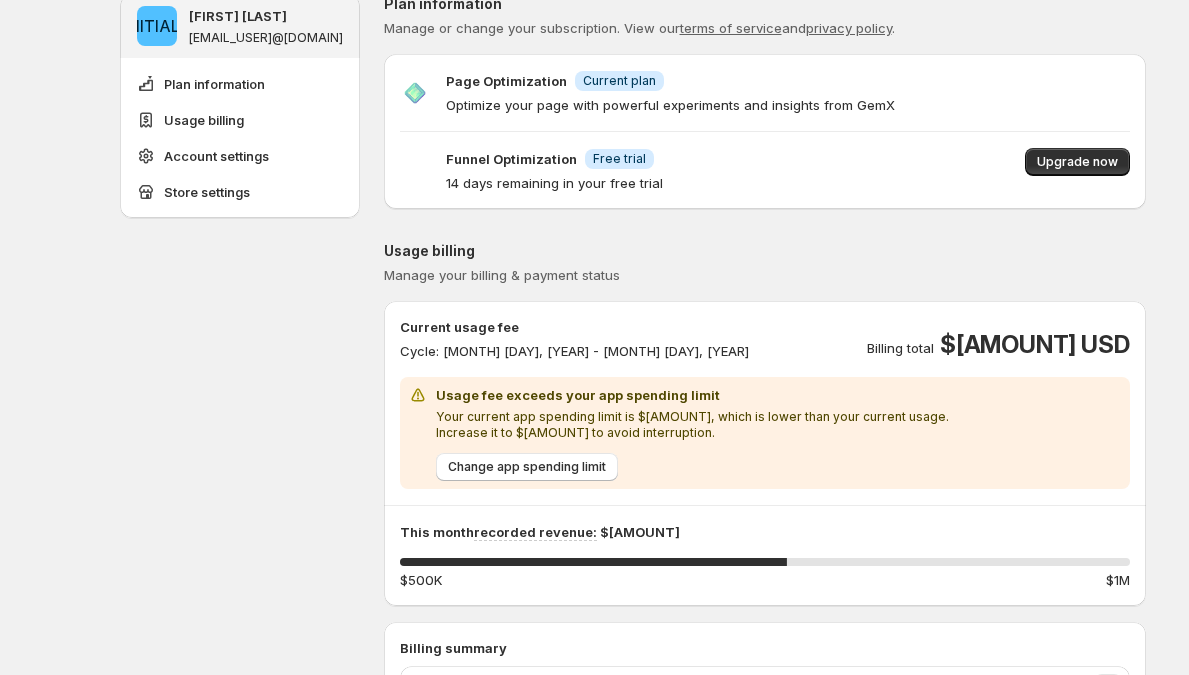click on "Page Optimization" at bounding box center (506, 81) 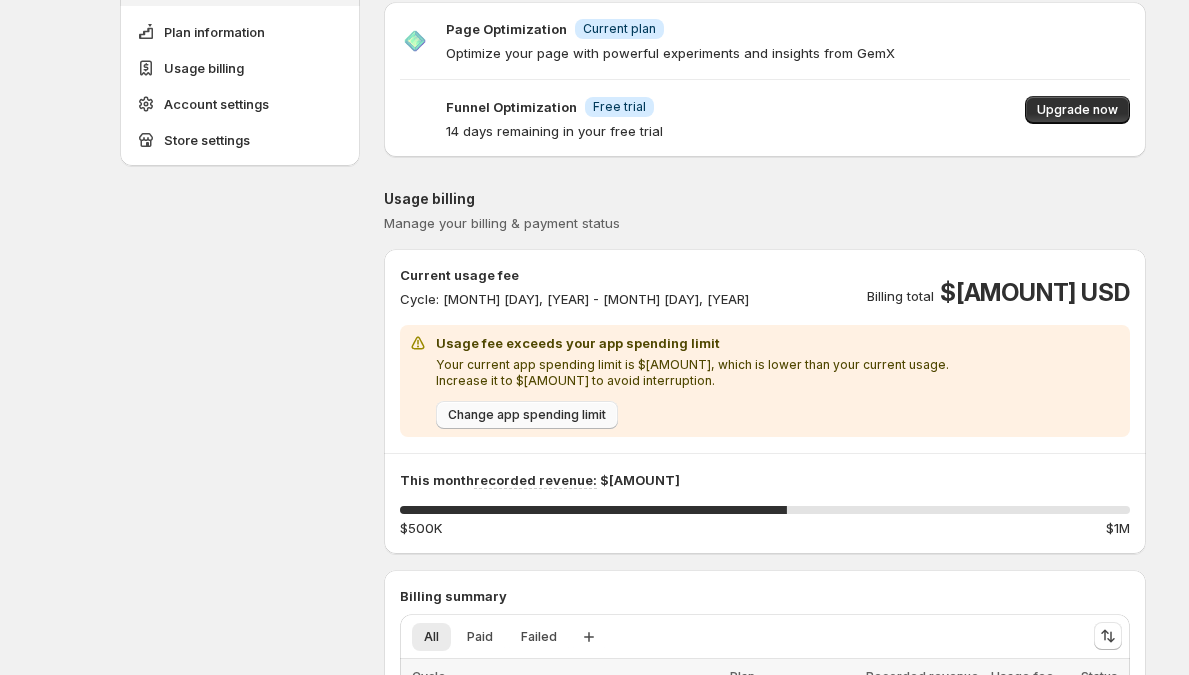 click on "Change app spending limit" at bounding box center (527, 415) 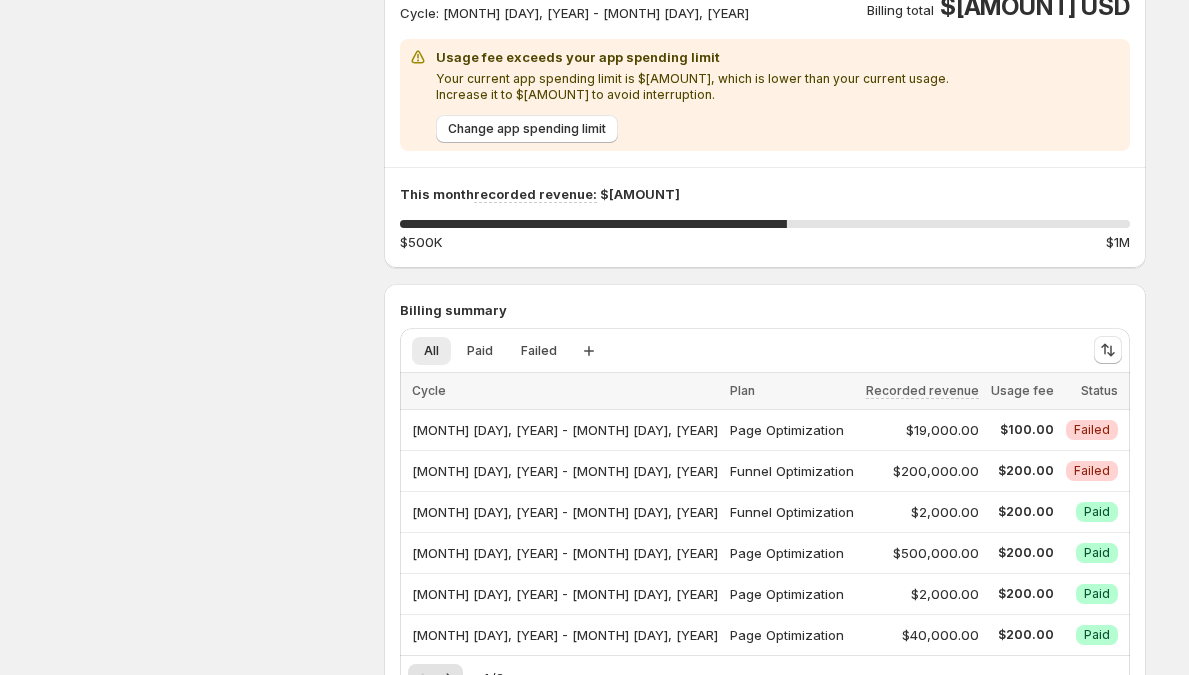 scroll, scrollTop: 390, scrollLeft: 0, axis: vertical 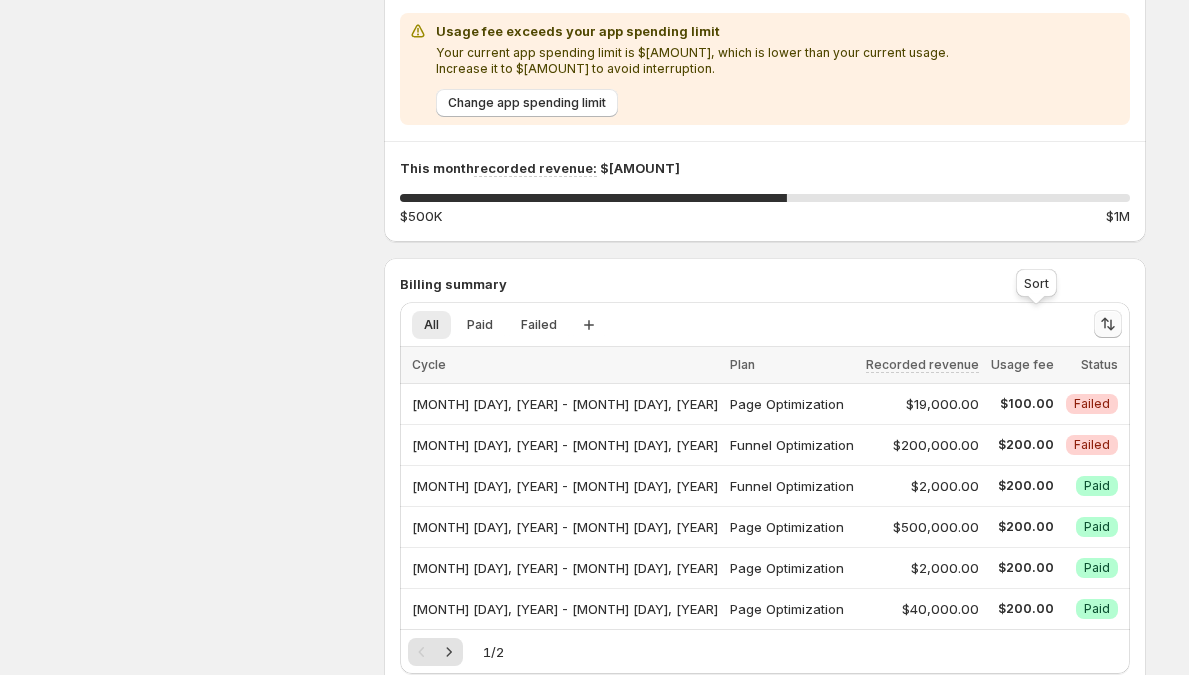 drag, startPoint x: 1046, startPoint y: 321, endPoint x: 1045, endPoint y: 336, distance: 15.033297 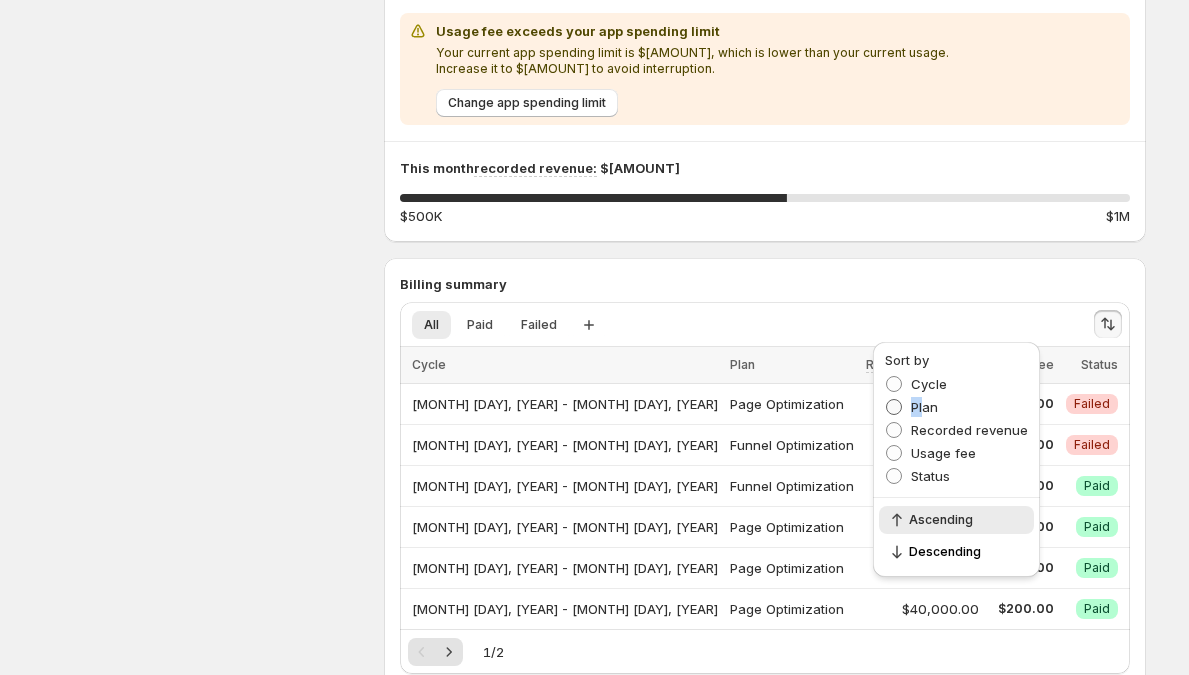 click on "Cycle Plan Recorded revenue Usage fee Status" at bounding box center [956, 431] 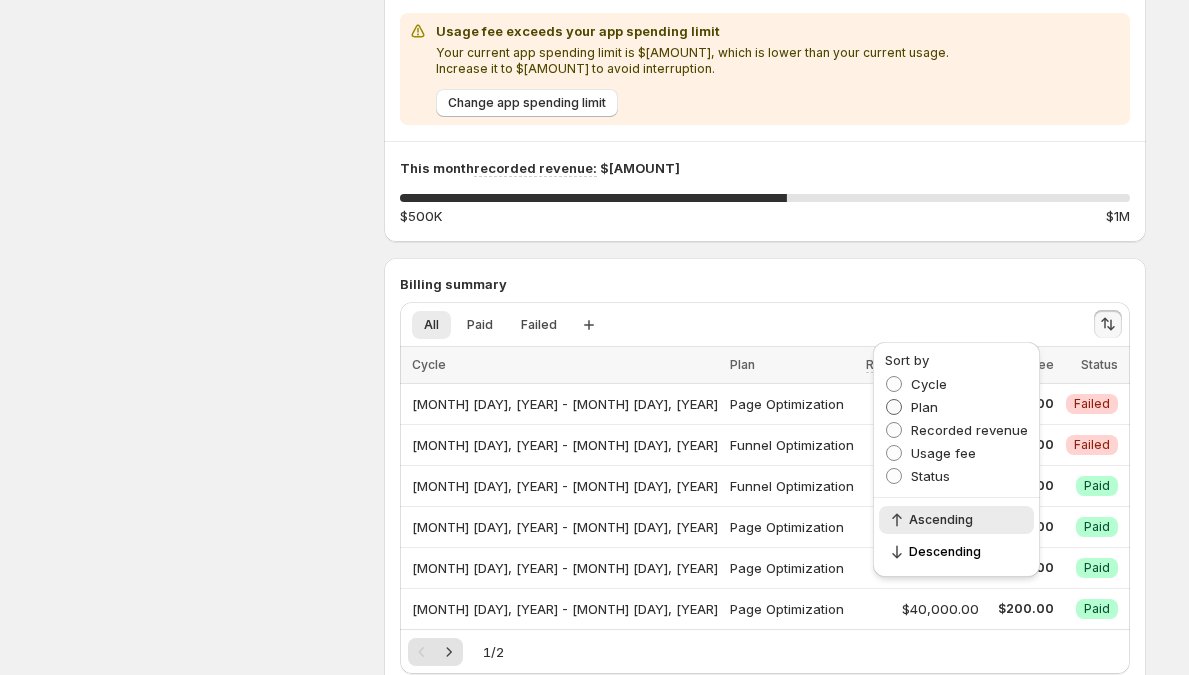 click on "Plan" at bounding box center (924, 407) 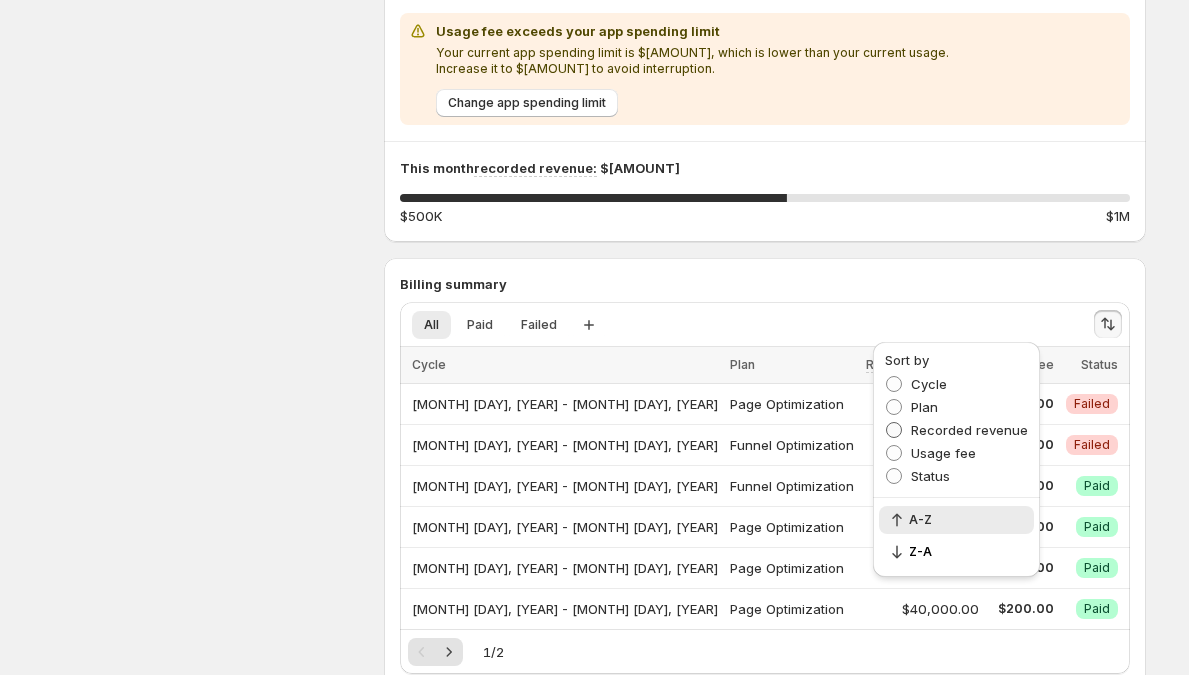 drag, startPoint x: 940, startPoint y: 423, endPoint x: 942, endPoint y: 435, distance: 12.165525 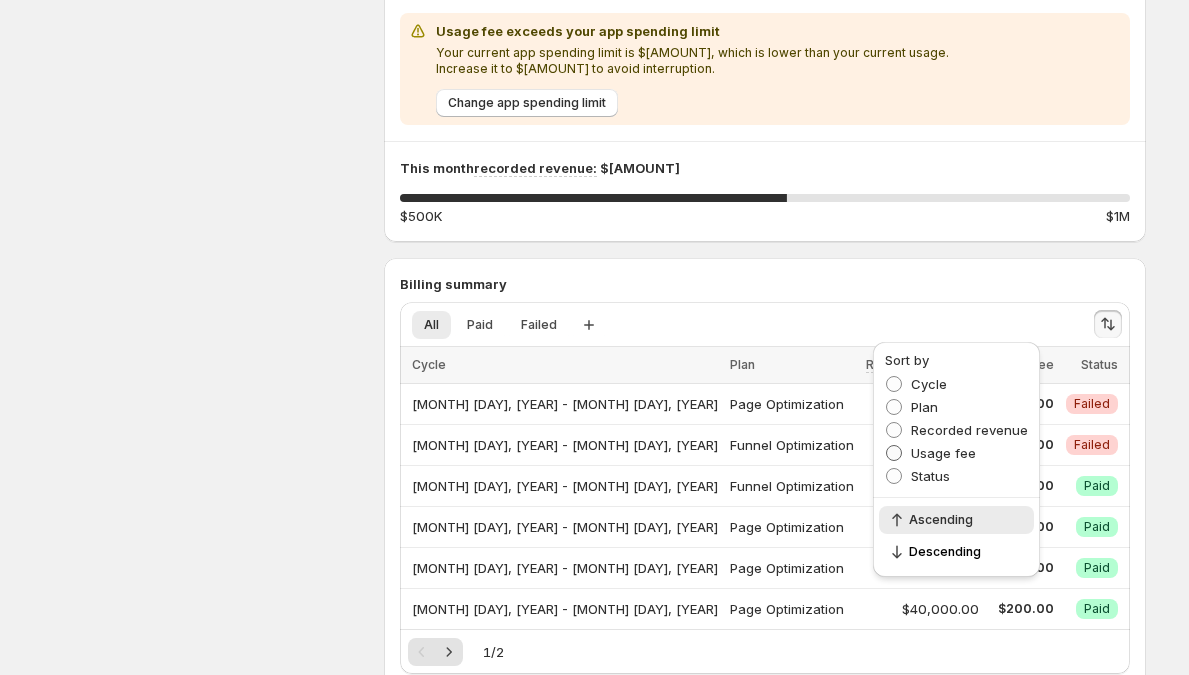 click on "Usage fee" at bounding box center (943, 453) 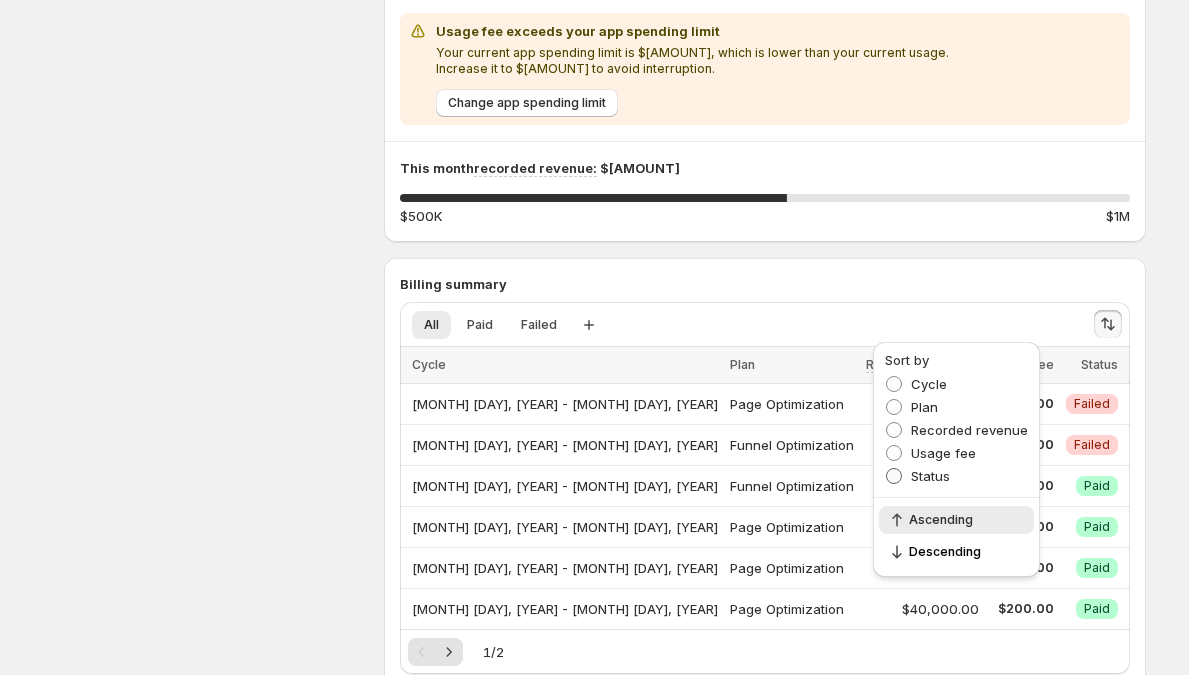 click on "Status" at bounding box center [930, 476] 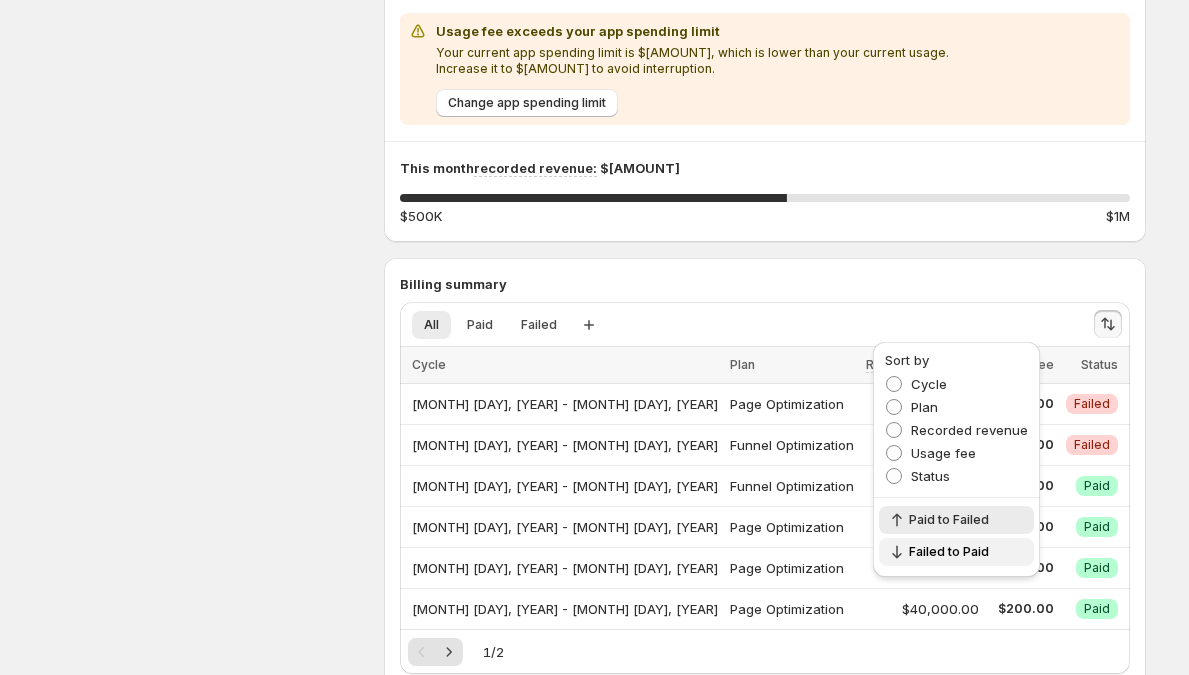 click on "Failed to Paid" at bounding box center [965, 552] 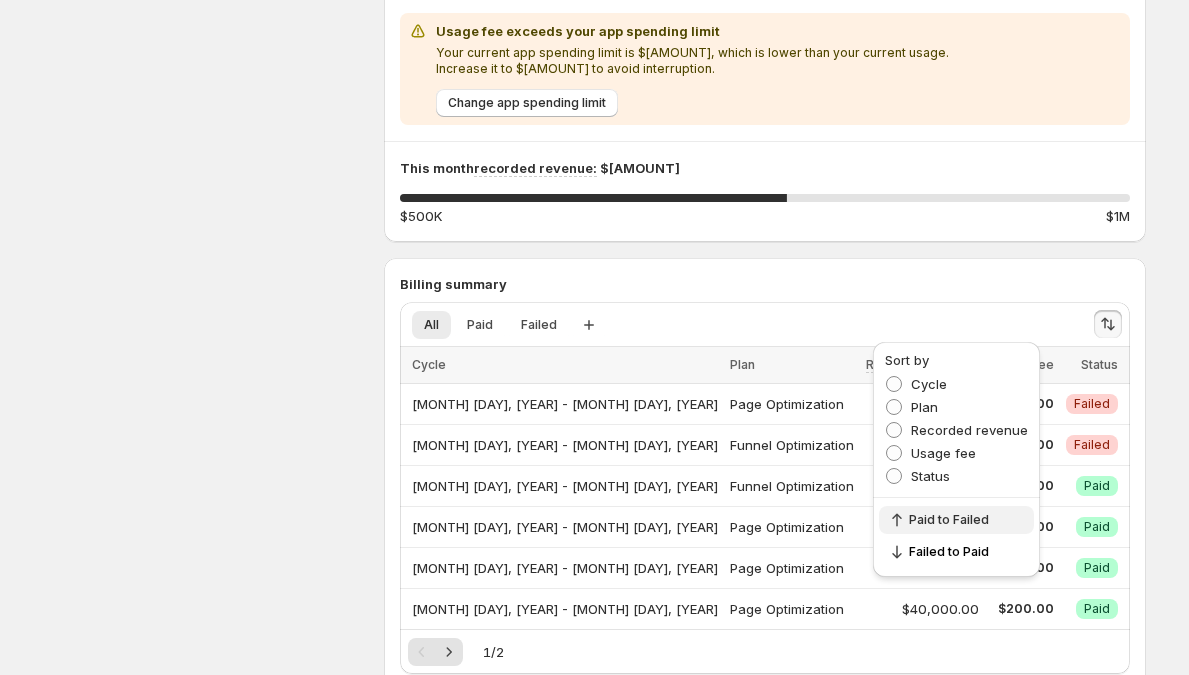 click on "Paid to Failed" at bounding box center (965, 520) 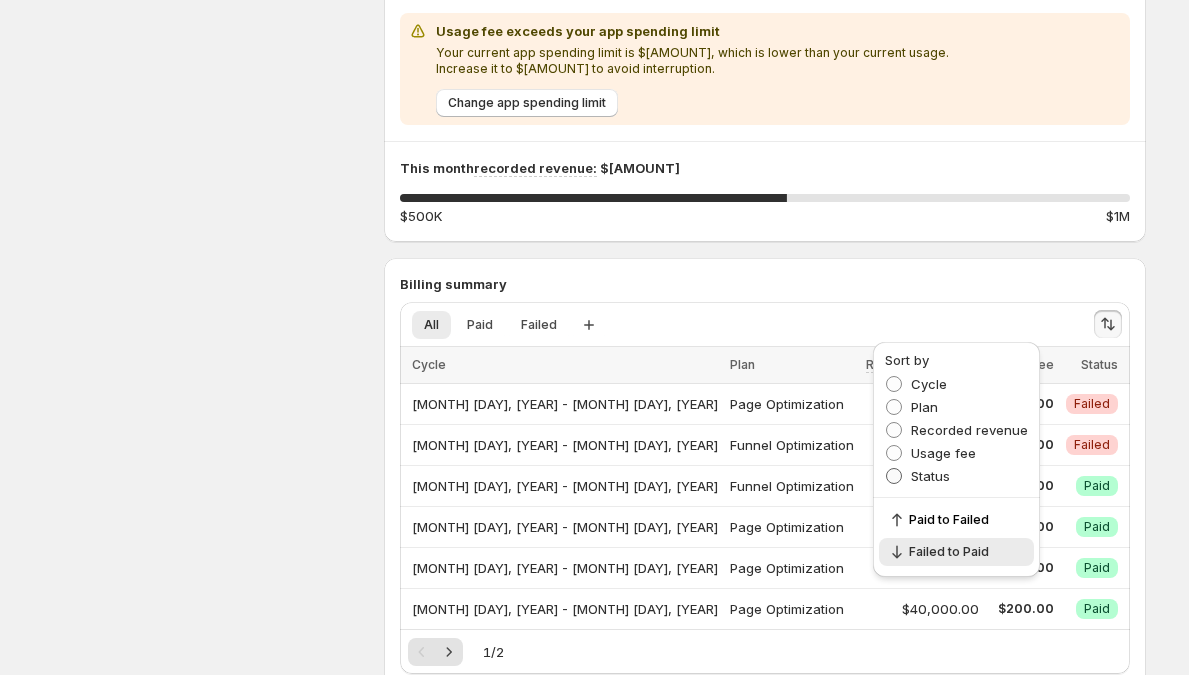 click on "Status" at bounding box center (930, 476) 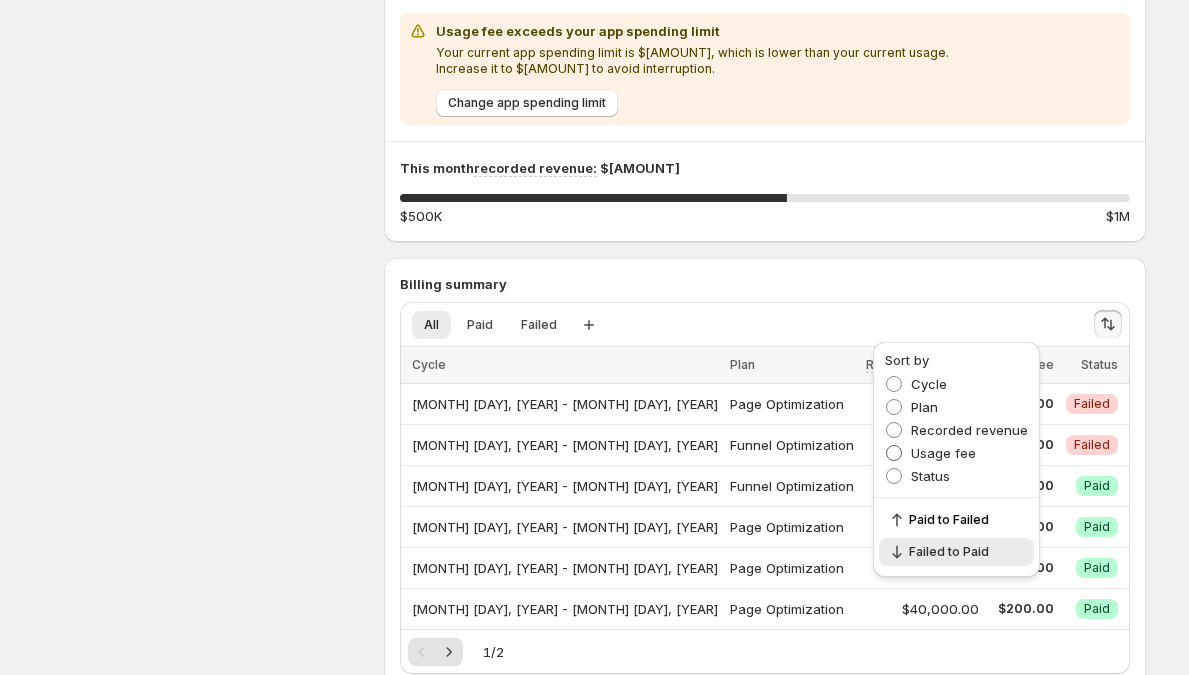 click on "Usage fee" at bounding box center (943, 453) 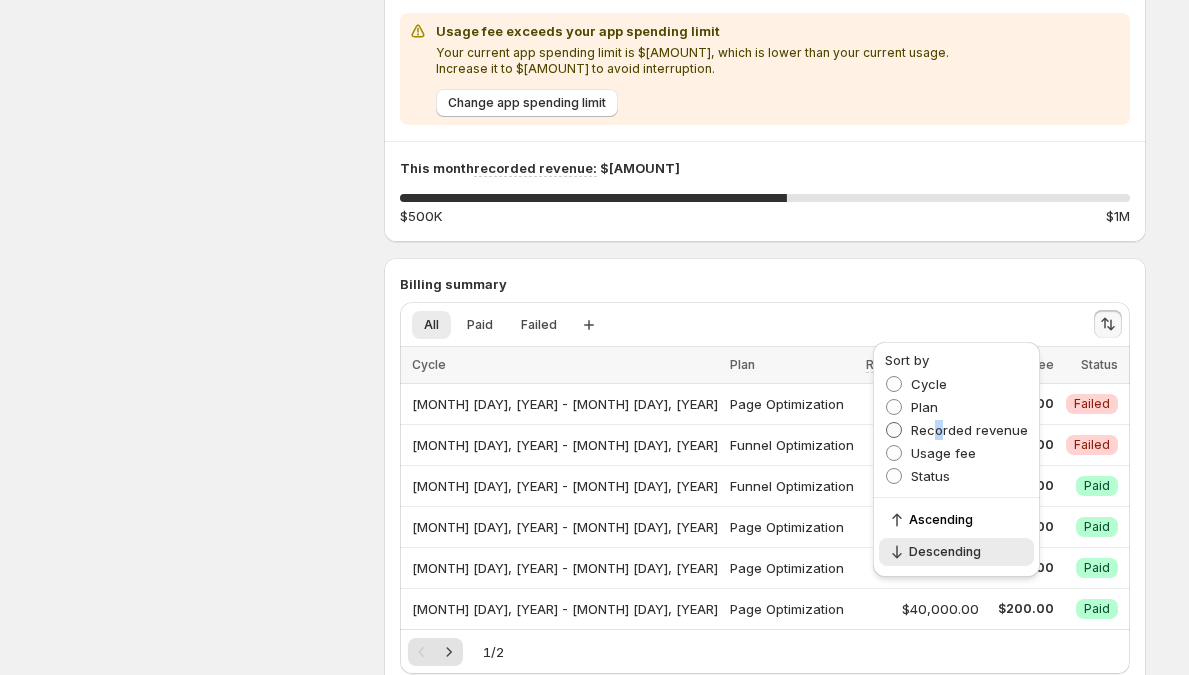 click on "Recorded revenue" at bounding box center [969, 430] 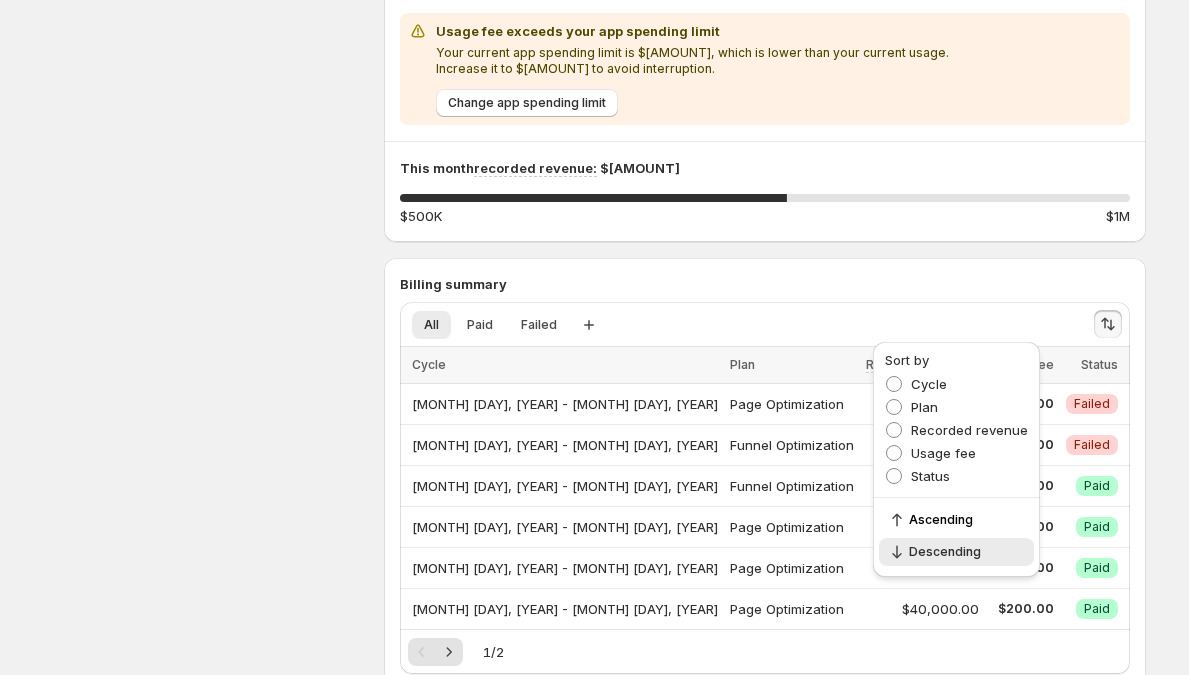click on "Plan" at bounding box center (924, 407) 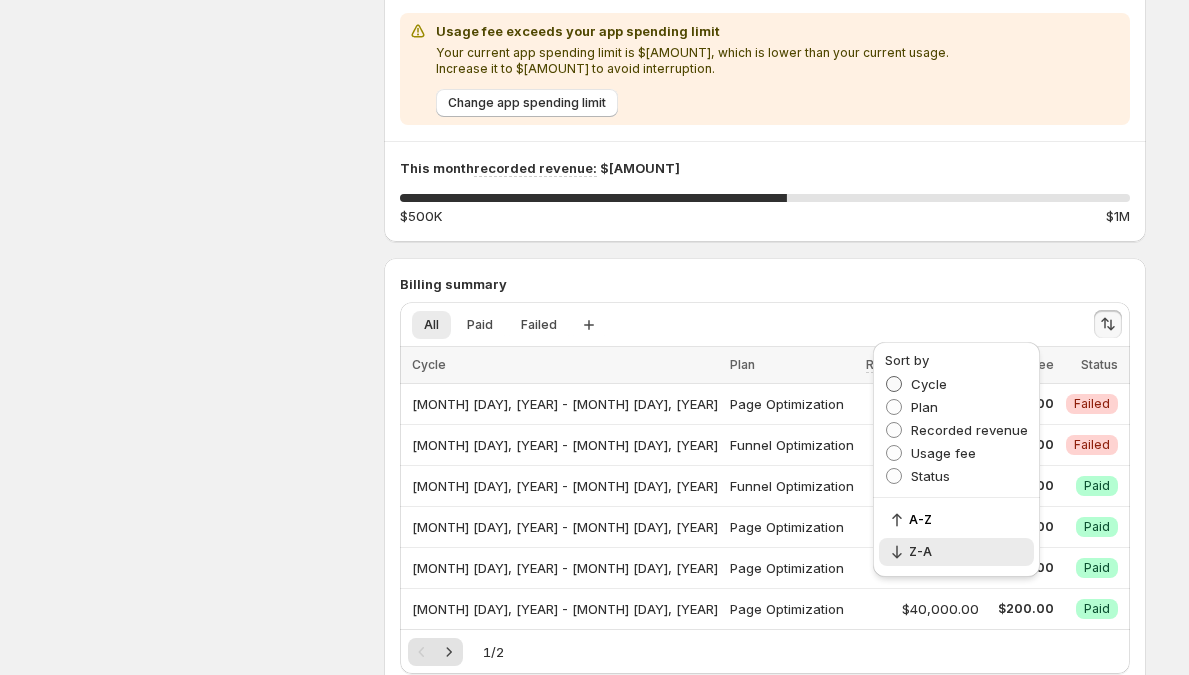 click on "Cycle" at bounding box center [929, 384] 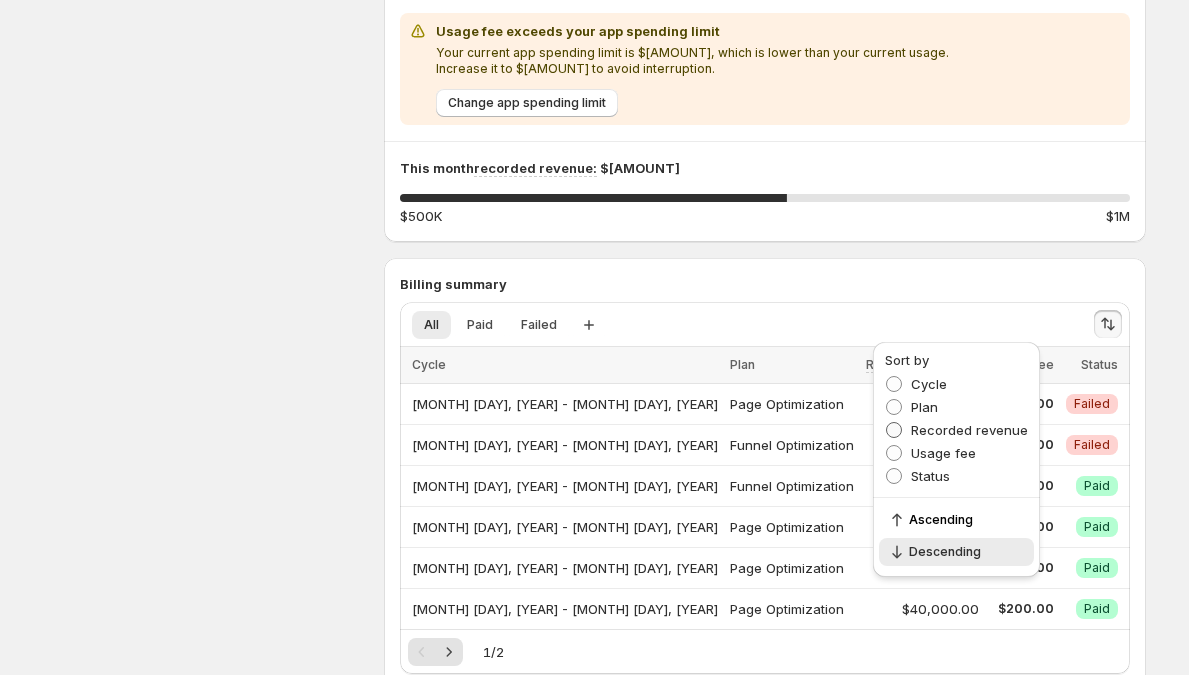 click on "Recorded revenue" at bounding box center (969, 430) 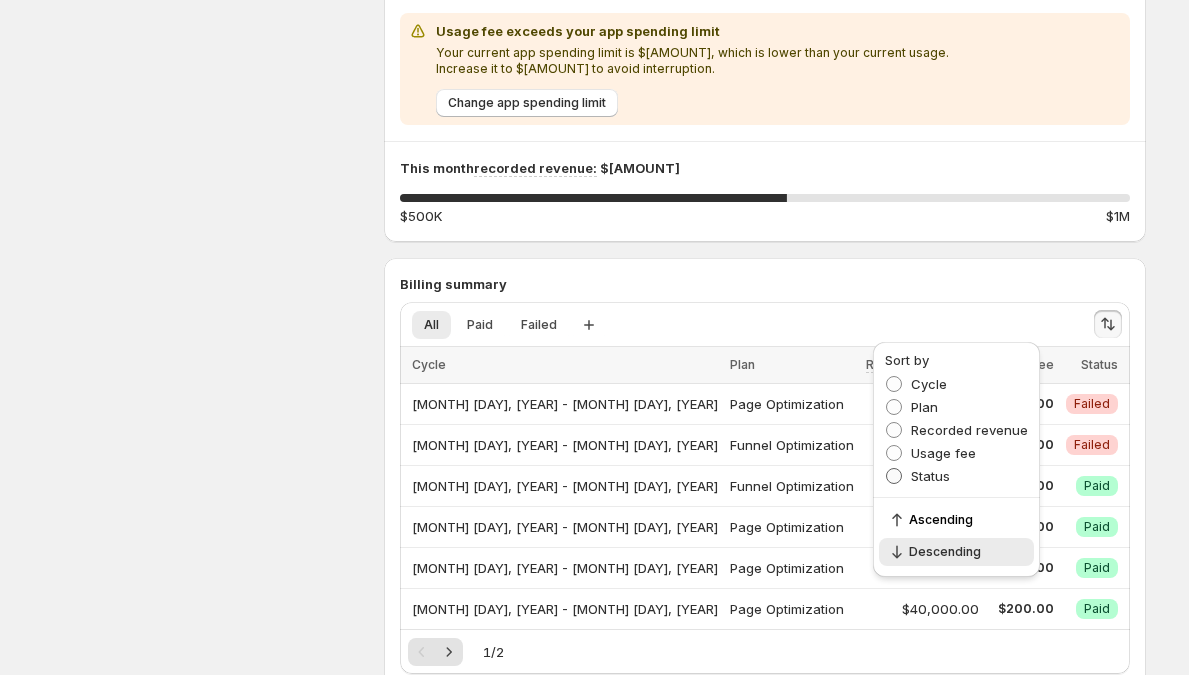 drag, startPoint x: 946, startPoint y: 455, endPoint x: 944, endPoint y: 475, distance: 20.09975 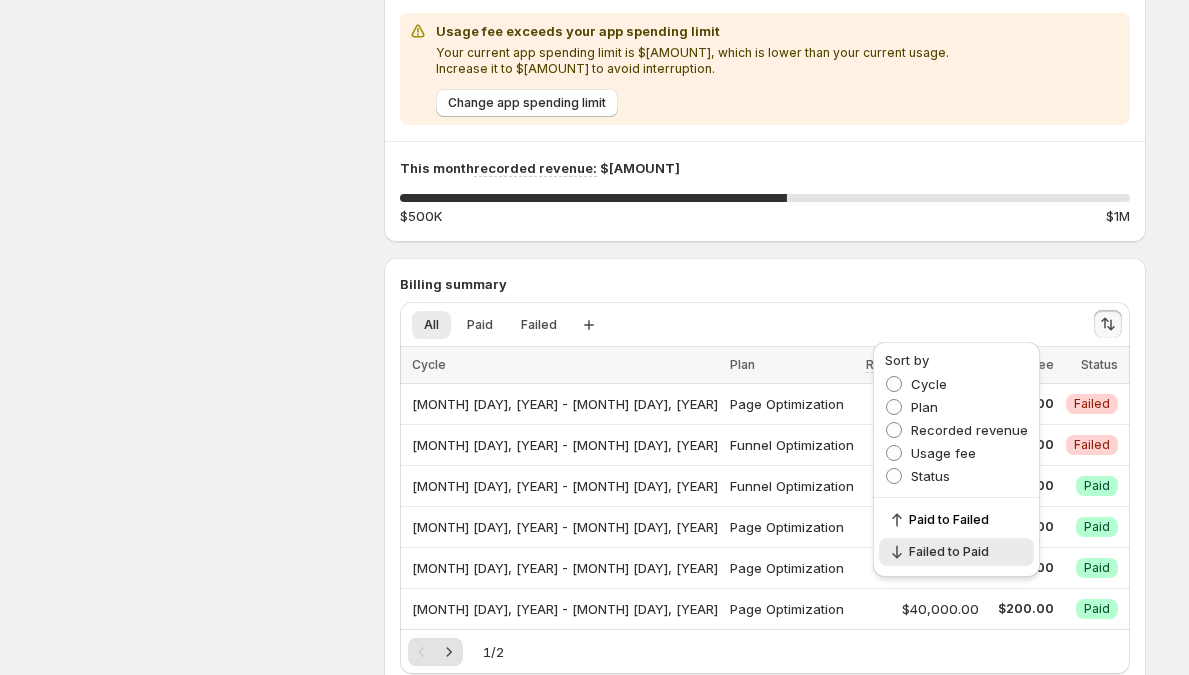 drag, startPoint x: 1126, startPoint y: 490, endPoint x: 1071, endPoint y: 496, distance: 55.326305 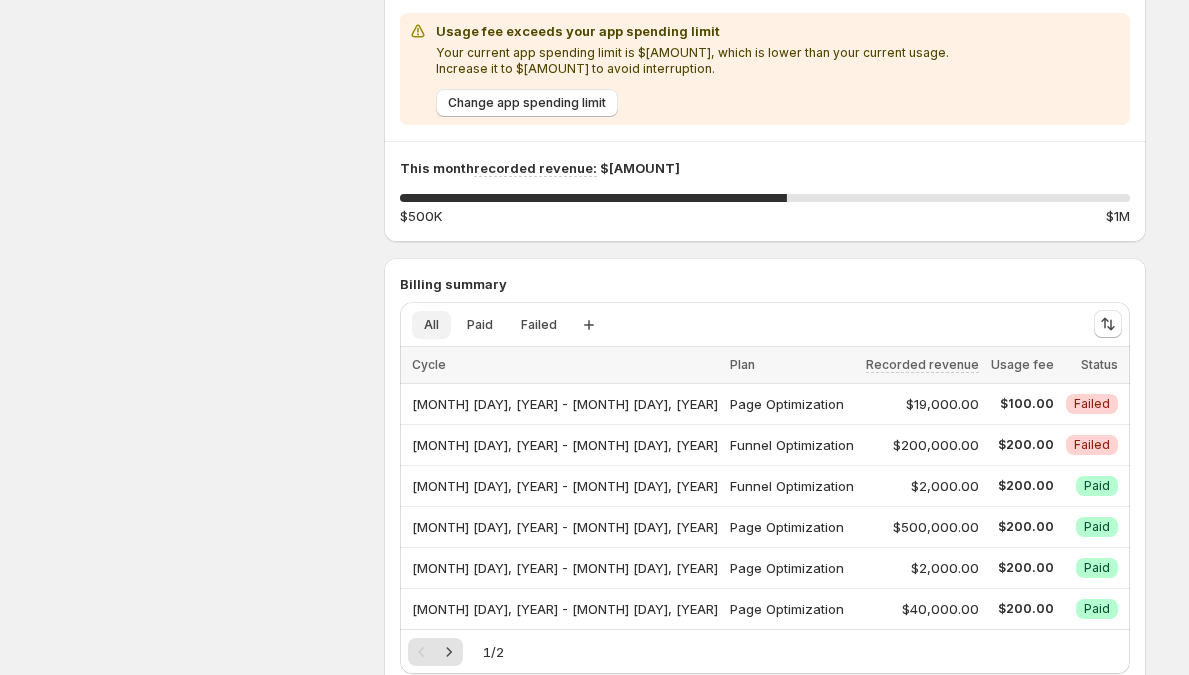 drag, startPoint x: 479, startPoint y: 323, endPoint x: 511, endPoint y: 332, distance: 33.24154 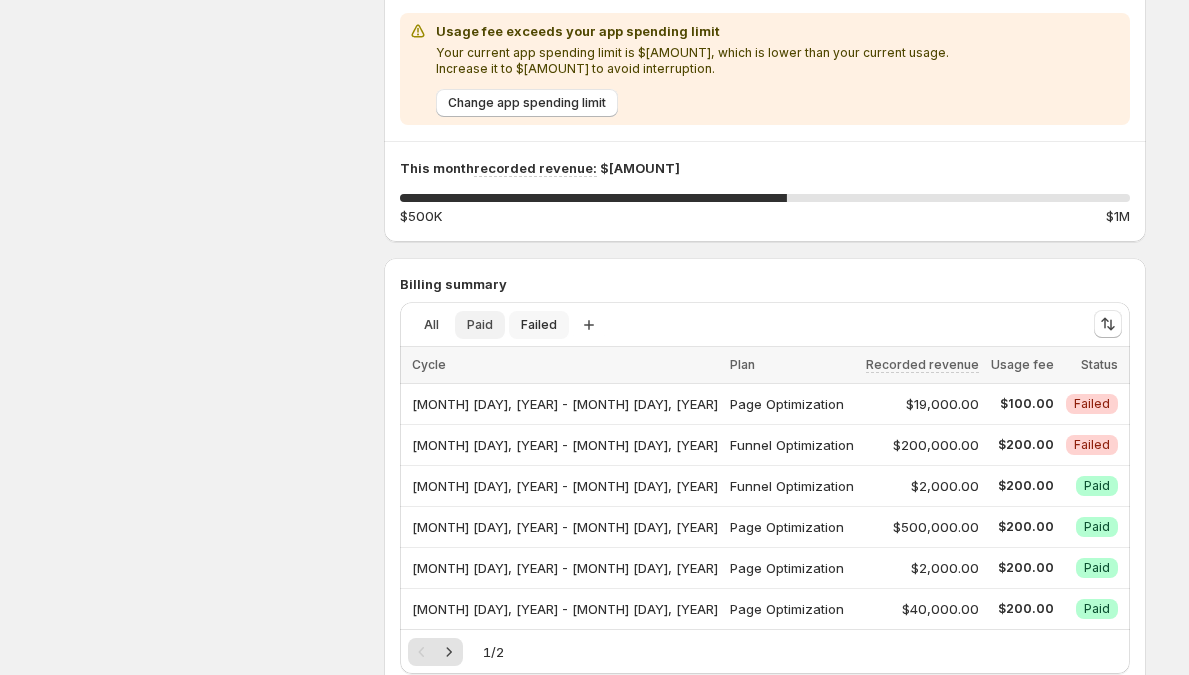 drag, startPoint x: 536, startPoint y: 320, endPoint x: 507, endPoint y: 331, distance: 31.016125 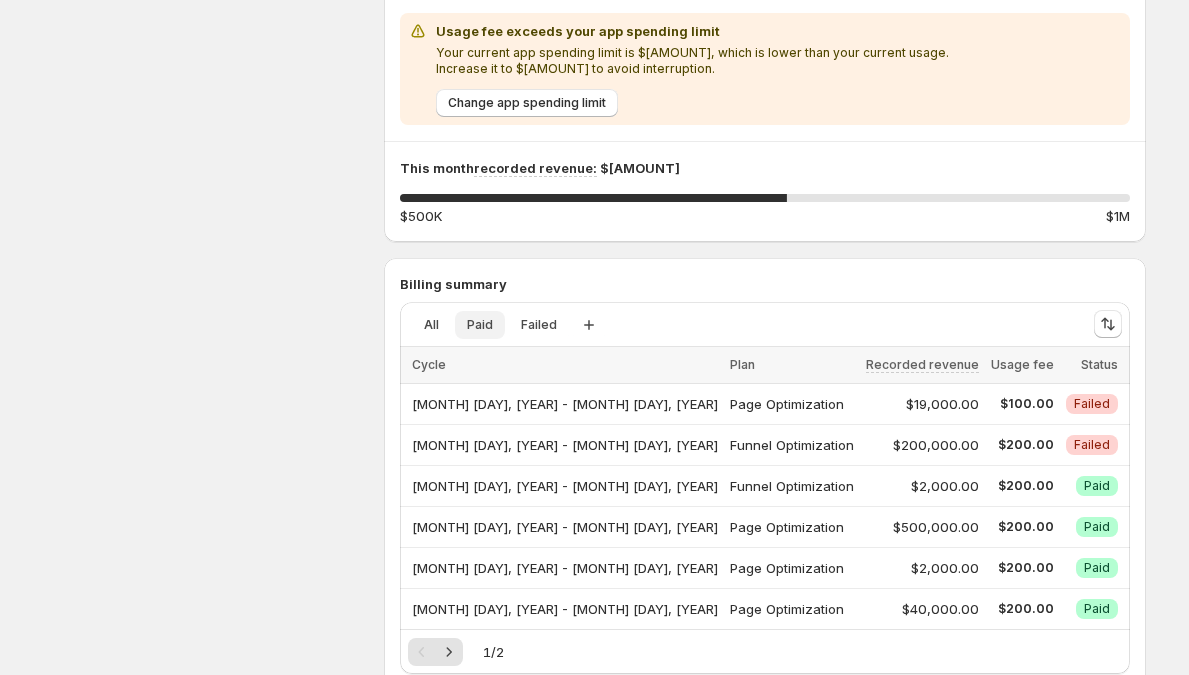 click on "Failed" at bounding box center [539, 325] 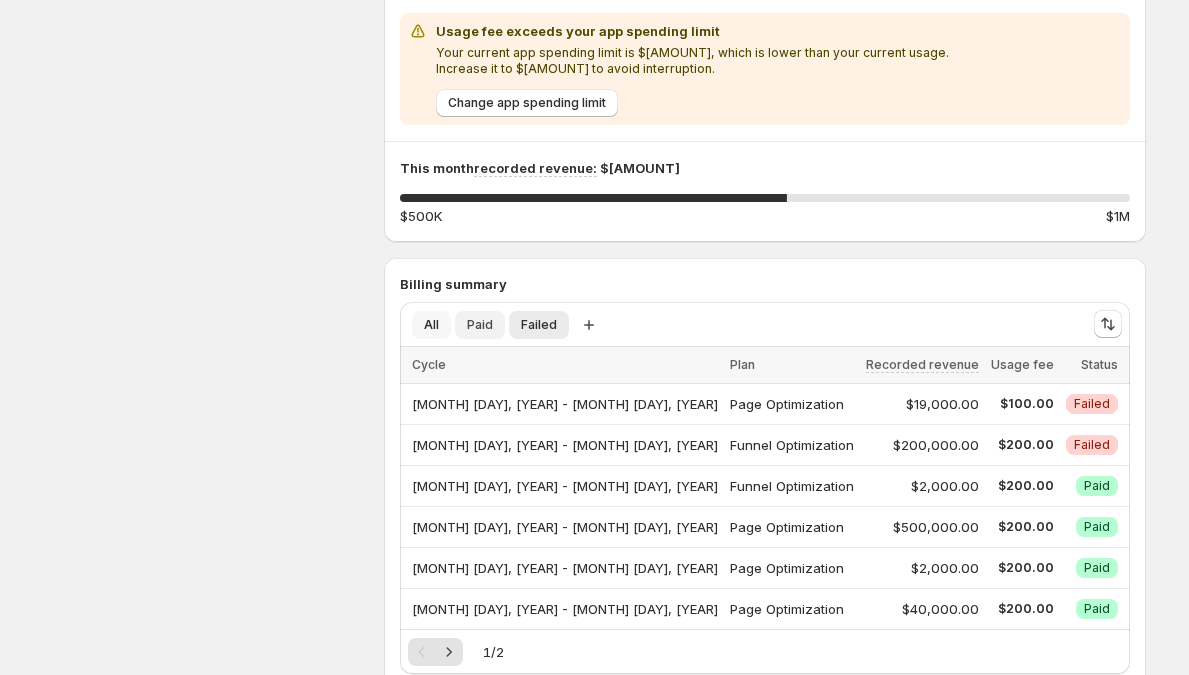 drag, startPoint x: 437, startPoint y: 325, endPoint x: 472, endPoint y: 334, distance: 36.138622 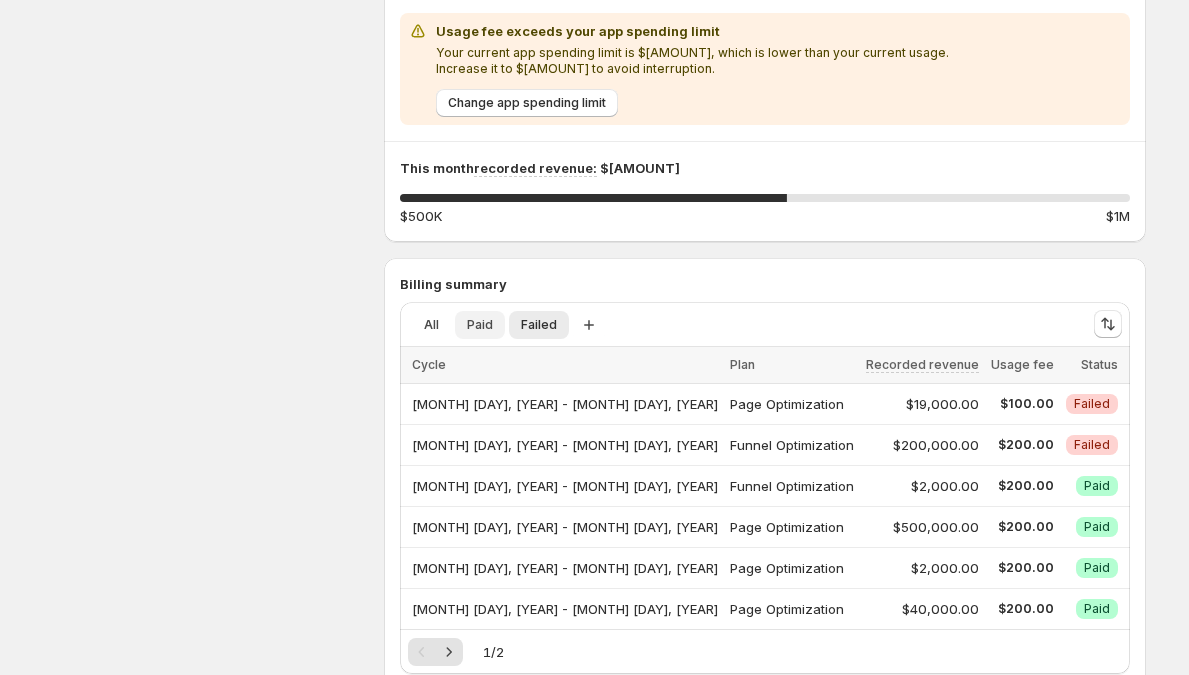 click on "All" at bounding box center [431, 325] 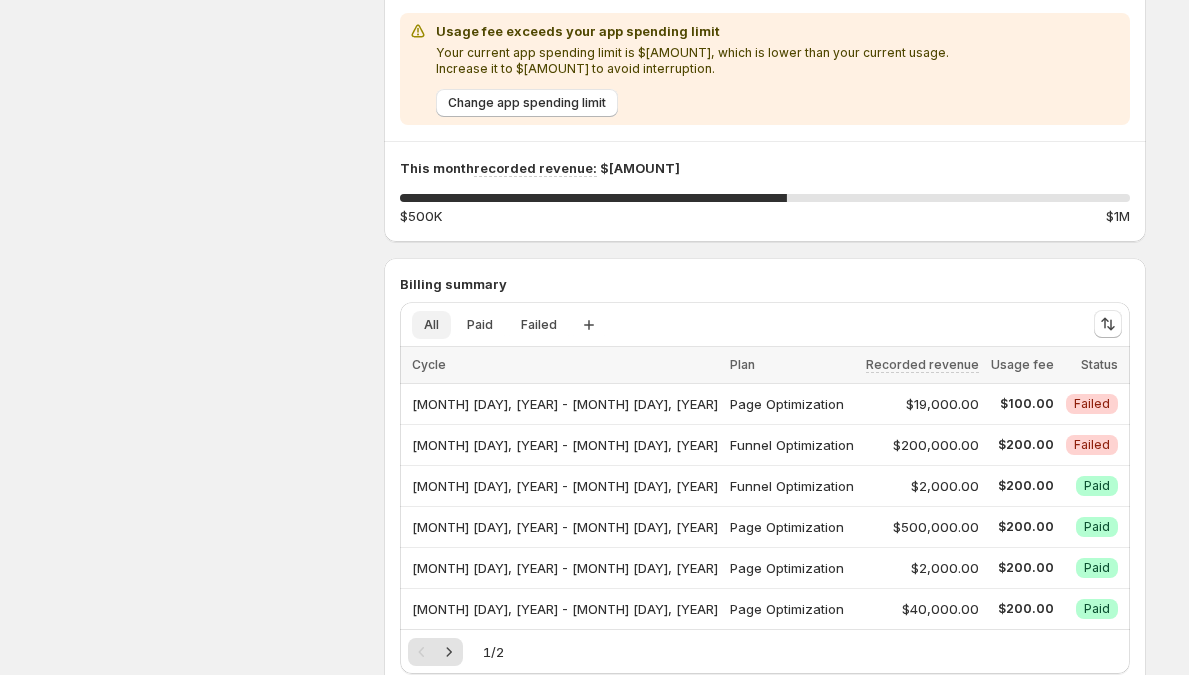 scroll, scrollTop: 439, scrollLeft: 0, axis: vertical 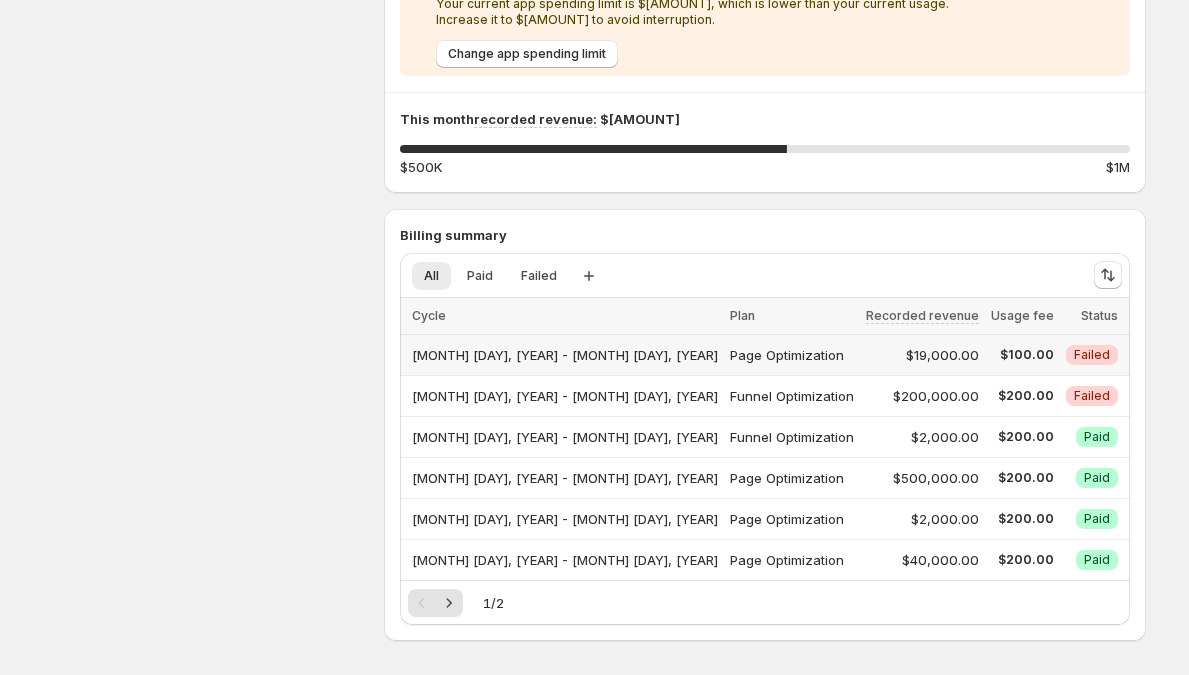 click on "Page Optimization" at bounding box center (792, 355) 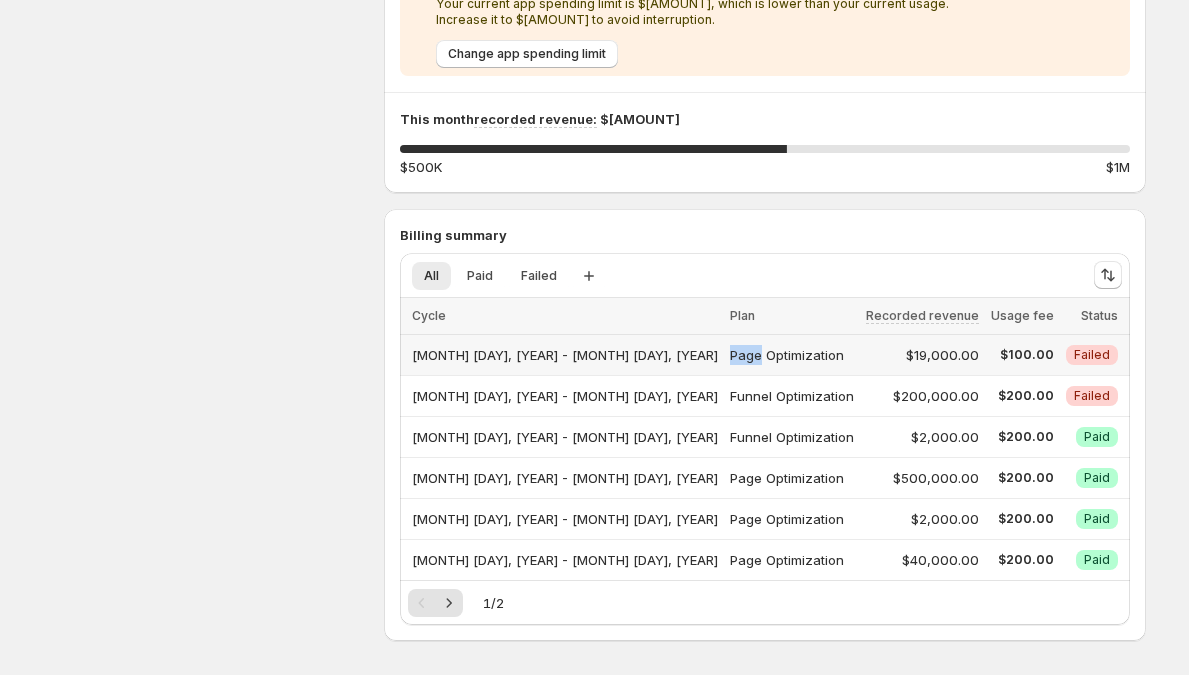 click on "Page Optimization" at bounding box center (792, 355) 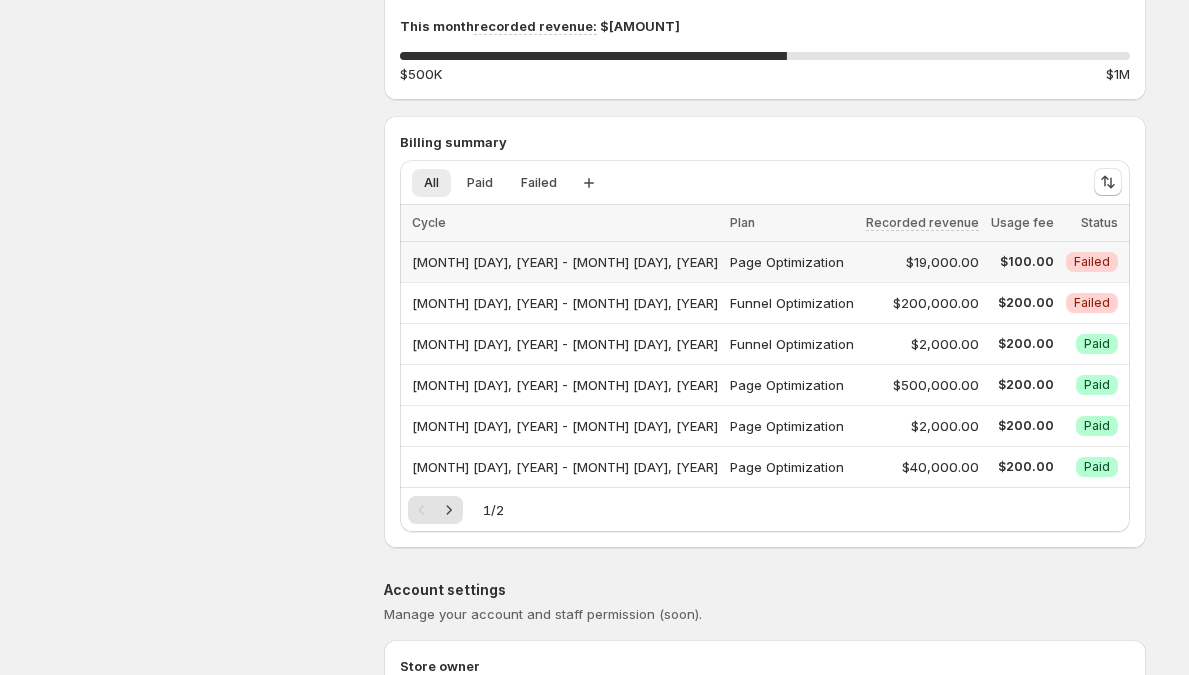 drag, startPoint x: 693, startPoint y: 254, endPoint x: 983, endPoint y: 288, distance: 291.9863 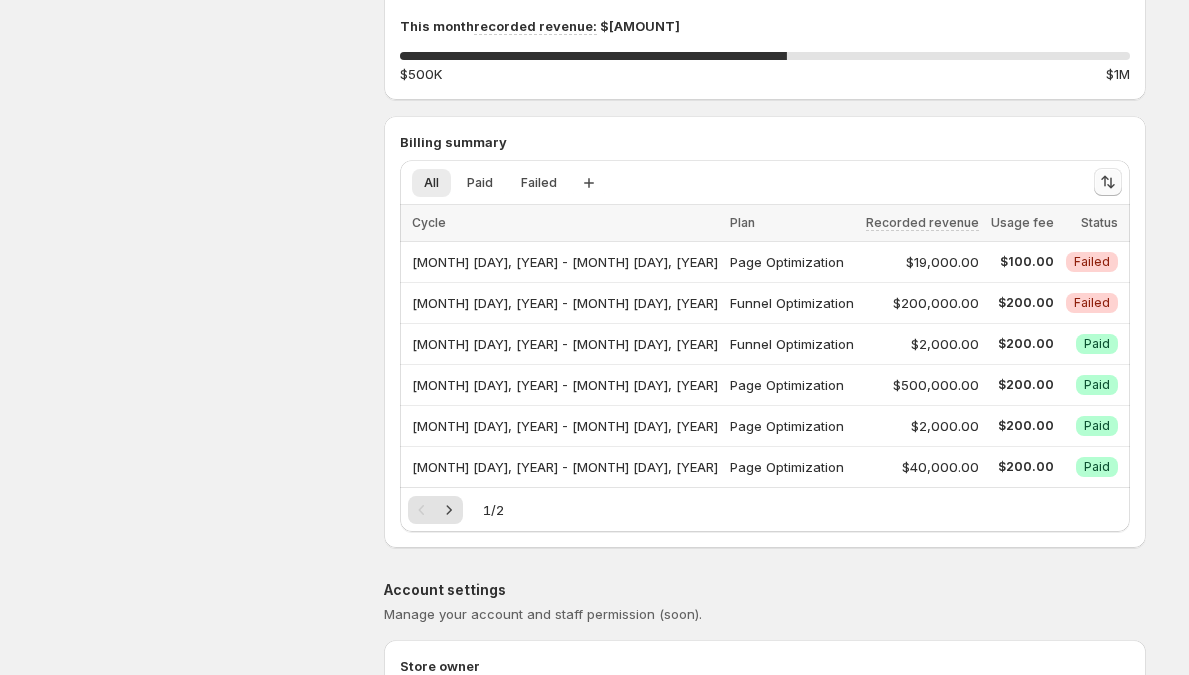 click 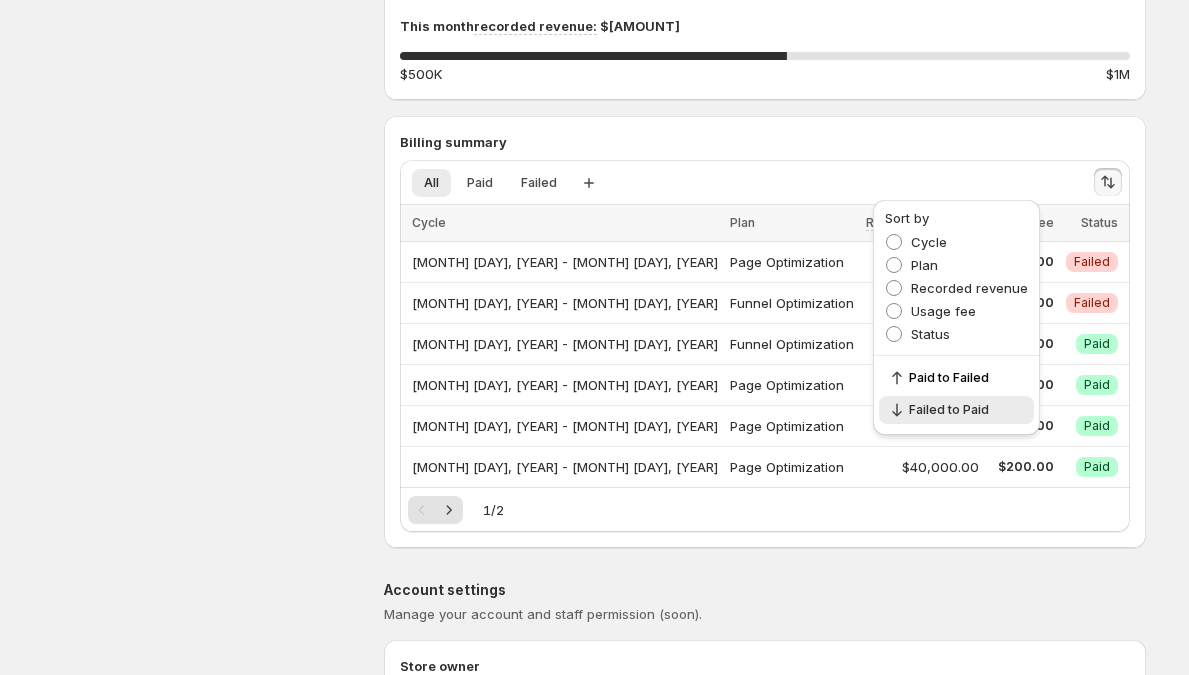 drag, startPoint x: 1173, startPoint y: 196, endPoint x: 1128, endPoint y: 197, distance: 45.01111 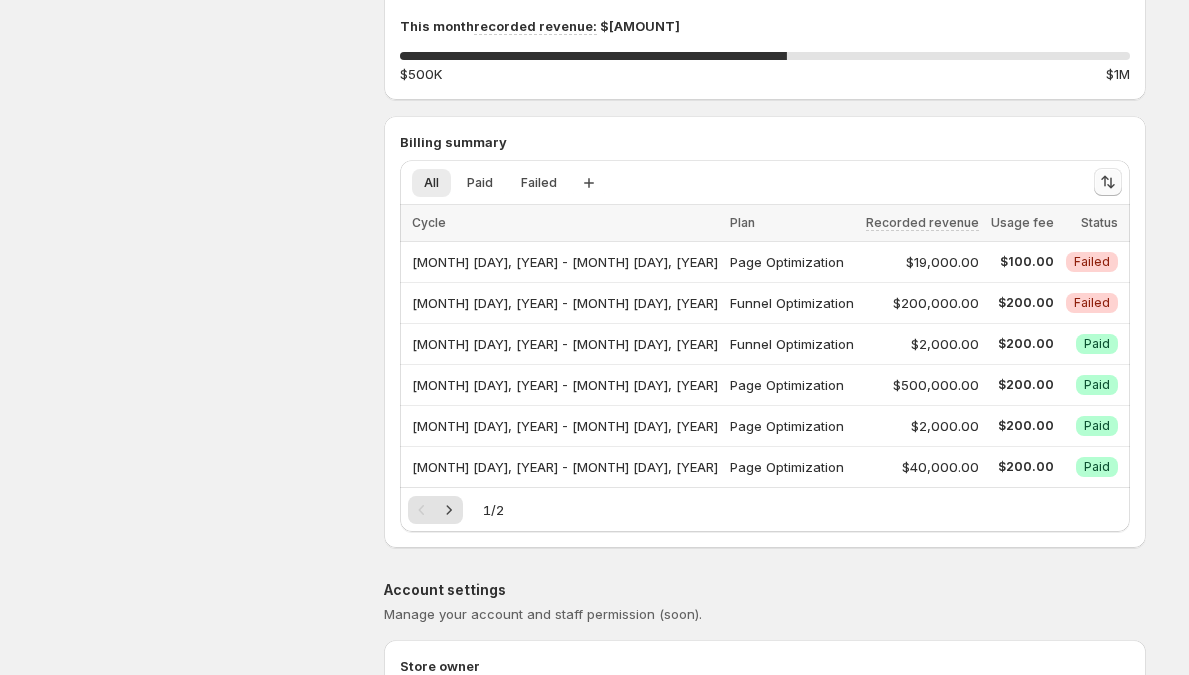 click at bounding box center (1108, 182) 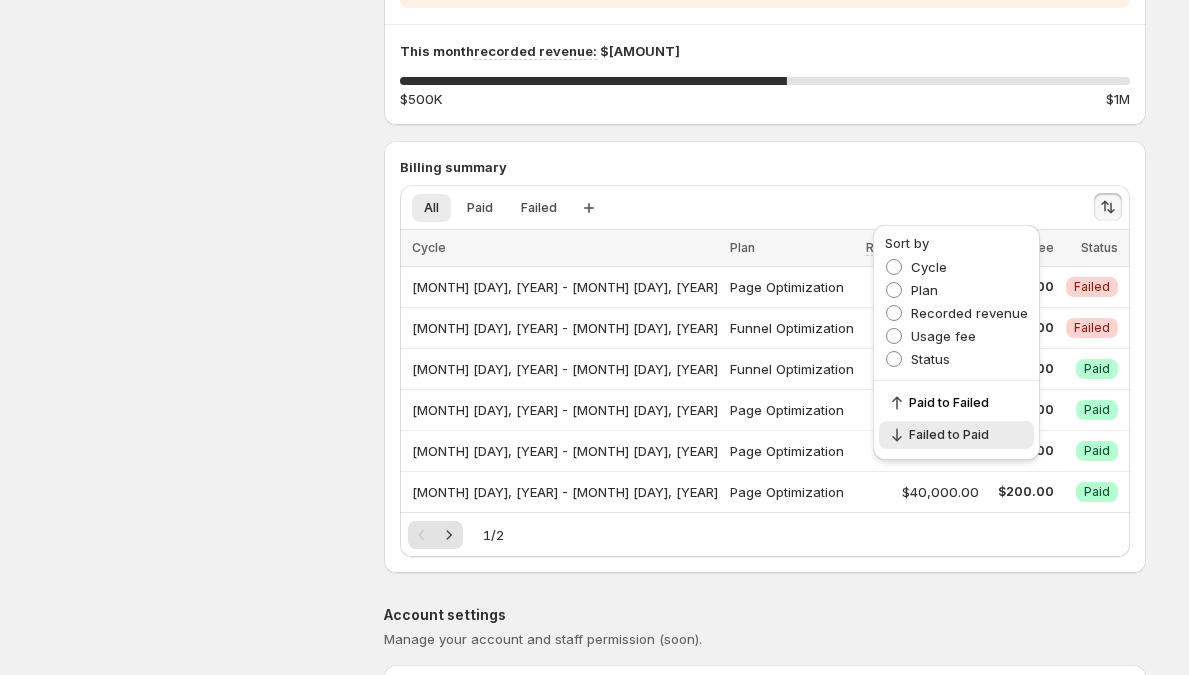 drag, startPoint x: 1147, startPoint y: 226, endPoint x: 1133, endPoint y: 238, distance: 18.439089 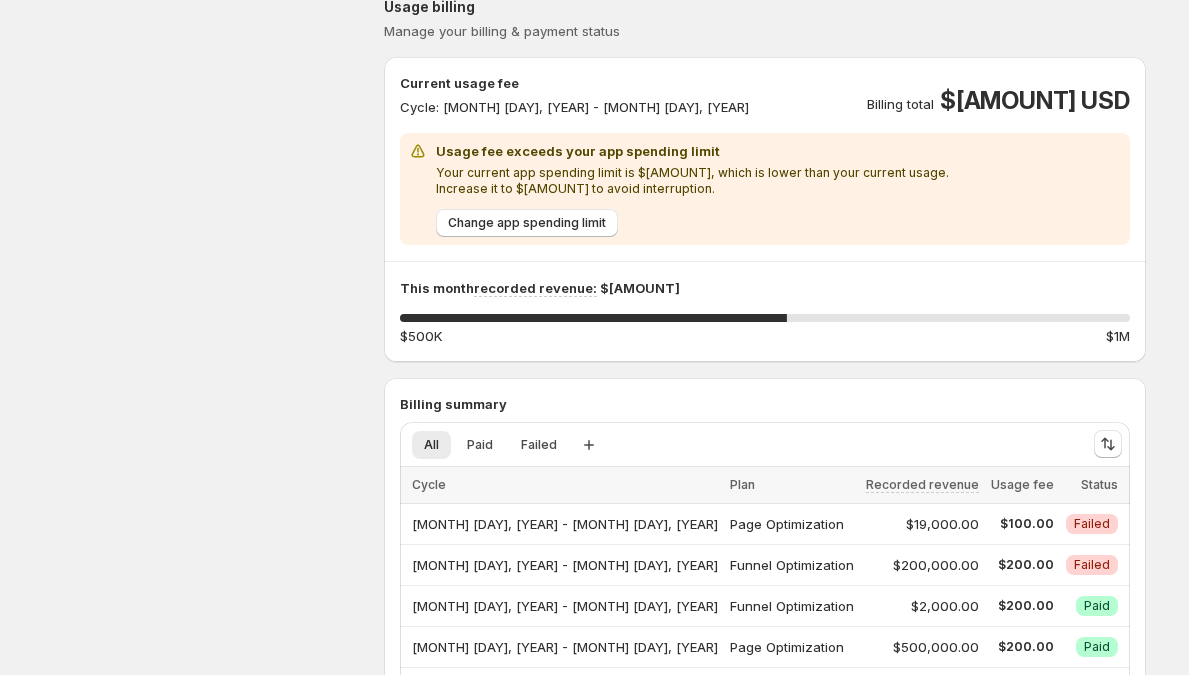 scroll, scrollTop: 397, scrollLeft: 0, axis: vertical 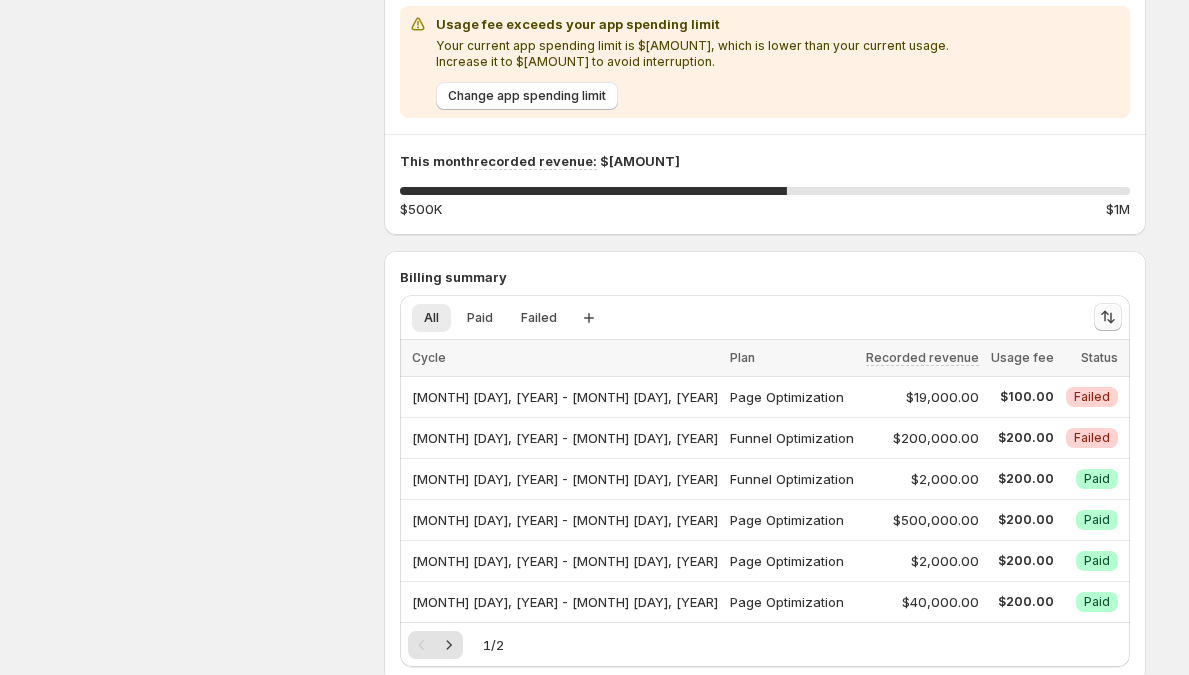 click 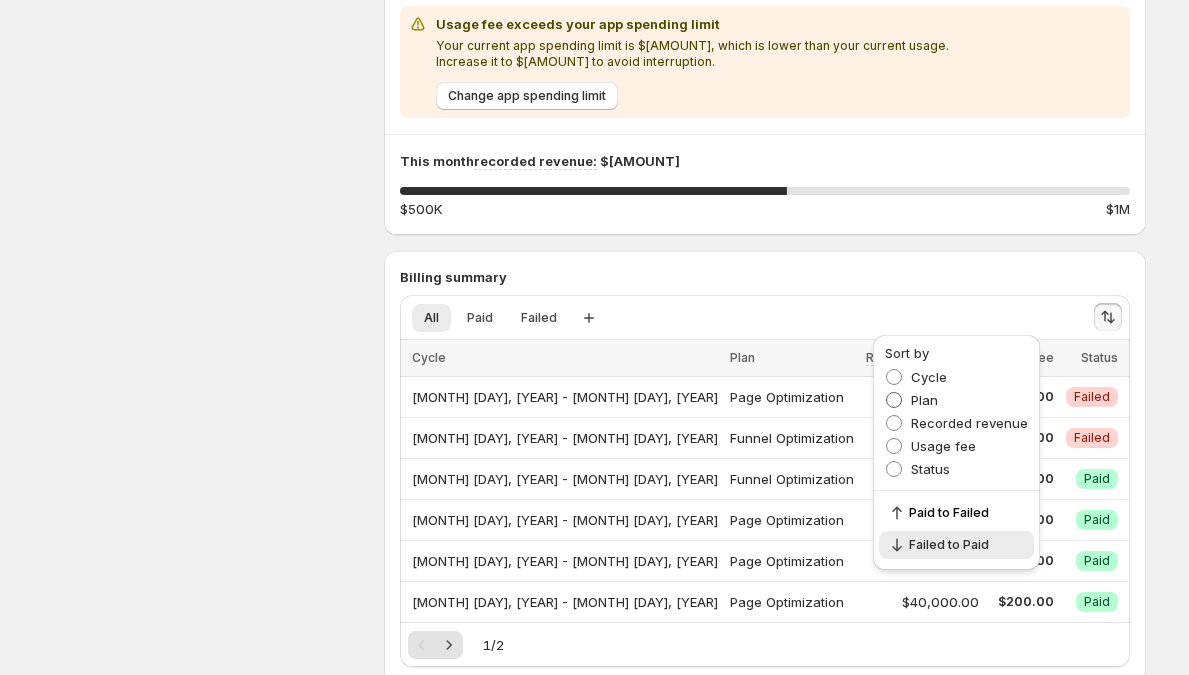 click on "Plan" at bounding box center [924, 400] 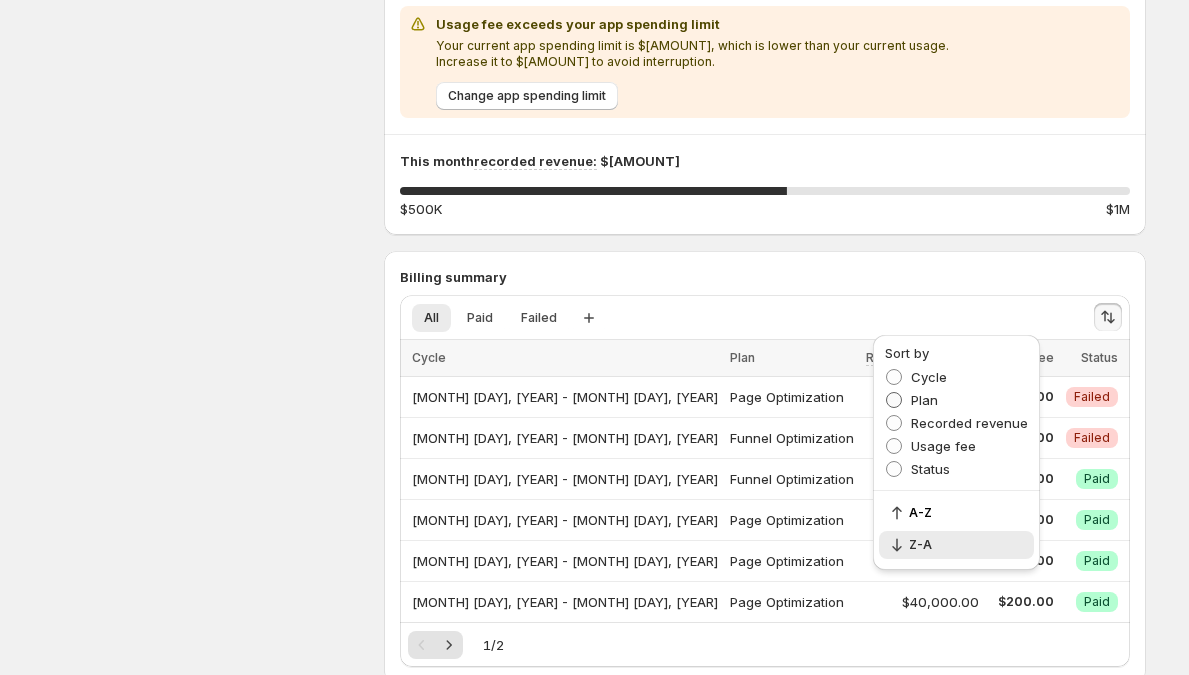 drag, startPoint x: 936, startPoint y: 374, endPoint x: 916, endPoint y: 403, distance: 35.22783 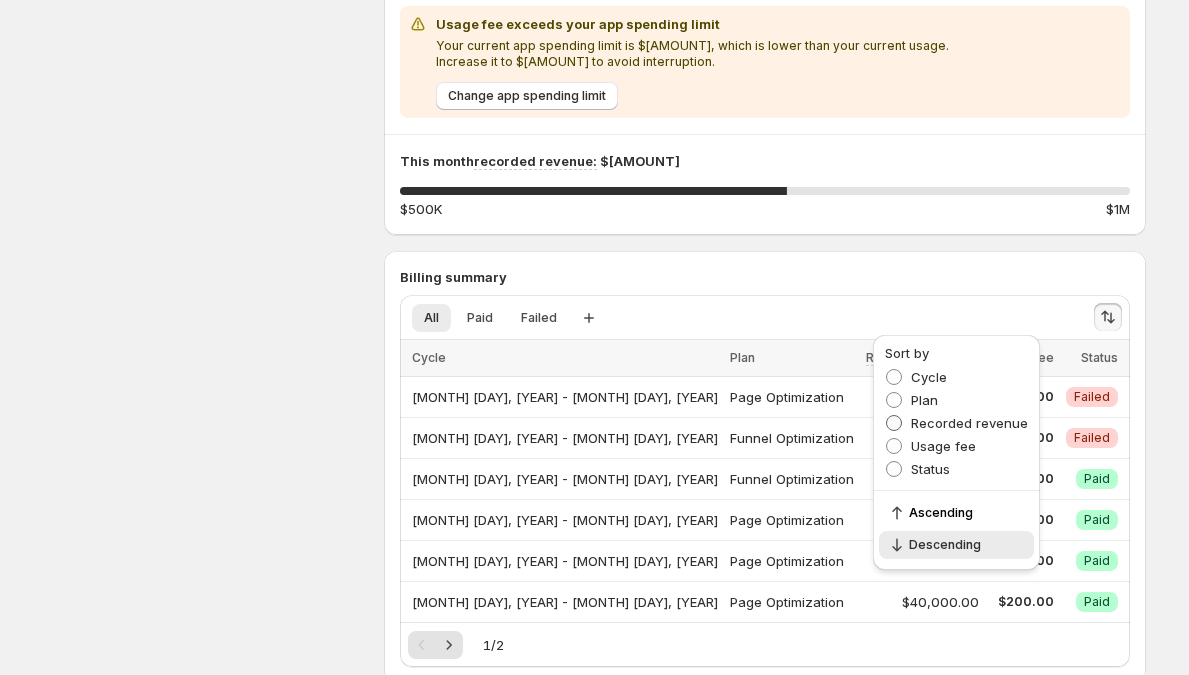 click on "Recorded revenue" at bounding box center (969, 423) 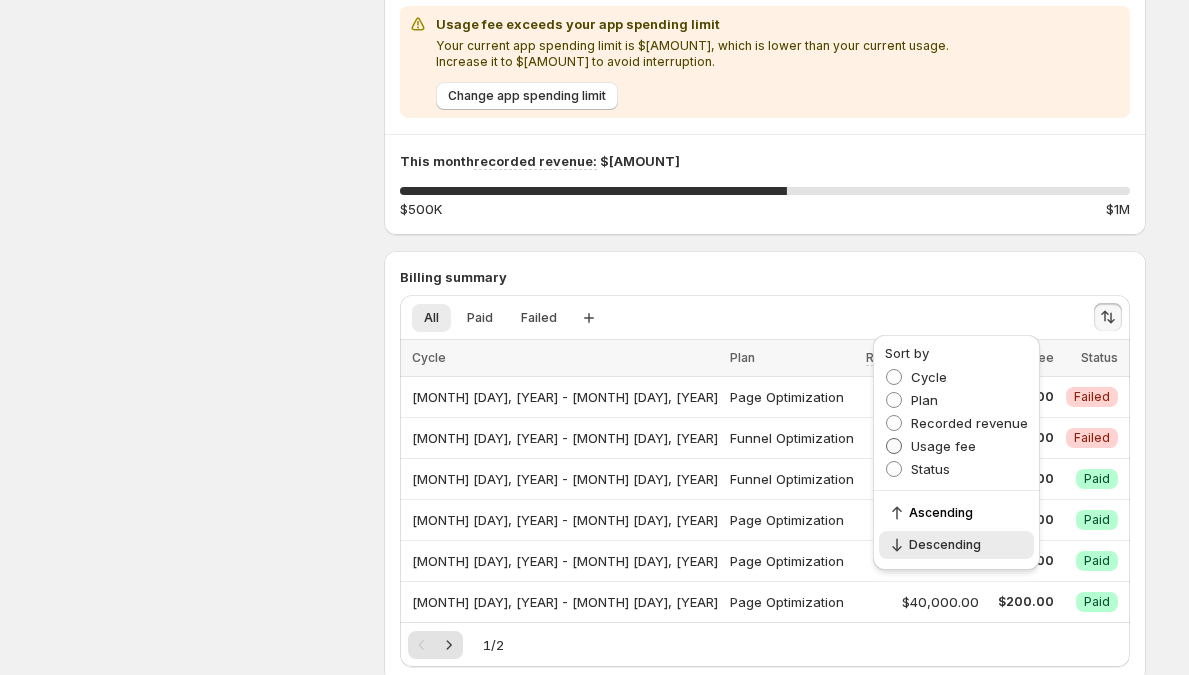 click on "Usage fee" at bounding box center (943, 446) 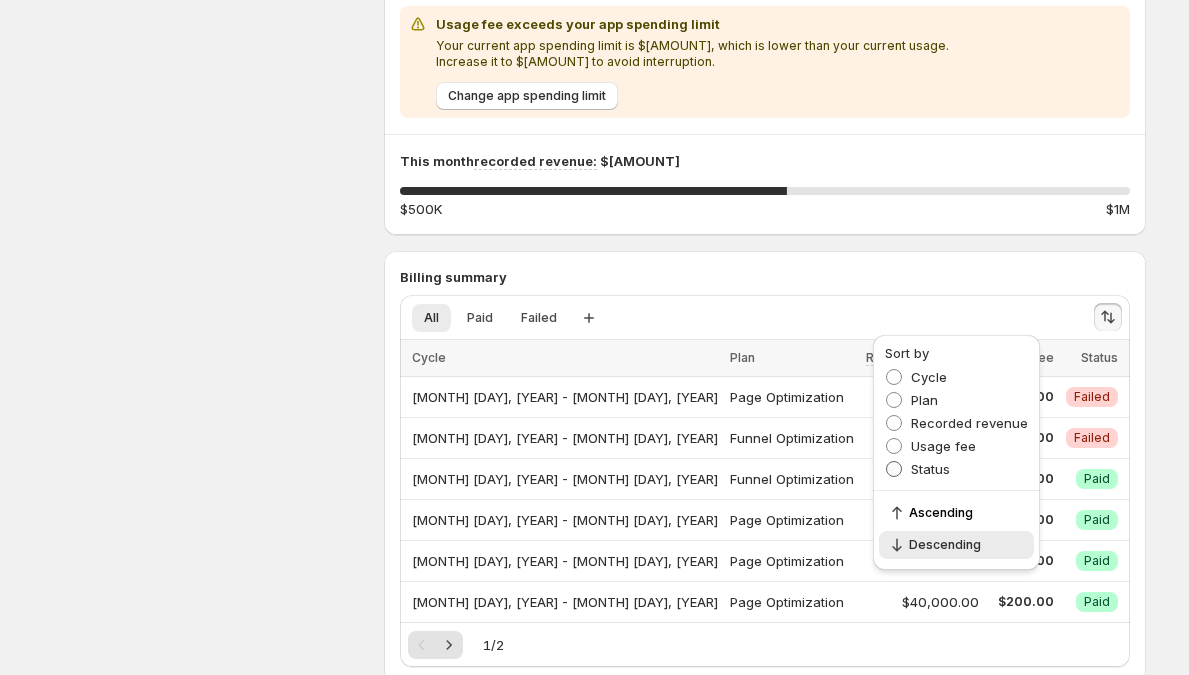 drag, startPoint x: 938, startPoint y: 466, endPoint x: 939, endPoint y: 479, distance: 13.038404 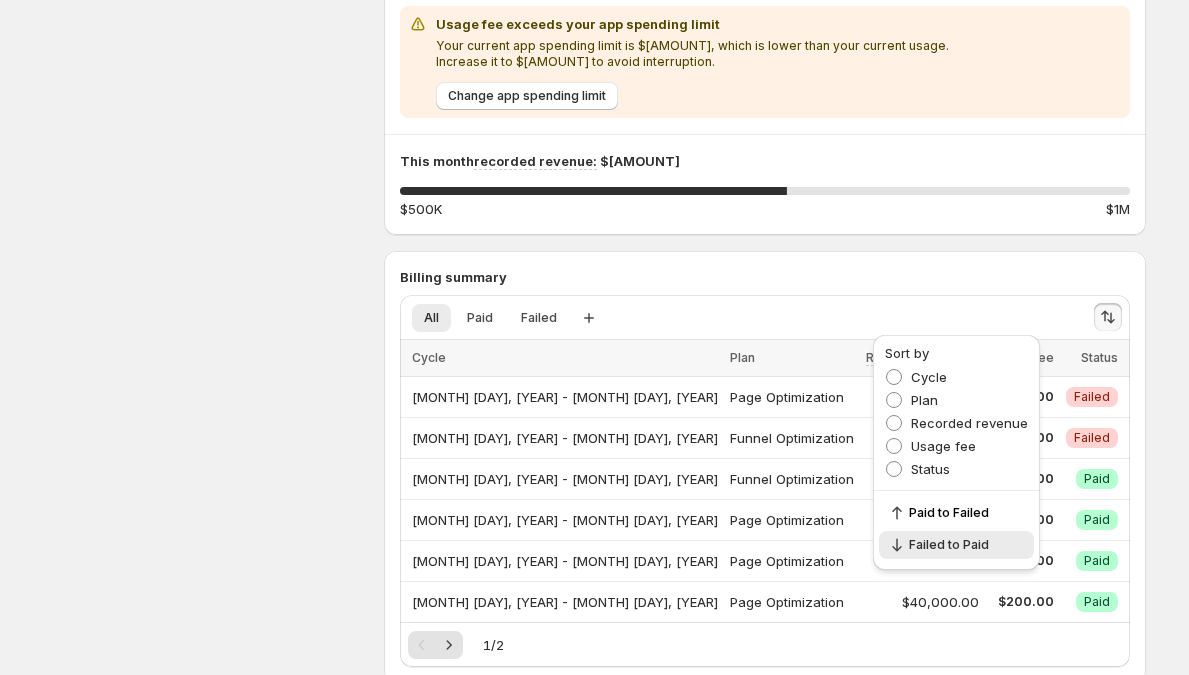 drag, startPoint x: 938, startPoint y: 480, endPoint x: 943, endPoint y: 492, distance: 13 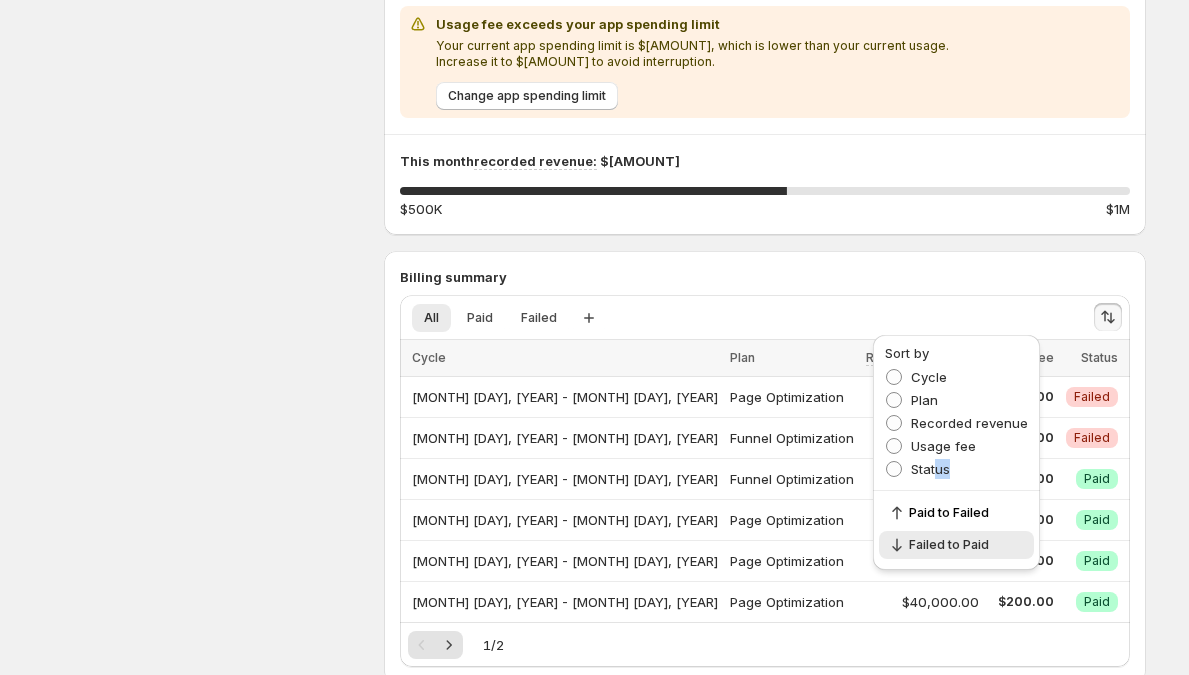 click on "Paid to Failed Failed to Paid" at bounding box center [956, 529] 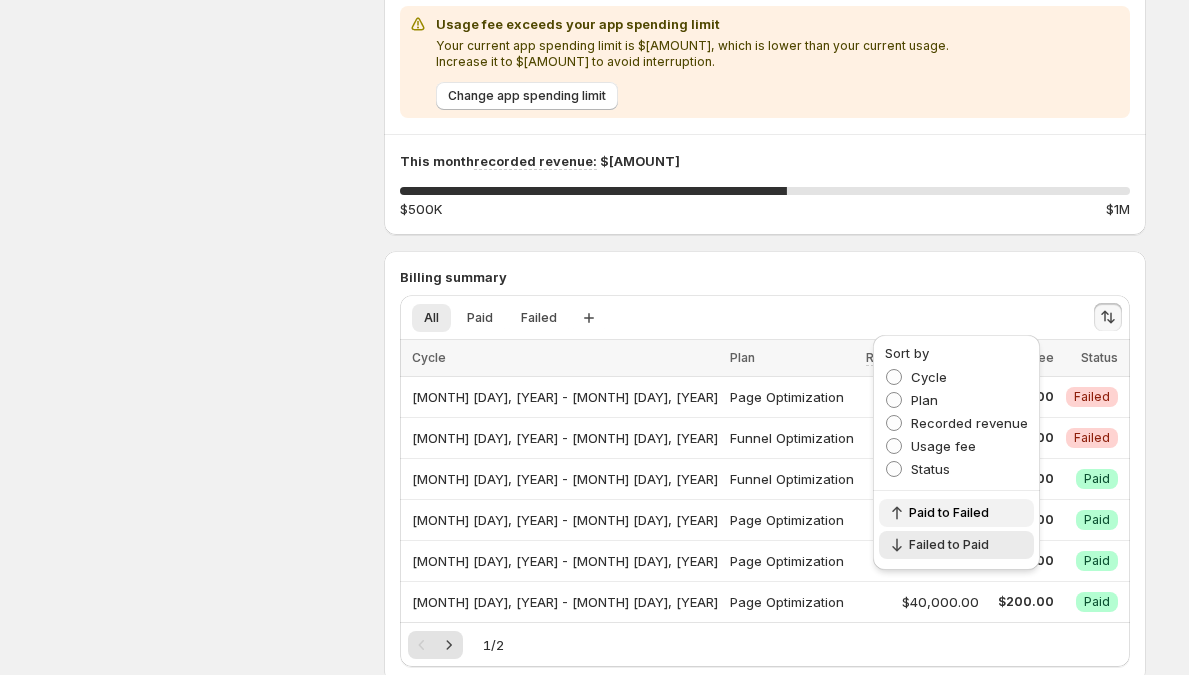 click on "Paid to Failed" at bounding box center (956, 513) 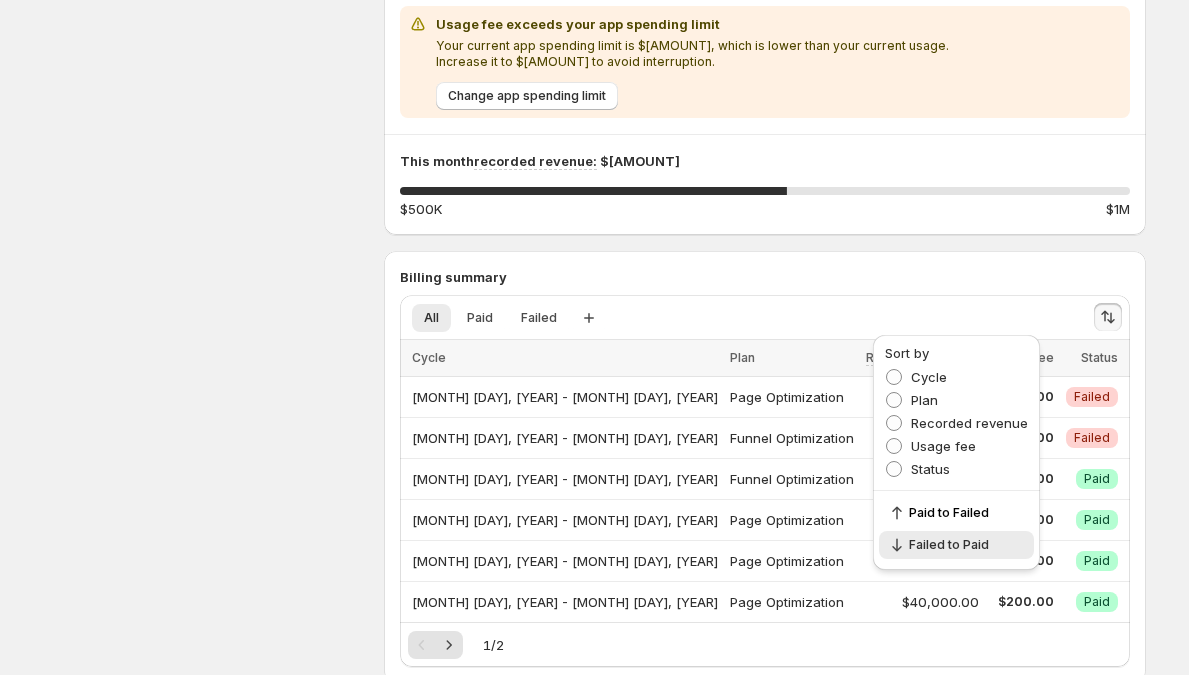click on "Plan information Usage billing Account settings Store settings Plan information Manage or change your subscription. View our  terms of service  and  privacy policy . Page Optimization Info Current plan Optimize your page with powerful experiments and insights from GemX Funnel Optimization Info Free trial 14 days remaining in your free trial Upgrade now Usage billing Manage your billing & payment status Current usage fee Cycle: [MONTH] [DAY], [YEAR] - [MONTH] [DAY], [YEAR] Billing total $[AMOUNT] USD Usage fee exceeds your app spending limit Your current app spending limit is $[AMOUNT], which is lower than your current usage. Increase it to $[AMOUNT] to avoid interruption. Change app spending limit This month  recorded revenue:   $[AMOUNT] [PERCENTAGE] $[AMOUNT] $[AMOUNT] Billing summary All Paid Failed More views All Paid Failed More views Create new view Cycle Plan Recorded revenue Usage fee Status Select all 6 Items 0 selected Cycle Plan Recorded revenue Usage fee Status [MONTH] [DAY], [YEAR] - [MONTH] [DAY], [YEAR] $[AMOUNT] 1" at bounding box center [594, 599] 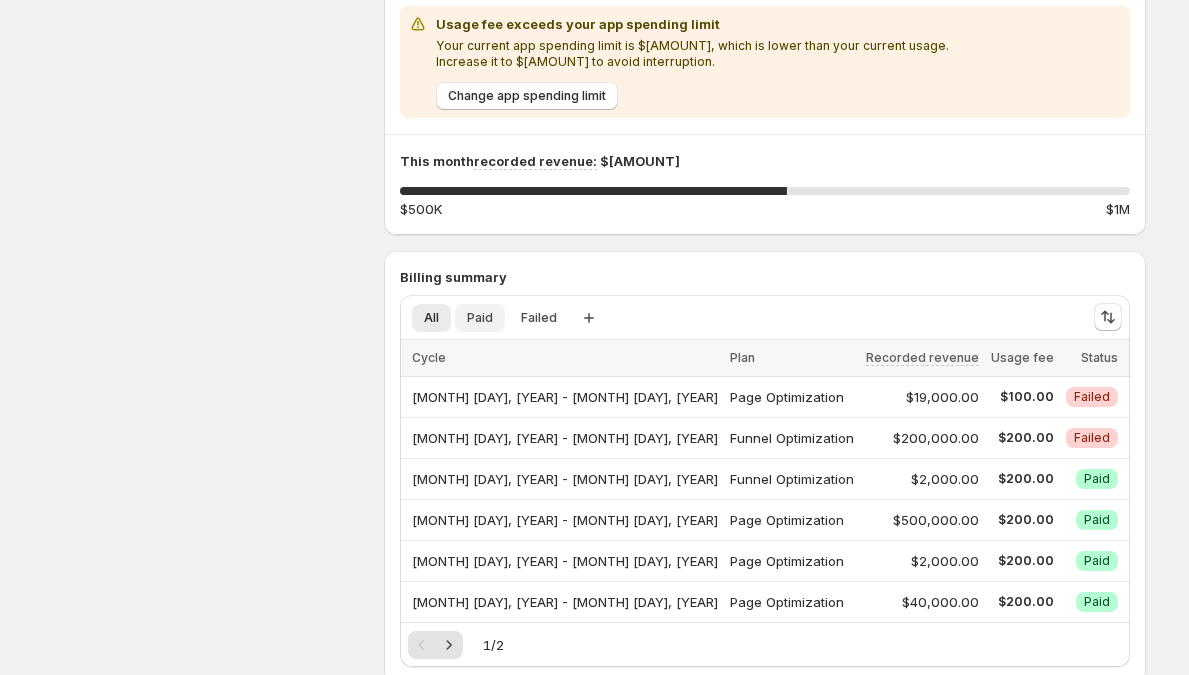 click on "Paid" at bounding box center (480, 318) 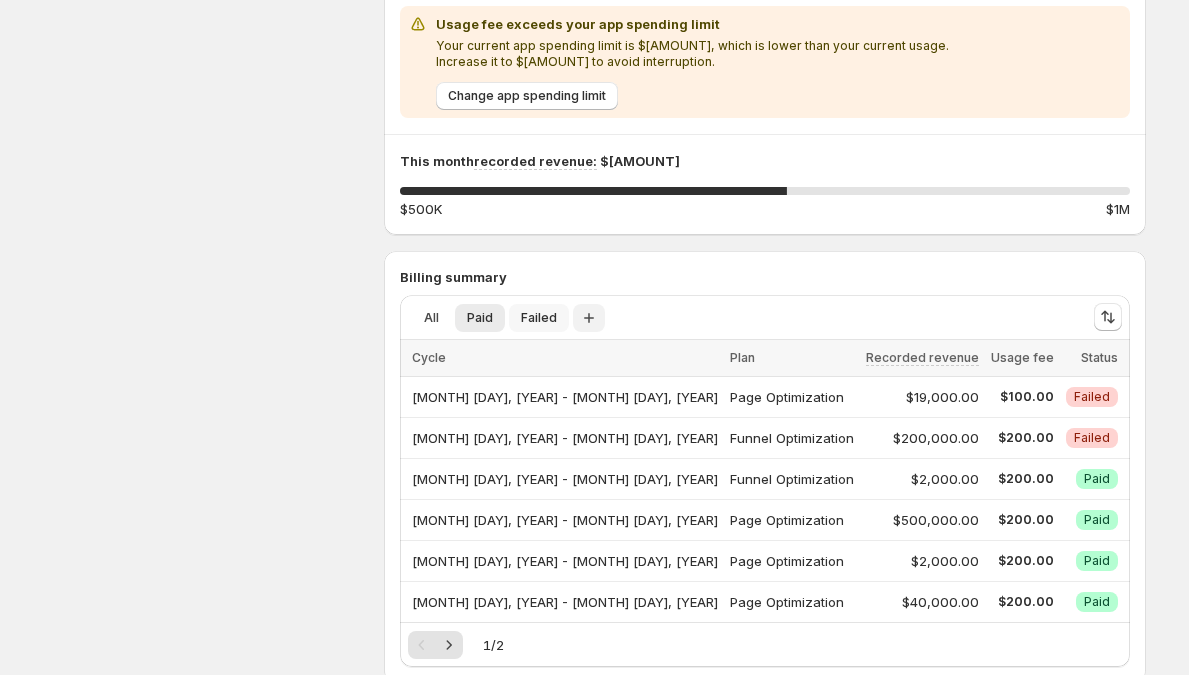 drag, startPoint x: 537, startPoint y: 315, endPoint x: 592, endPoint y: 325, distance: 55.9017 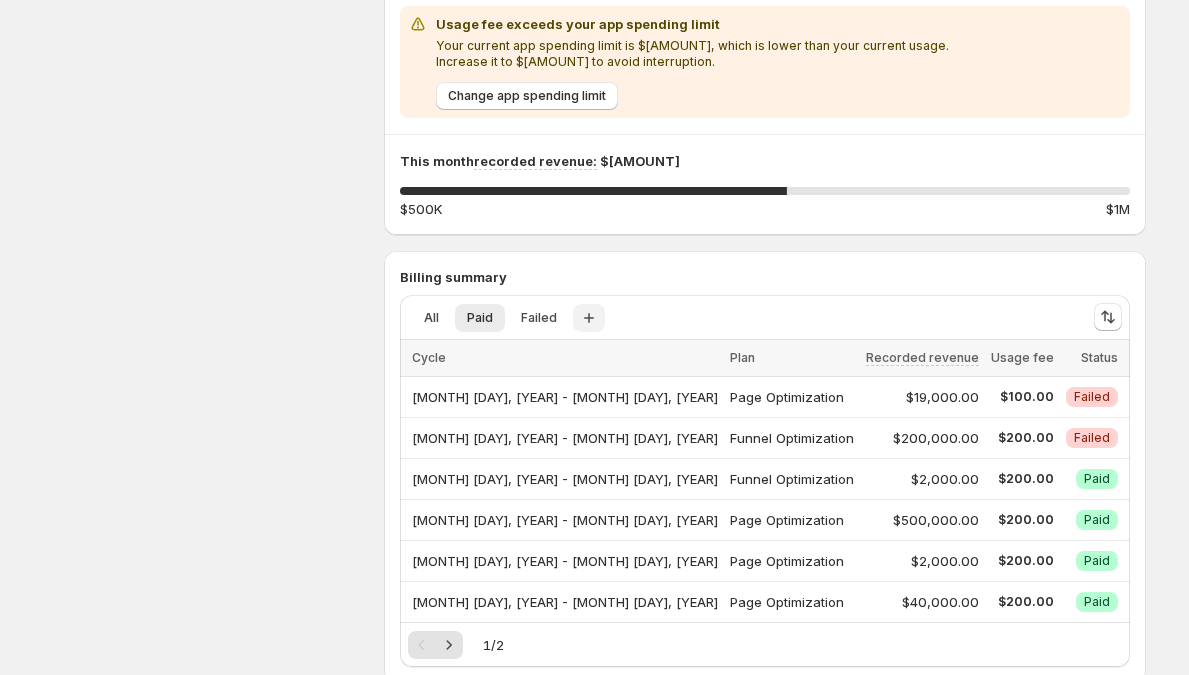 click on "Failed" at bounding box center (539, 318) 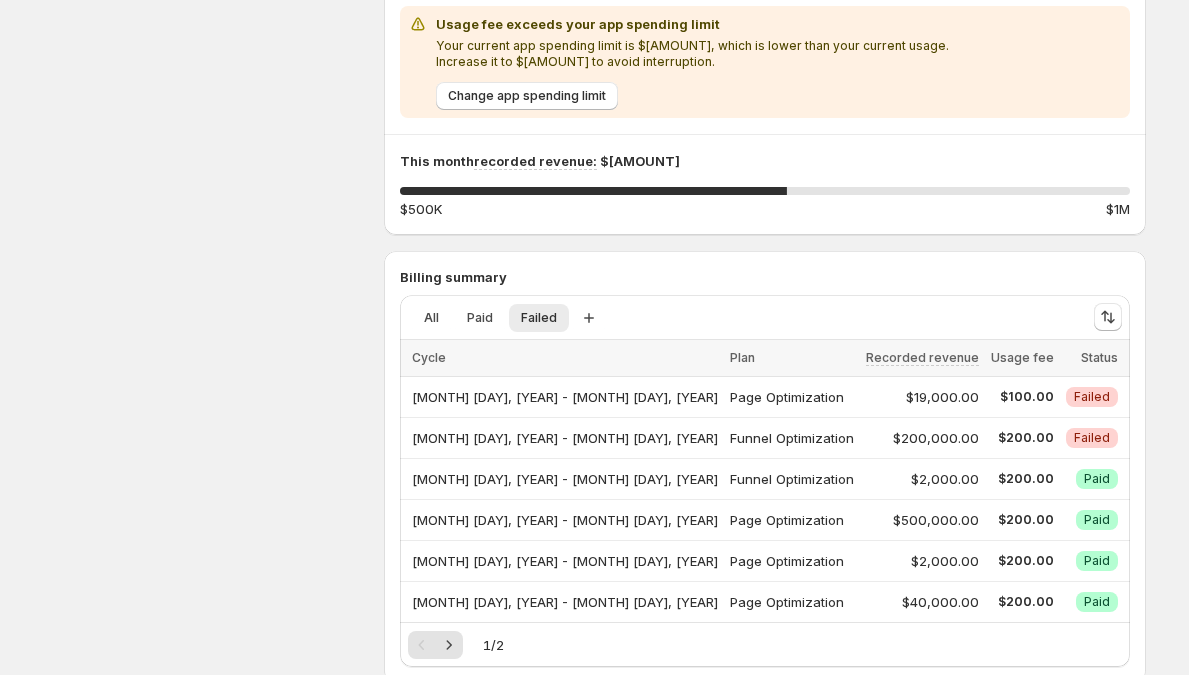 click on "Status" at bounding box center [1099, 357] 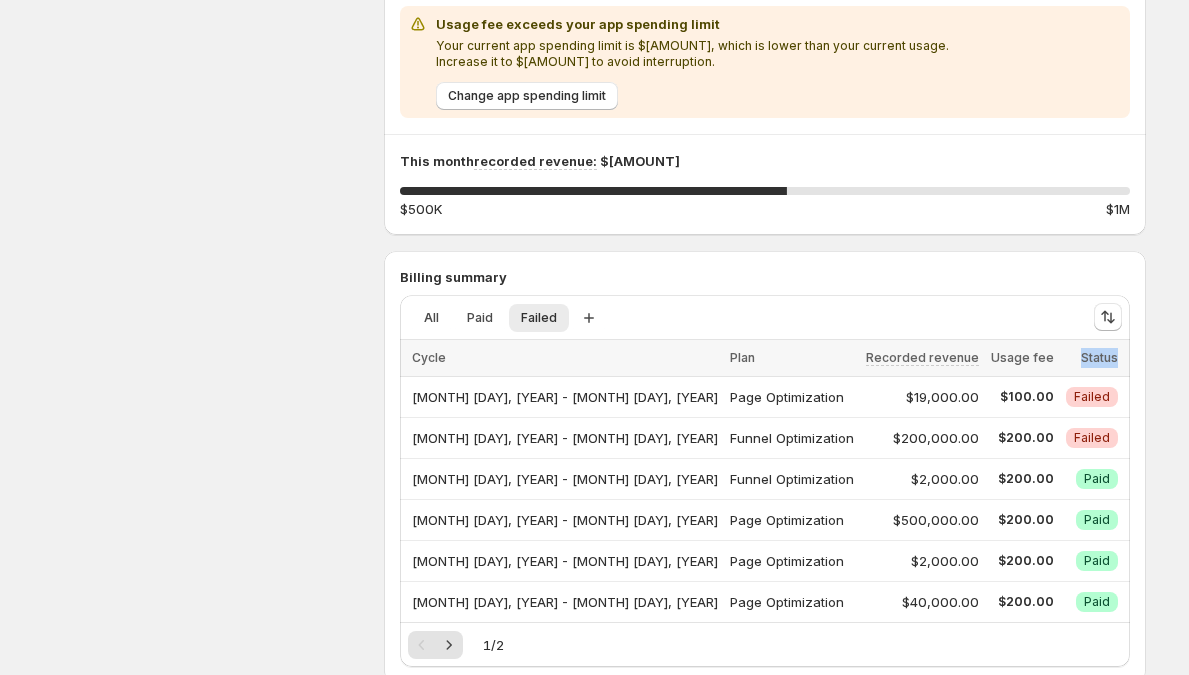 click on "Status" at bounding box center [1099, 357] 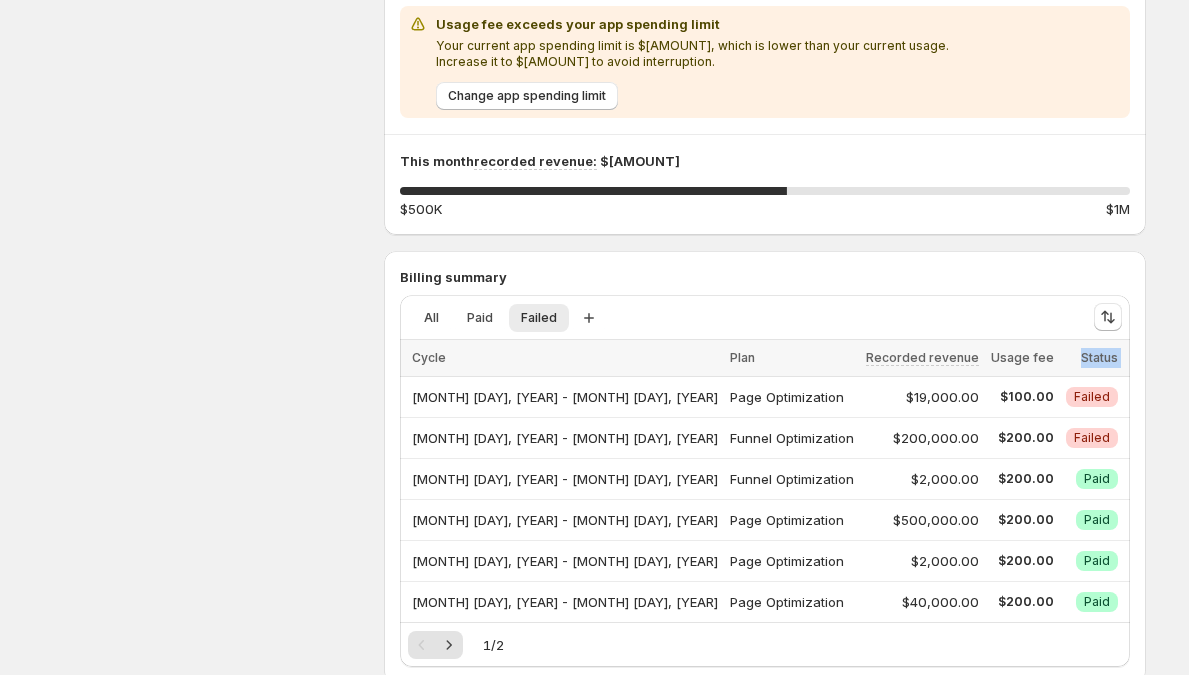 click on "Status" at bounding box center [1099, 357] 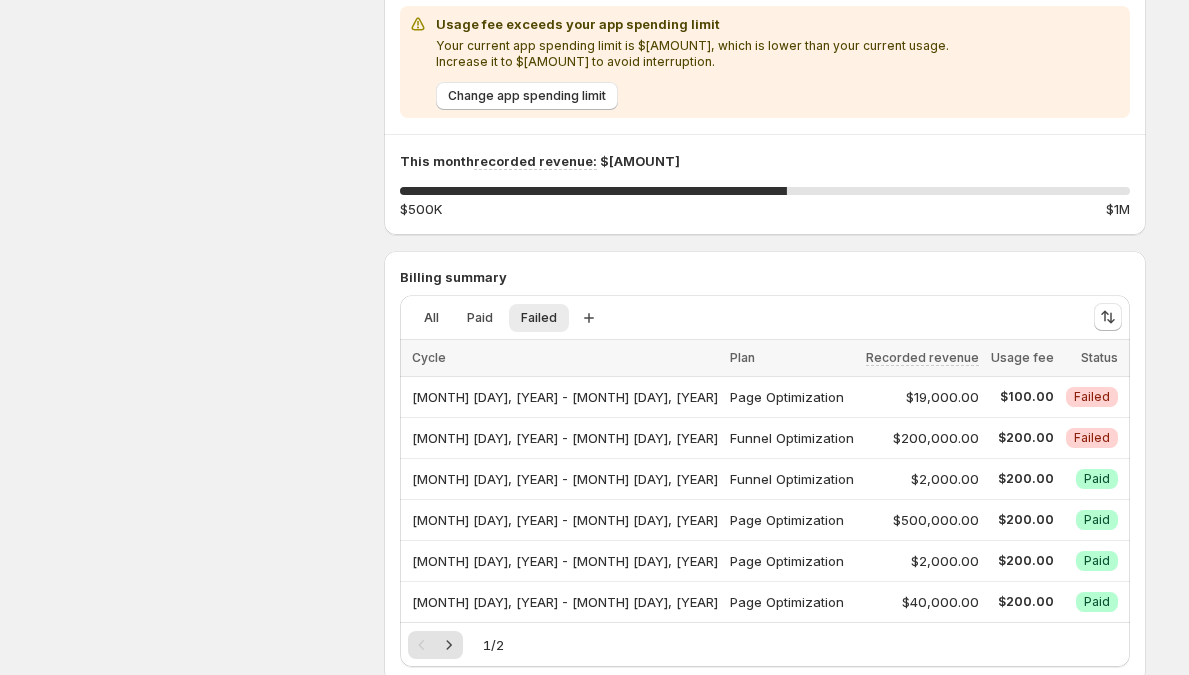drag, startPoint x: 1090, startPoint y: 365, endPoint x: 1019, endPoint y: 416, distance: 87.41853 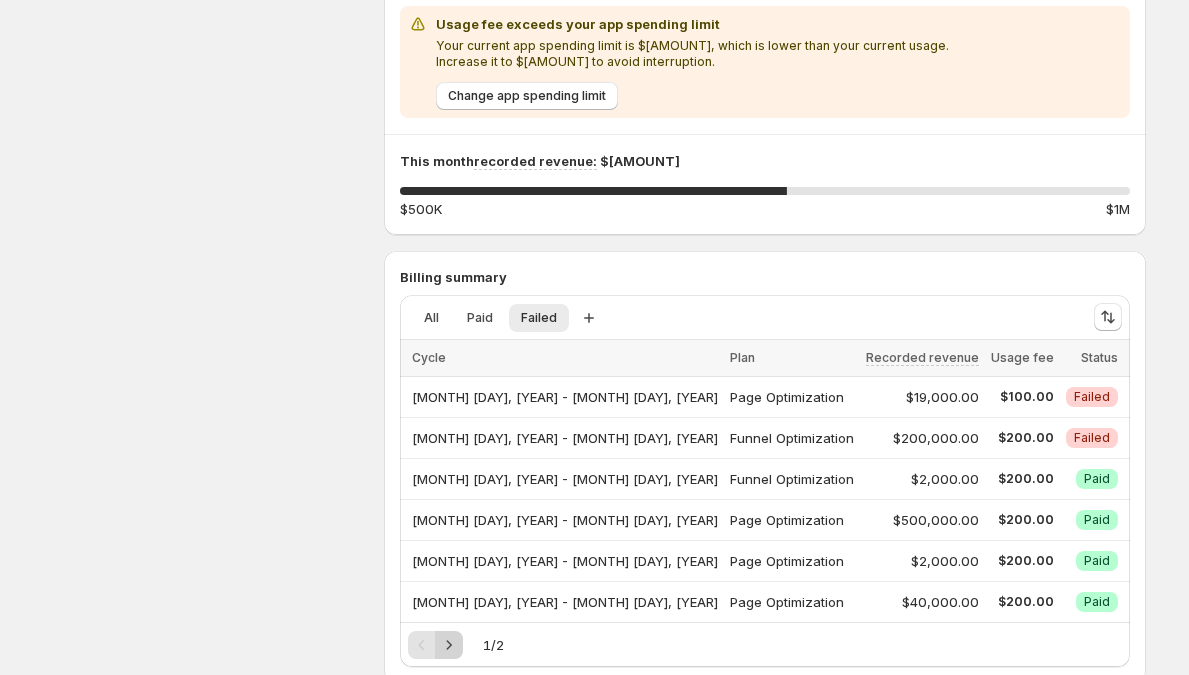 click 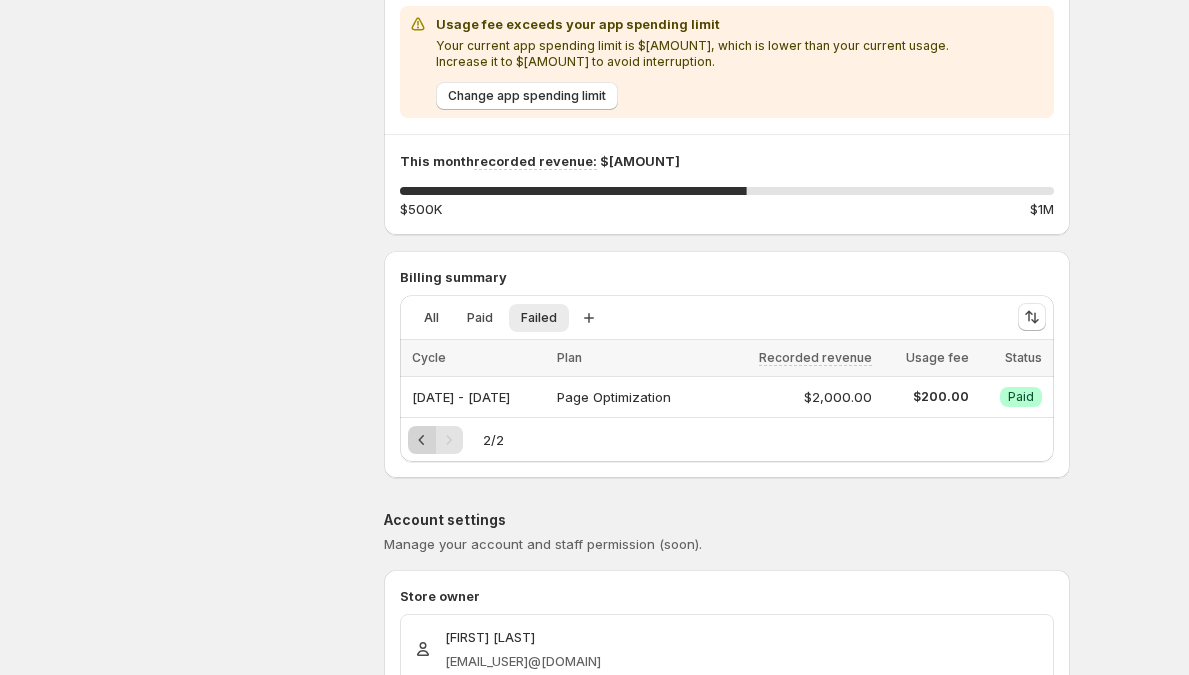 click 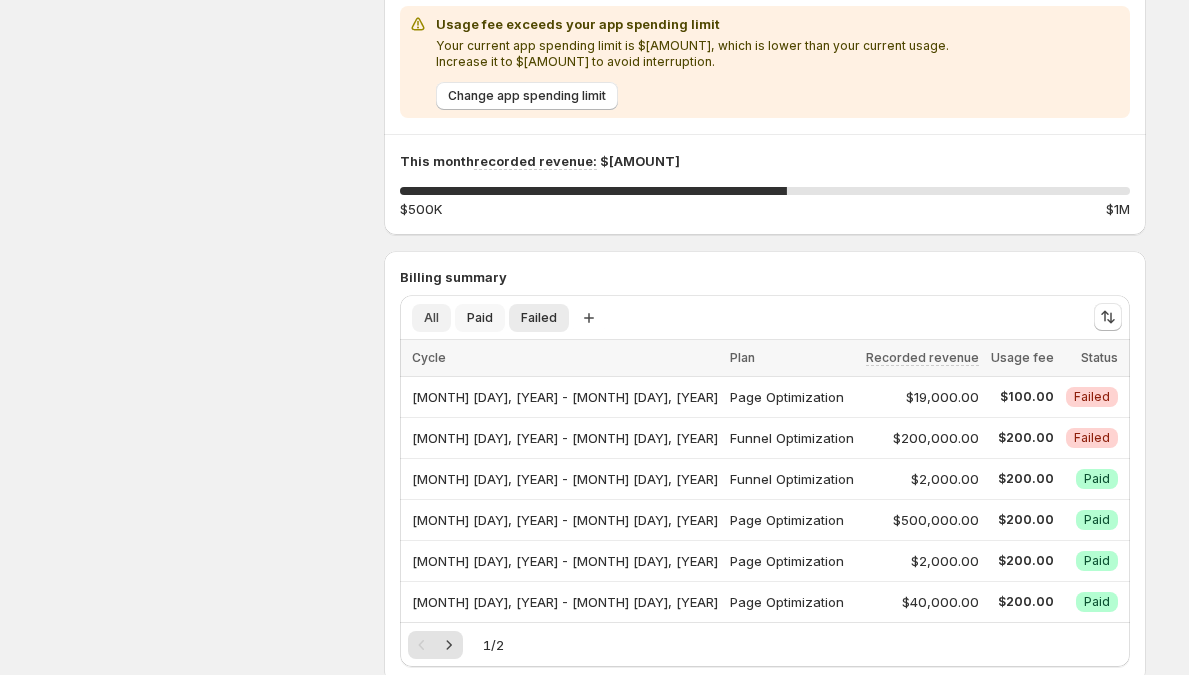 drag, startPoint x: 498, startPoint y: 313, endPoint x: 445, endPoint y: 321, distance: 53.600372 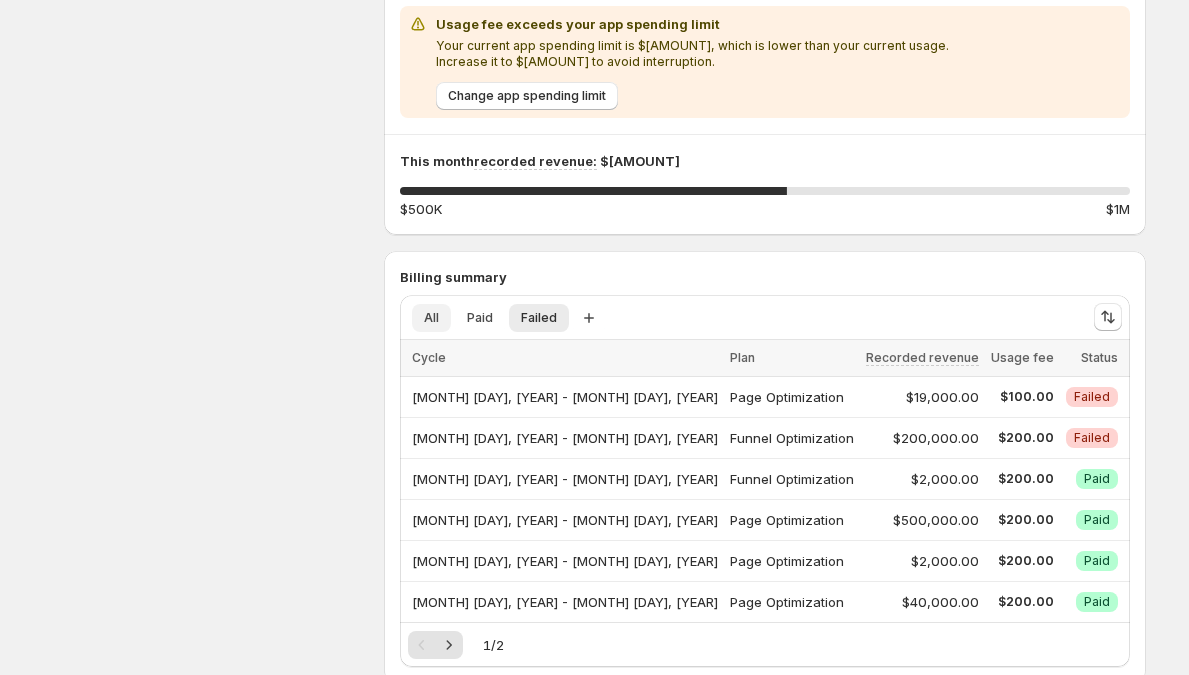 click on "Paid" at bounding box center [480, 318] 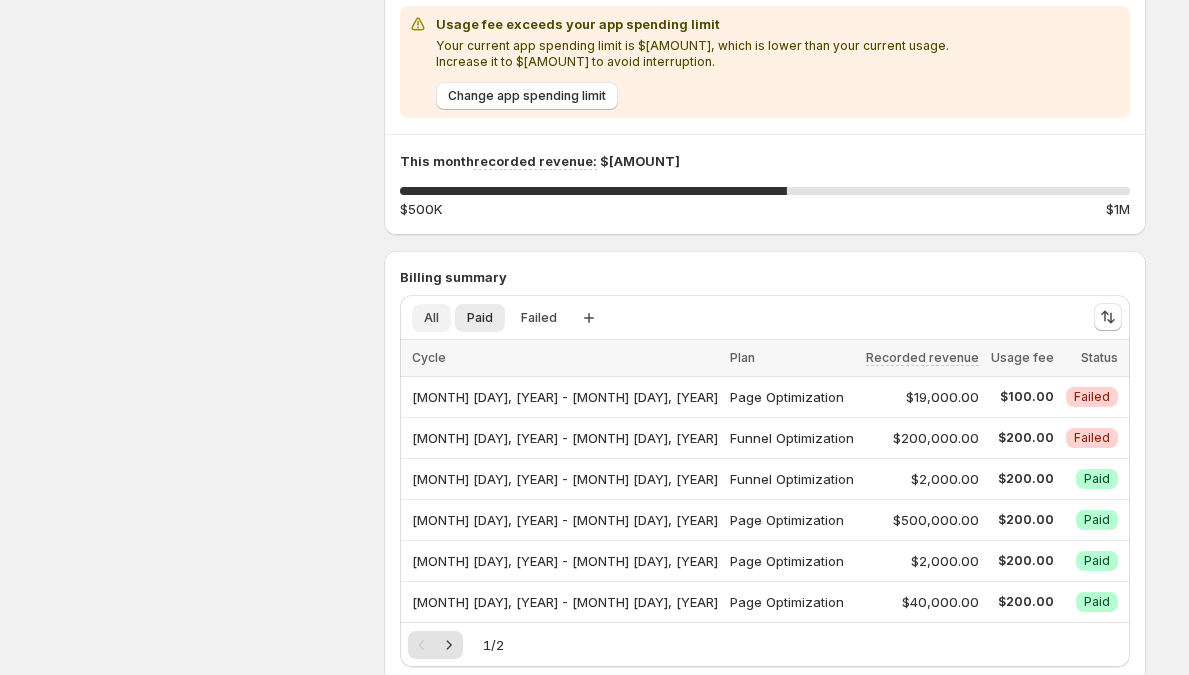 click on "All" at bounding box center (431, 318) 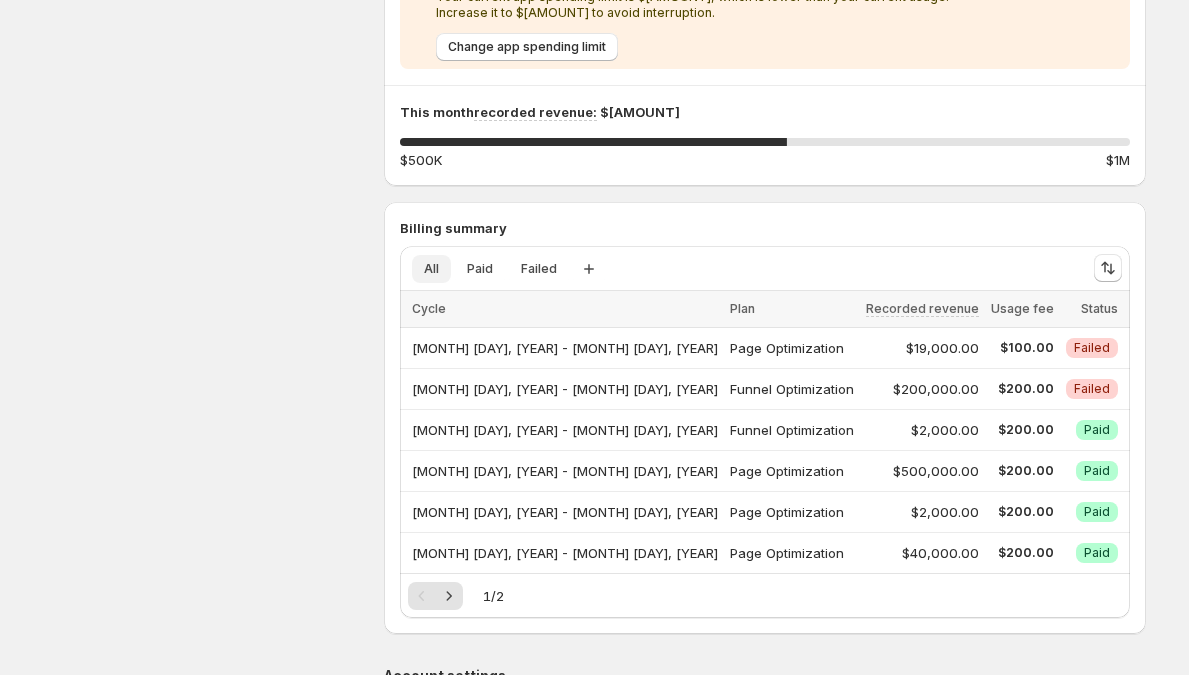 scroll, scrollTop: 553, scrollLeft: 0, axis: vertical 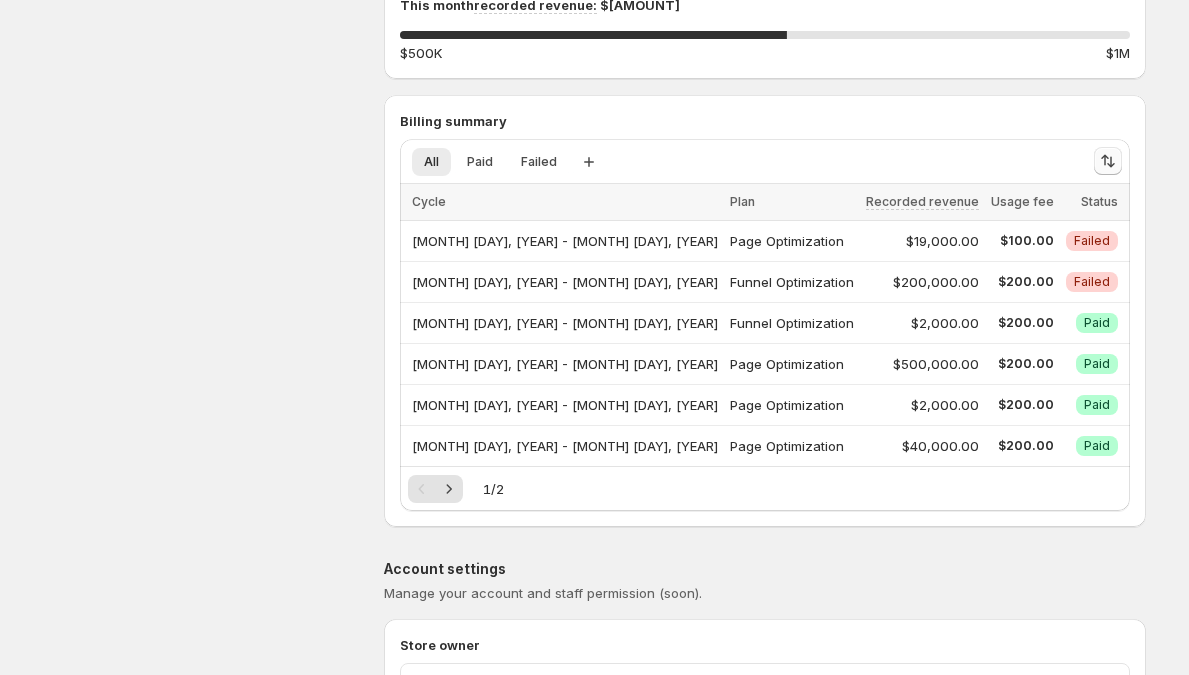 drag, startPoint x: 1041, startPoint y: 153, endPoint x: 1040, endPoint y: 163, distance: 10.049875 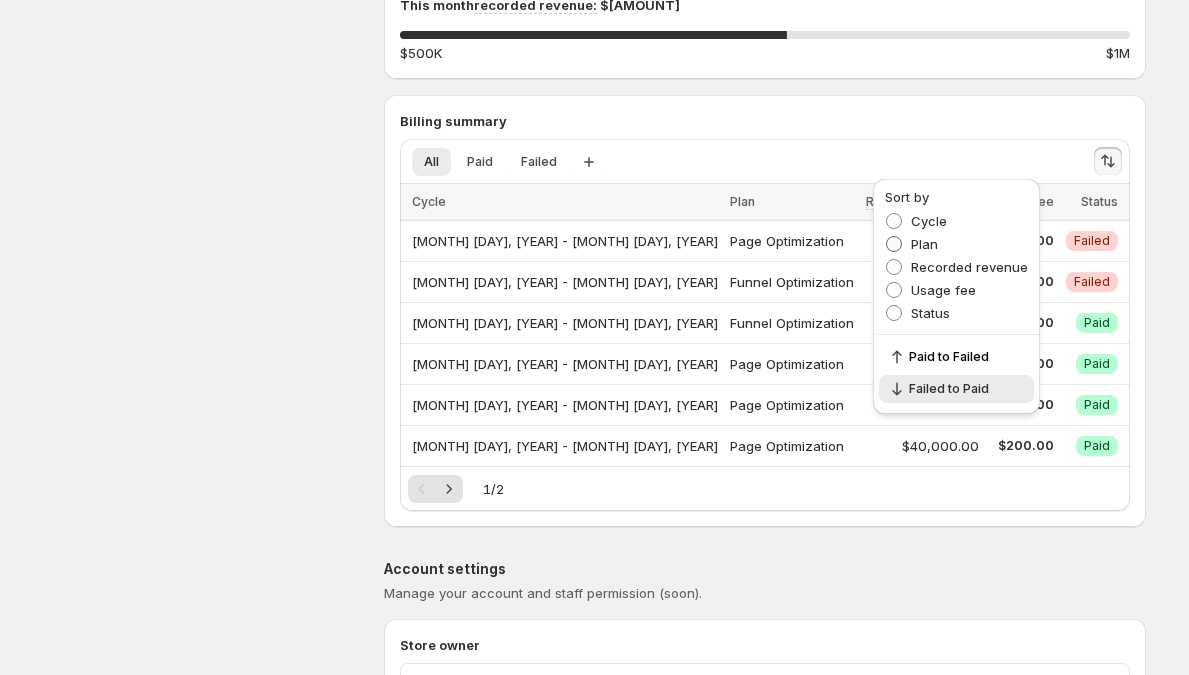 click on "Plan" at bounding box center (924, 244) 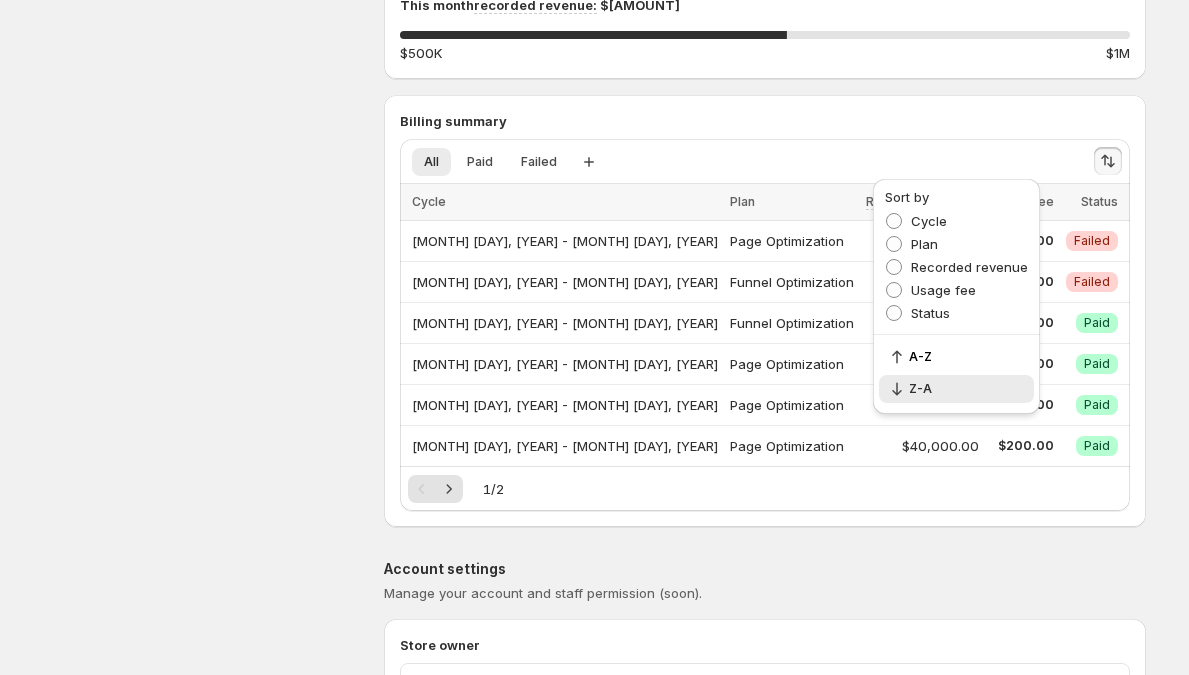 click on "Plan information Usage billing Account settings Store settings Plan information Manage or change your subscription. View our  terms of service  and  privacy policy . Page Optimization Info Current plan Optimize your page with powerful experiments and insights from GemX Funnel Optimization Info Free trial 14 days remaining in your free trial Upgrade now Usage billing Manage your billing & payment status Current usage fee Cycle: [MONTH] [DAY], [YEAR] - [MONTH] [DAY], [YEAR] Billing total $[AMOUNT] USD Usage fee exceeds your app spending limit Your current app spending limit is $[AMOUNT], which is lower than your current usage. Increase it to $[AMOUNT] to avoid interruption. Change app spending limit This month  recorded revenue:   $[AMOUNT] [PERCENTAGE] $[AMOUNT] $[AMOUNT] Billing summary All Paid Failed More views All Paid Failed More views Create new view Cycle Plan Recorded revenue Usage fee Status Select all 6 Items 0 selected Cycle Plan Recorded revenue Usage fee Status [MONTH] [DAY], [YEAR] - [MONTH] [DAY], [YEAR] $[AMOUNT] 1" at bounding box center [594, 443] 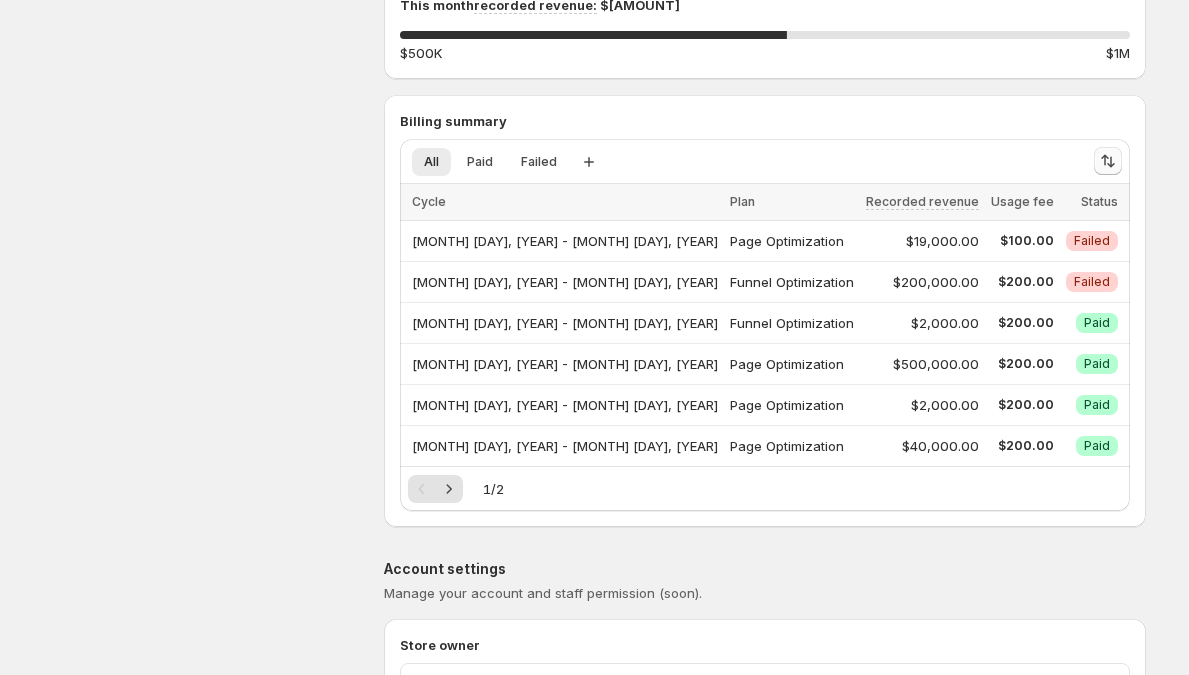 click 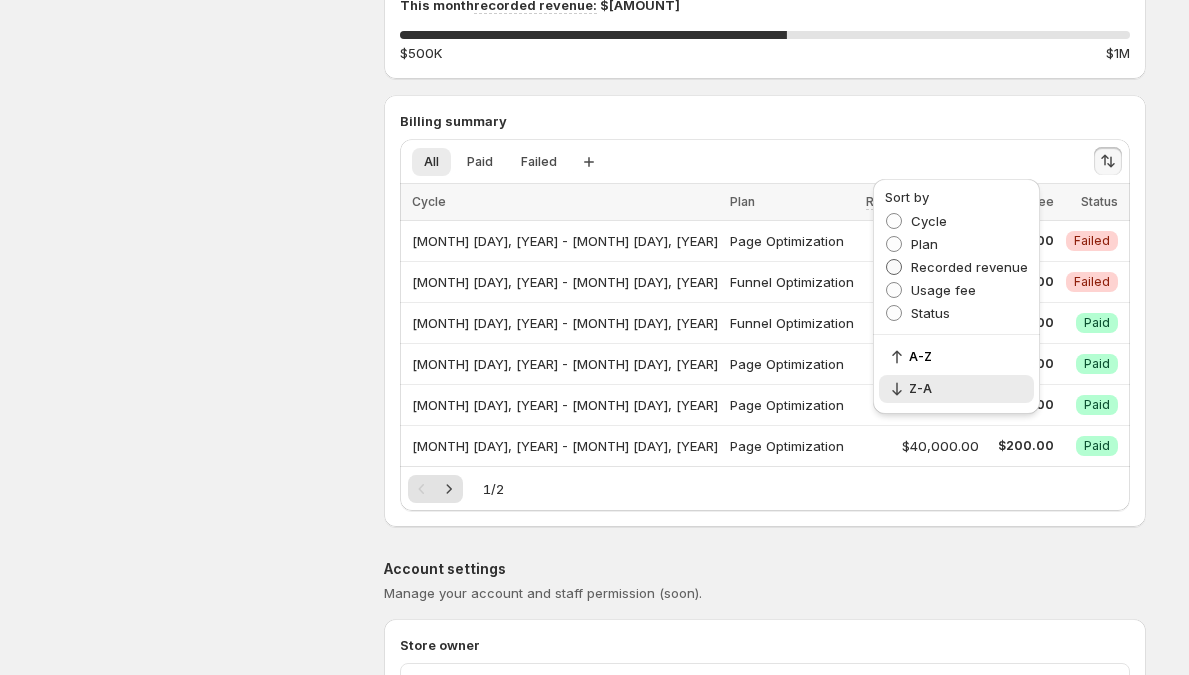 click on "Recorded revenue" at bounding box center (969, 267) 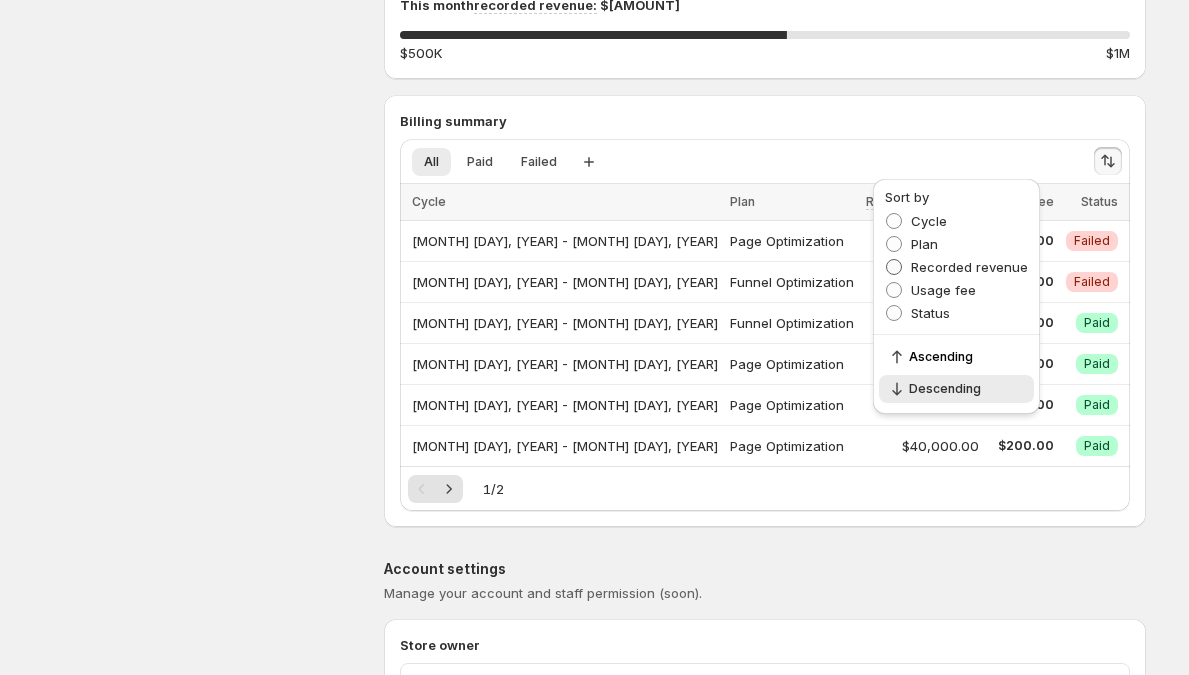 click on "Recorded revenue" at bounding box center (969, 267) 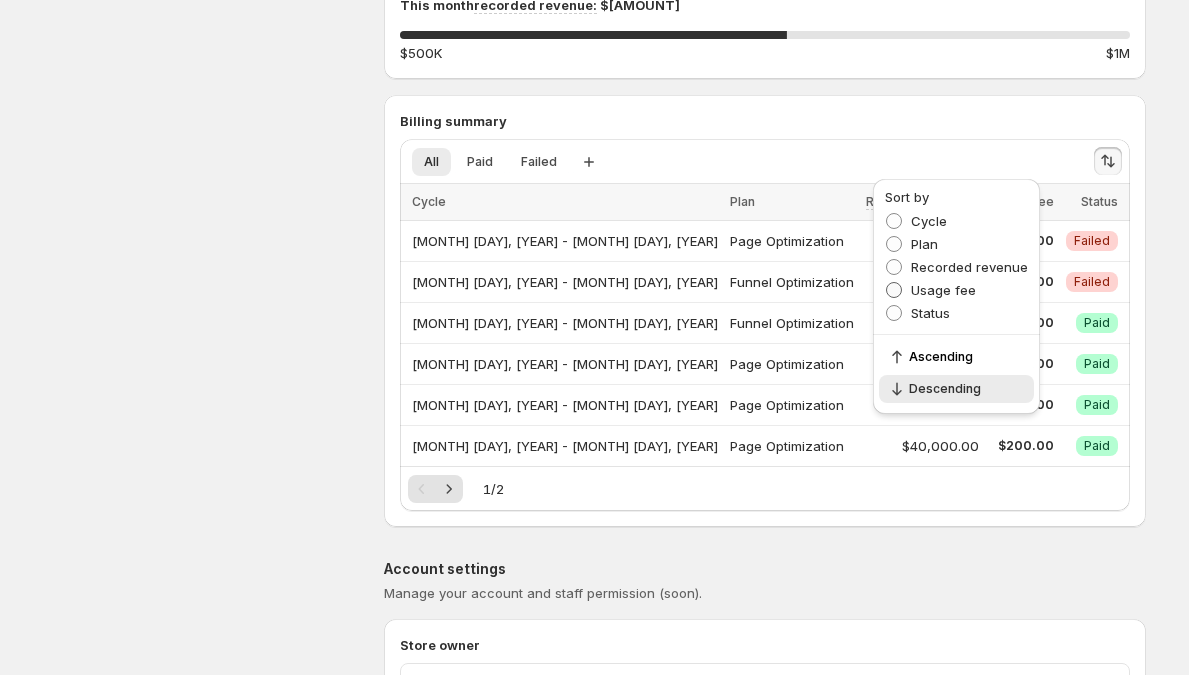 click on "Usage fee" at bounding box center [943, 290] 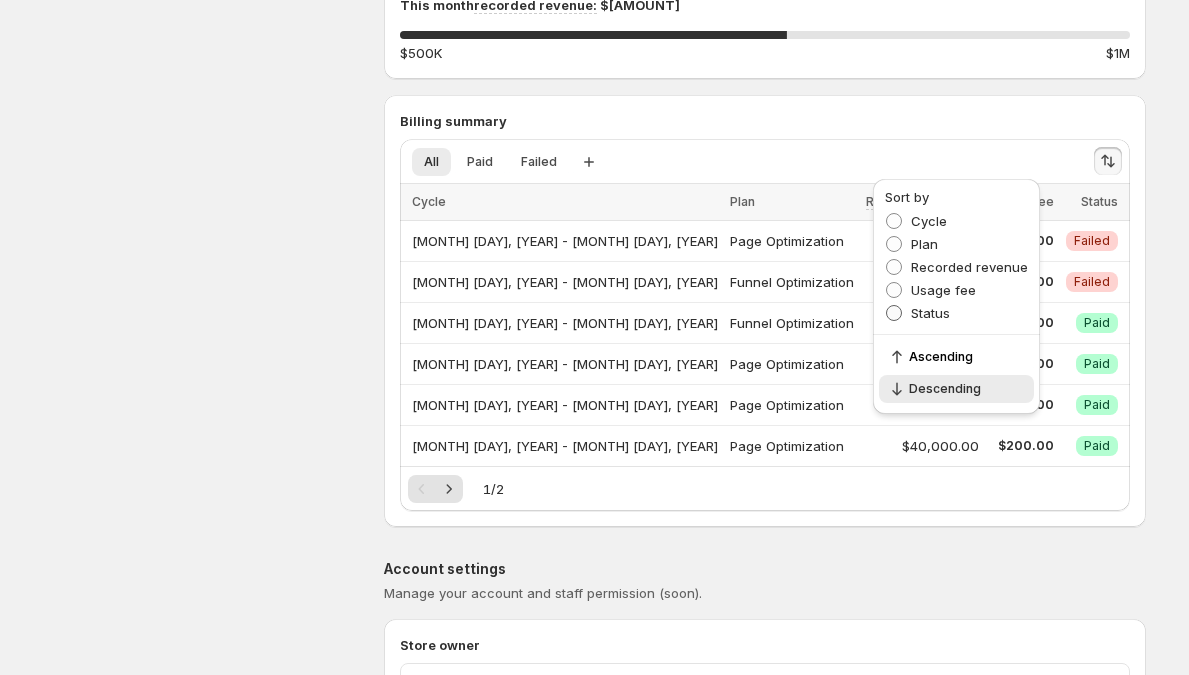click on "Status" at bounding box center [930, 313] 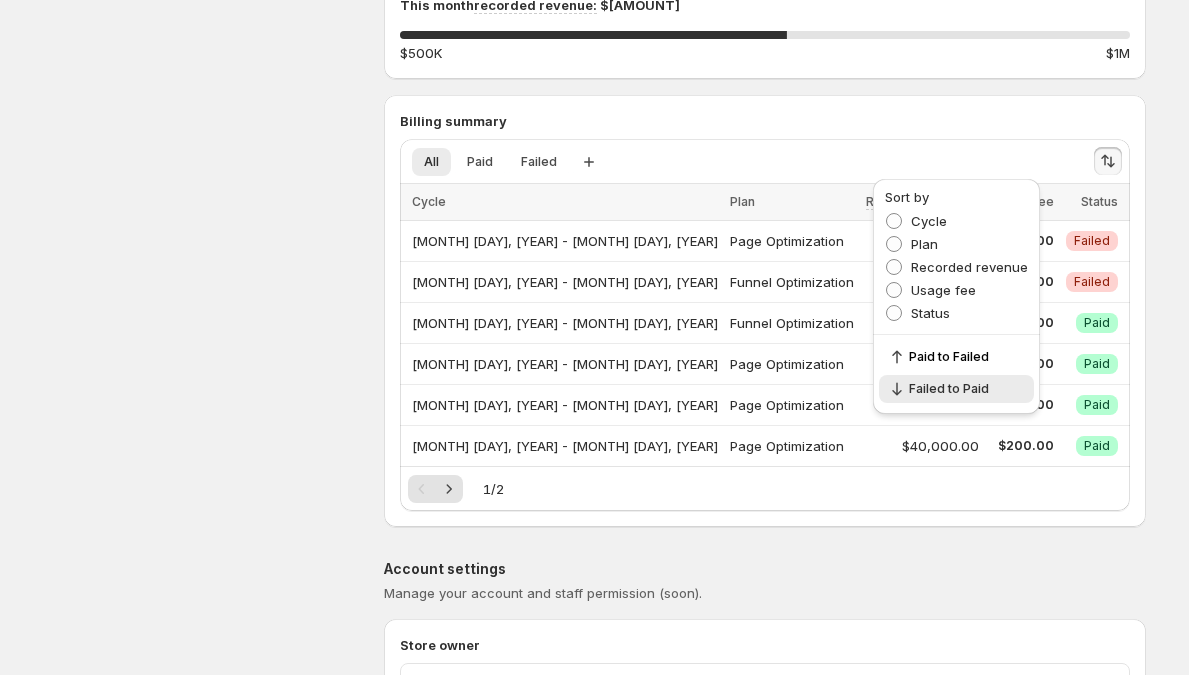 click on "All Paid Failed More views All Paid Failed More views Create new view" at bounding box center (739, 161) 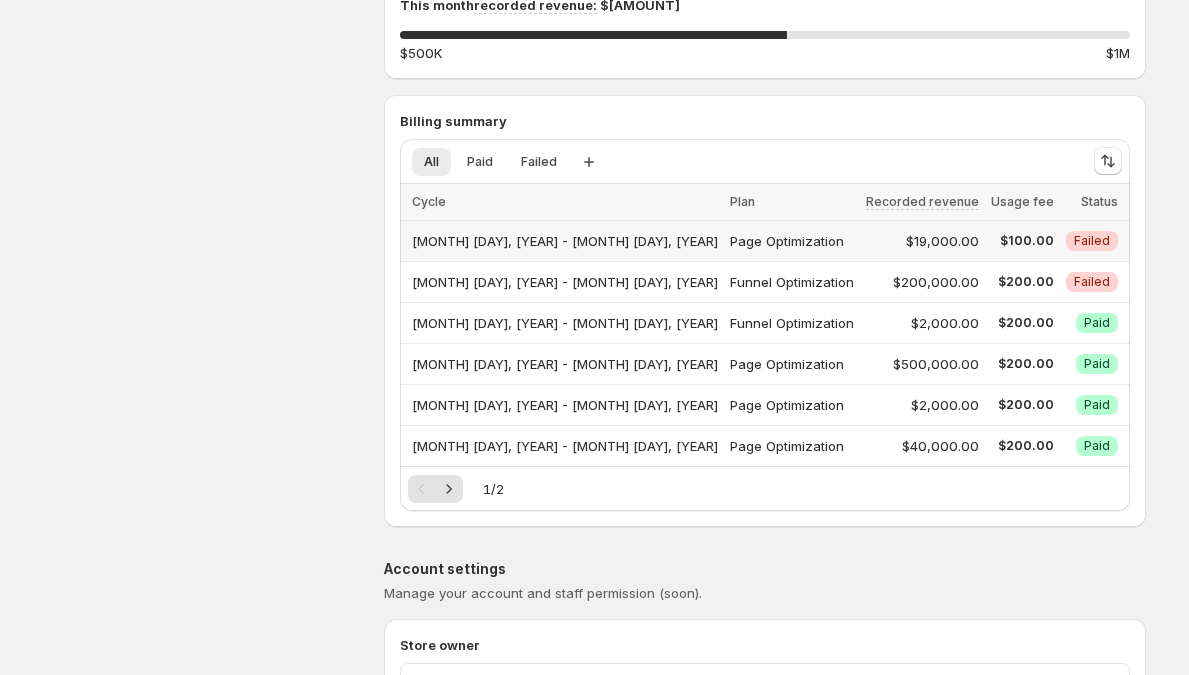 click on "[MONTH] [DAY], [YEAR] - [MONTH] [DAY], [YEAR]" at bounding box center [565, 241] 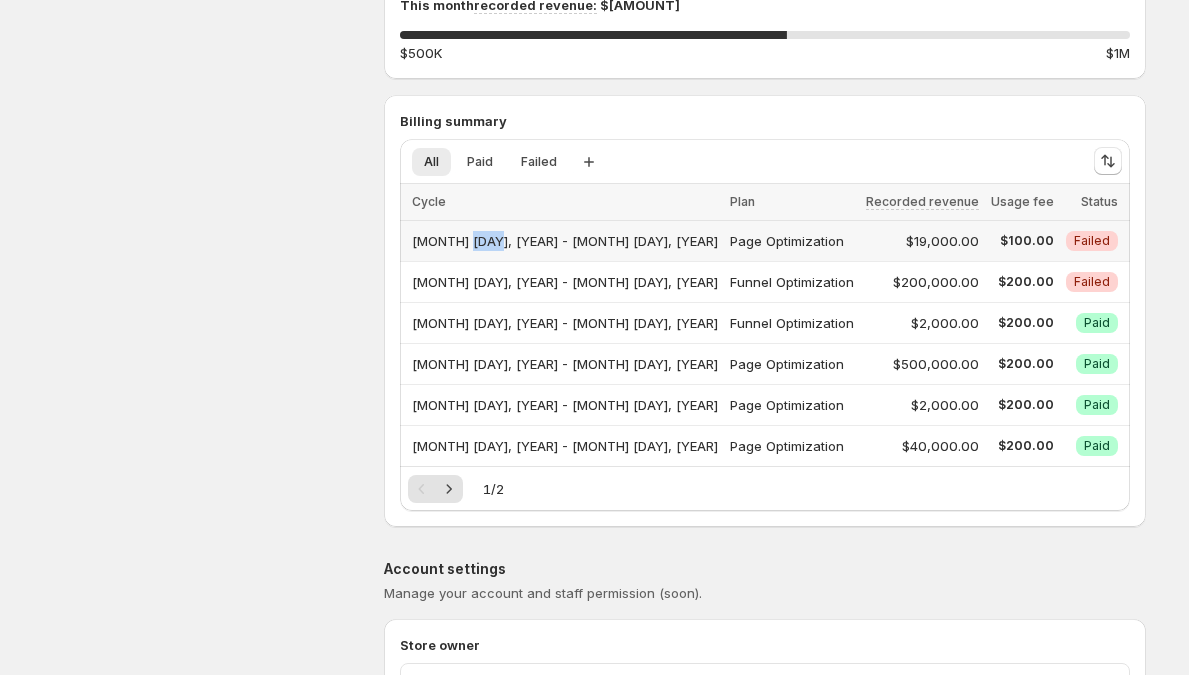 click on "[MONTH] [DAY], [YEAR] - [MONTH] [DAY], [YEAR]" at bounding box center [565, 241] 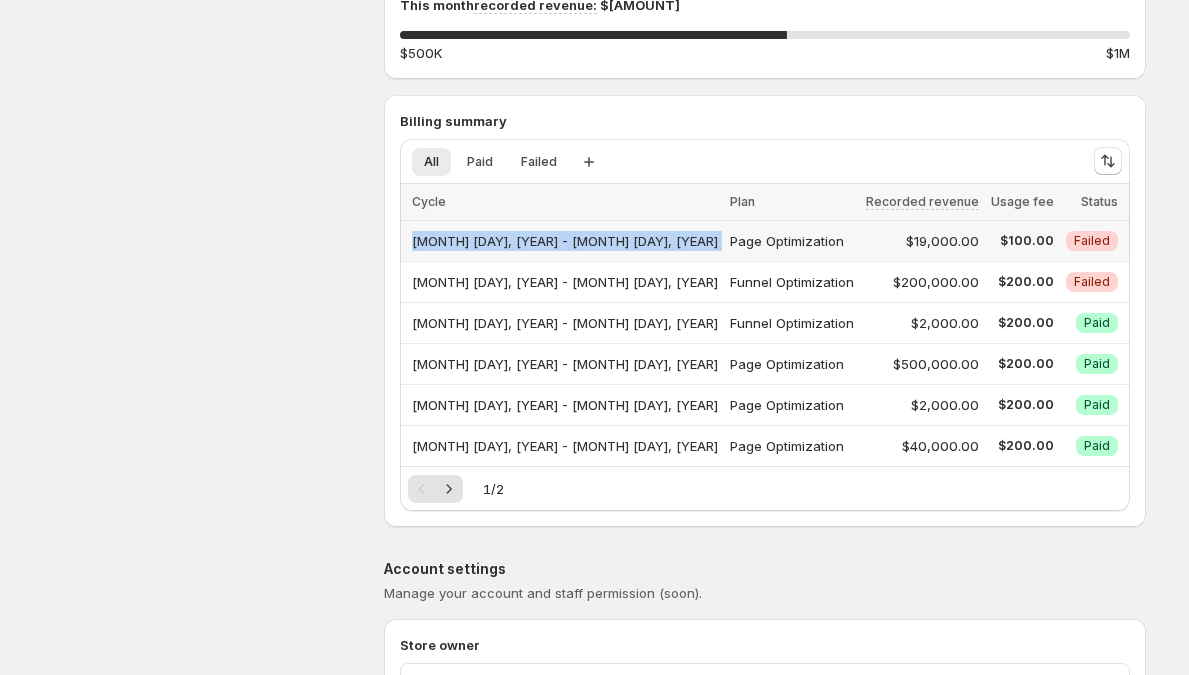 click on "[MONTH] [DAY], [YEAR] - [MONTH] [DAY], [YEAR]" at bounding box center [565, 241] 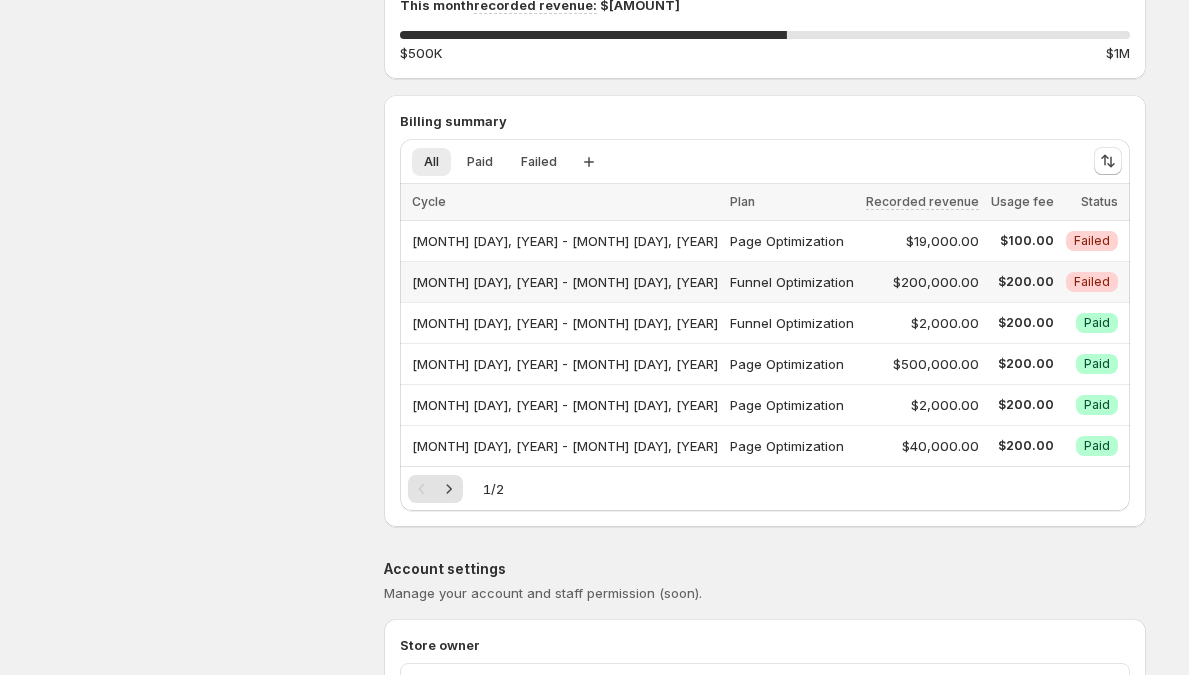 click on "[MONTH] [DAY], [YEAR] - [MONTH] [DAY], [YEAR]" at bounding box center (565, 282) 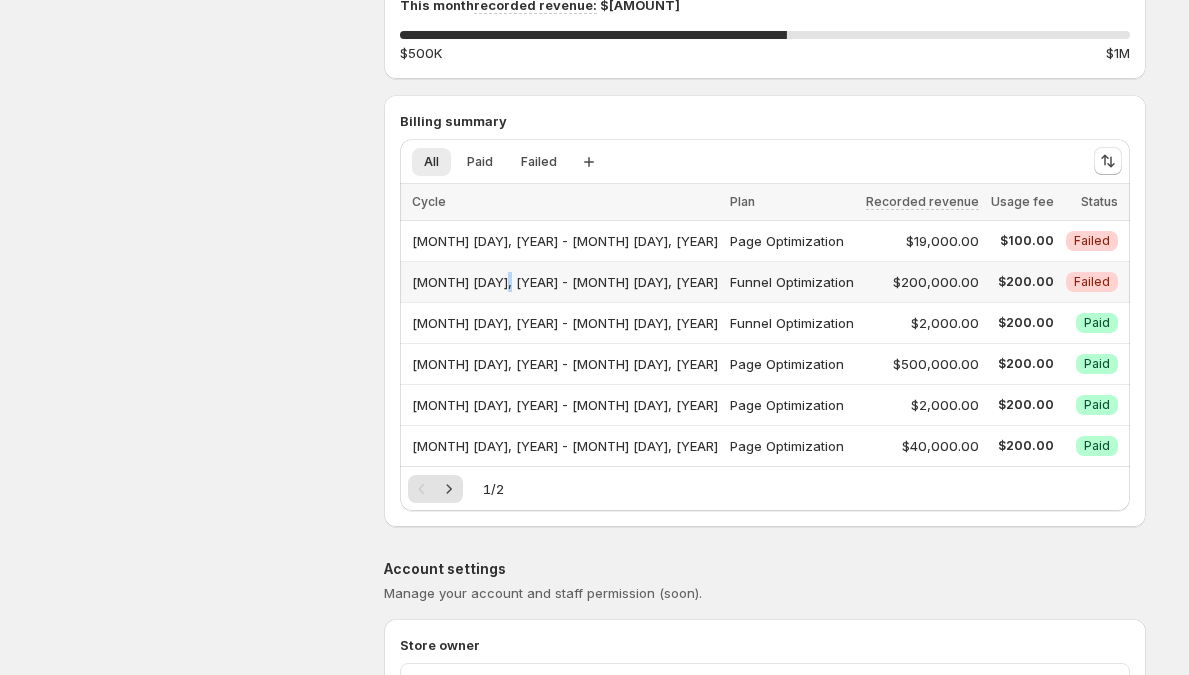 click on "[MONTH] [DAY], [YEAR] - [MONTH] [DAY], [YEAR]" at bounding box center [565, 282] 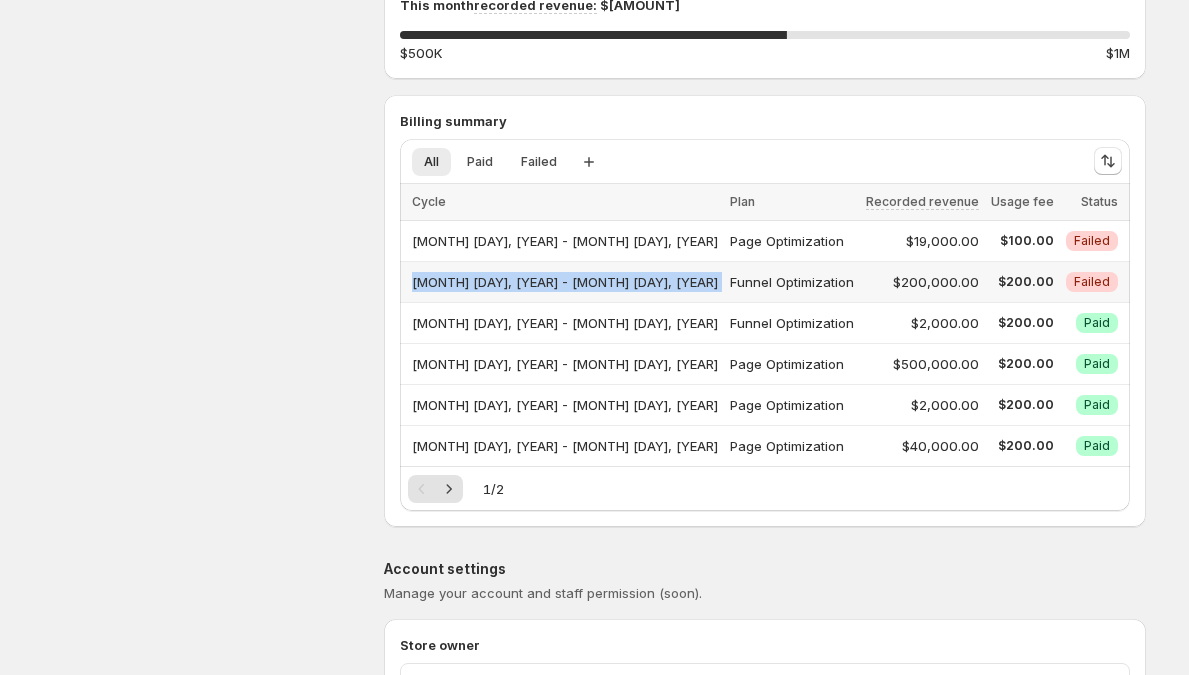 click on "[MONTH] [DAY], [YEAR] - [MONTH] [DAY], [YEAR]" at bounding box center (565, 282) 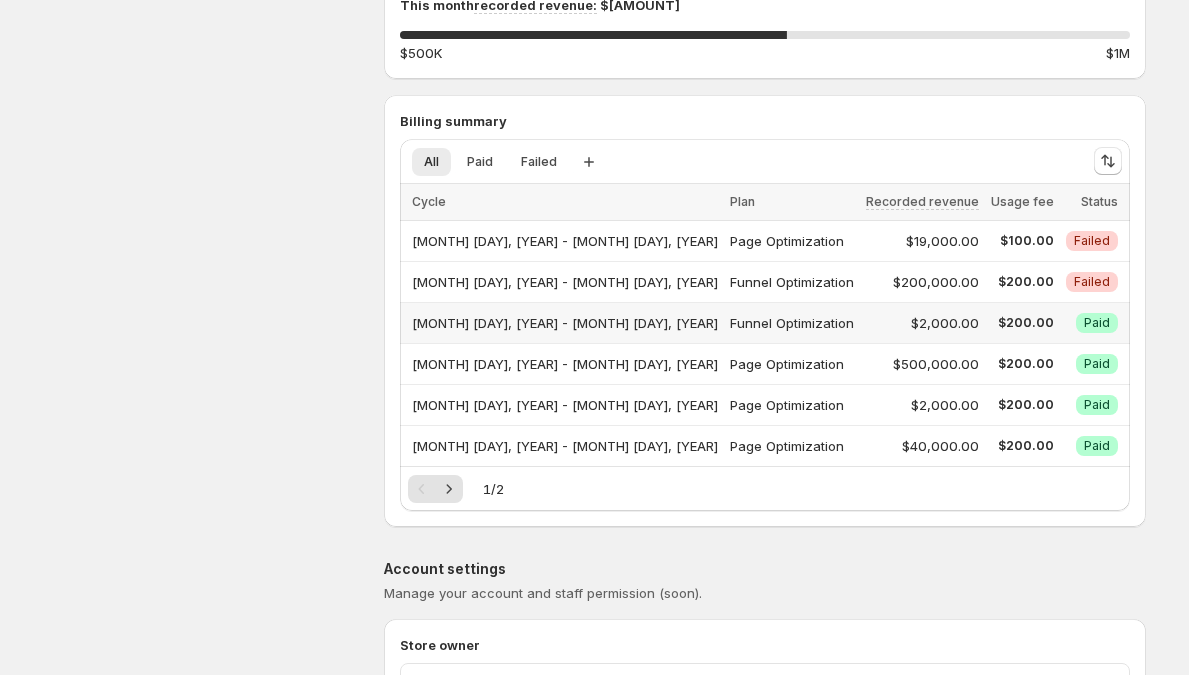 click on "[MONTH] [DAY], [YEAR] - [MONTH] [DAY], [YEAR]" at bounding box center [565, 323] 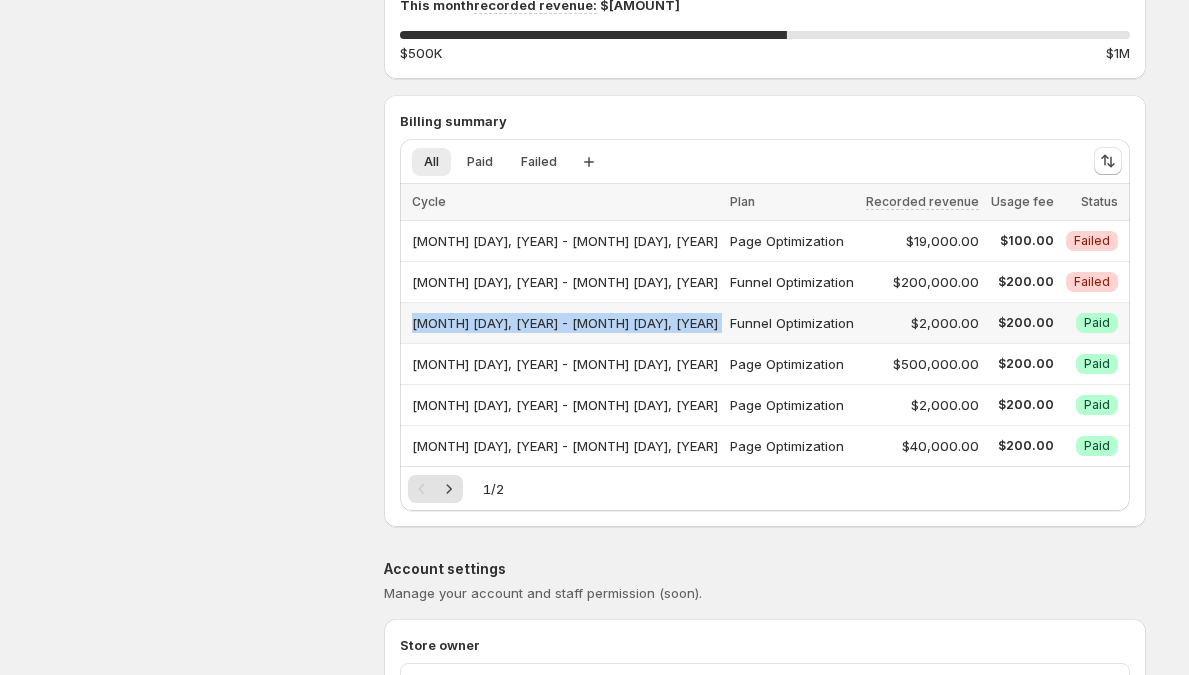 click on "[MONTH] [DAY], [YEAR] - [MONTH] [DAY], [YEAR]" at bounding box center [565, 323] 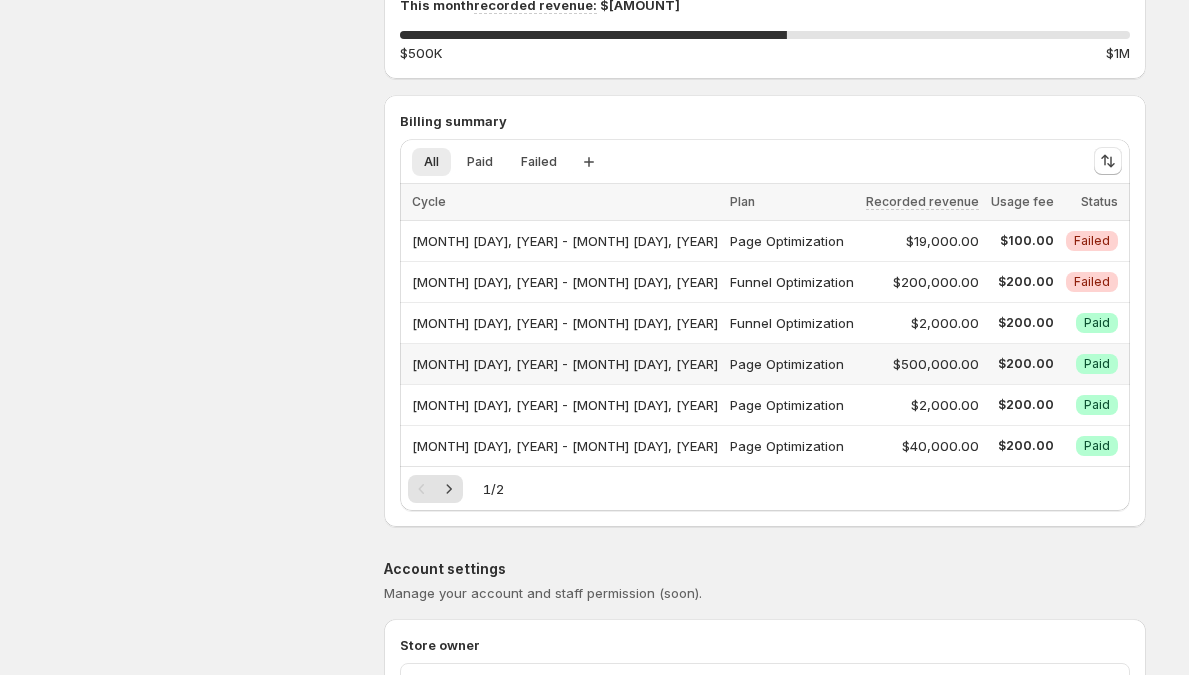 click on "[MONTH] [DAY], [YEAR] - [MONTH] [DAY], [YEAR]" at bounding box center [565, 364] 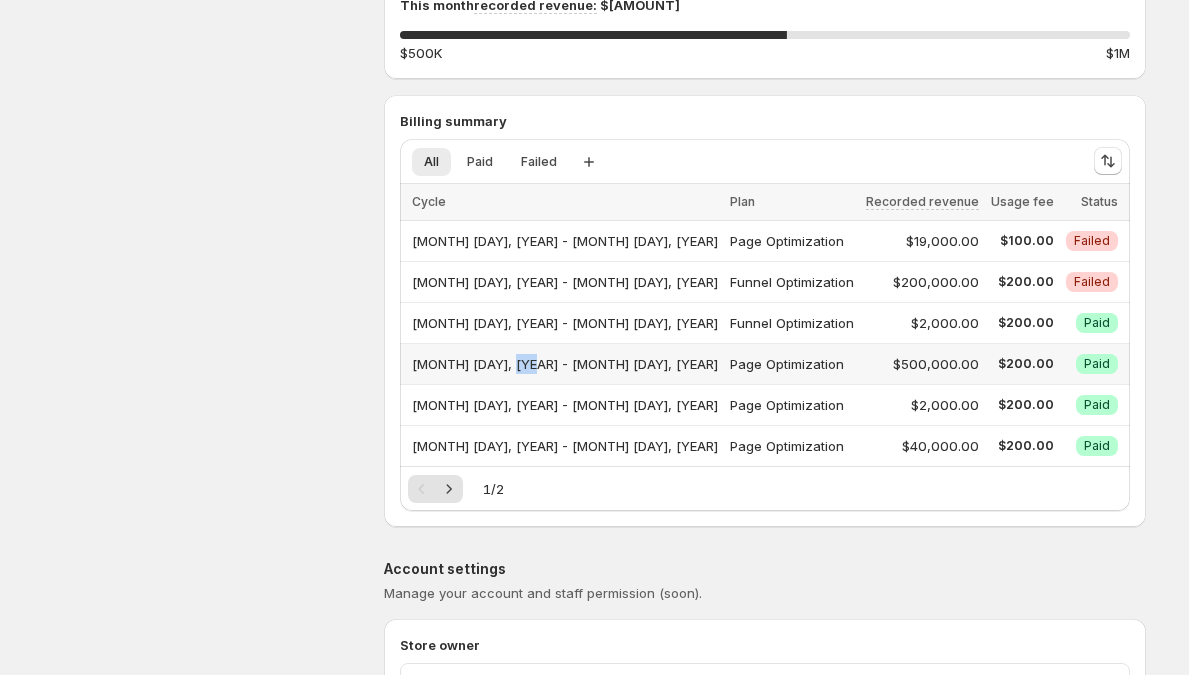 click on "[MONTH] [DAY], [YEAR] - [MONTH] [DAY], [YEAR]" at bounding box center [565, 364] 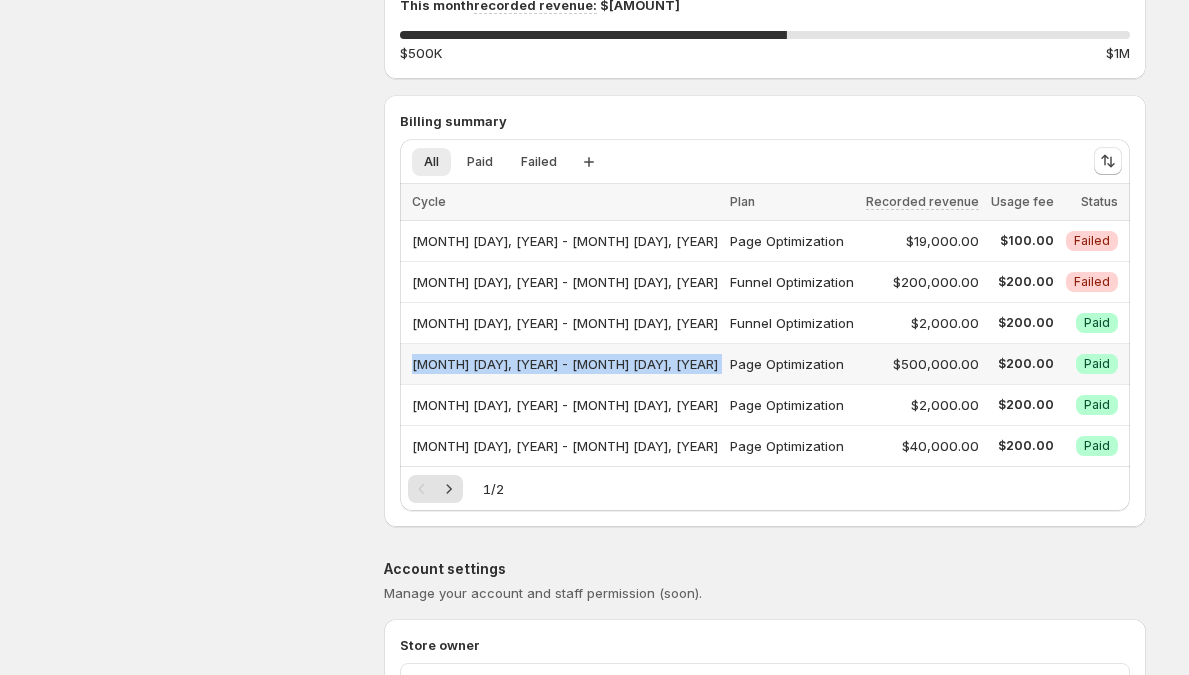 click on "[MONTH] [DAY], [YEAR] - [MONTH] [DAY], [YEAR]" at bounding box center [565, 364] 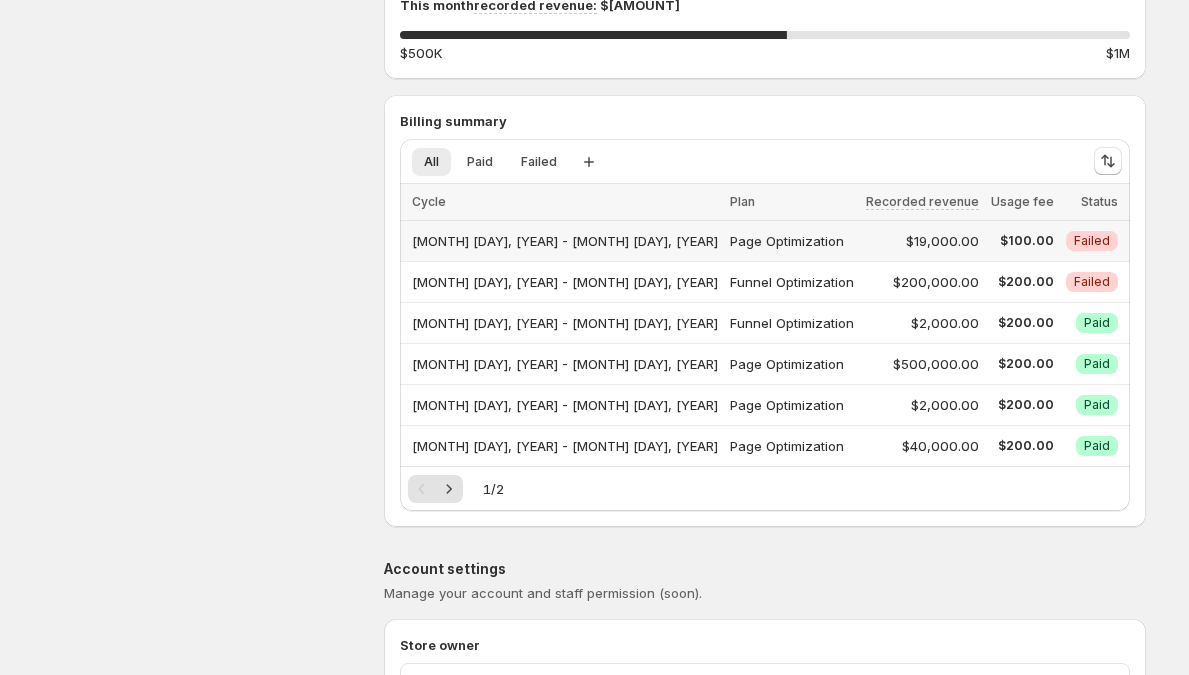 click on "$19,000.00" at bounding box center (922, 241) 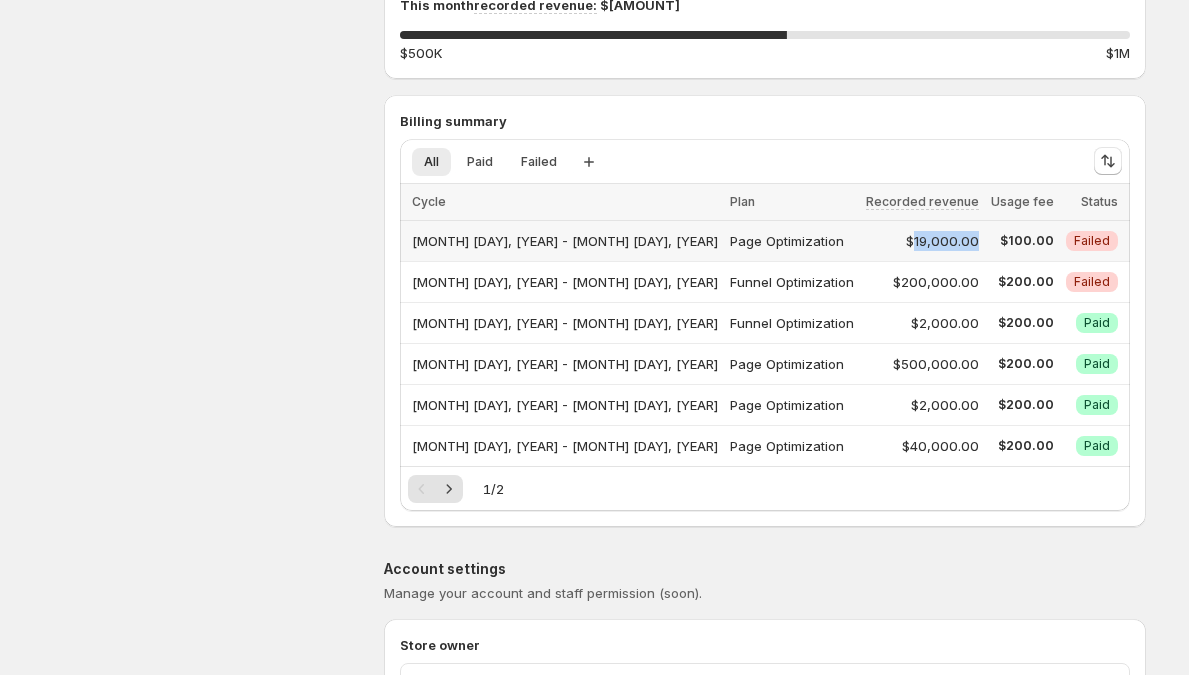 click on "$19,000.00" at bounding box center (922, 241) 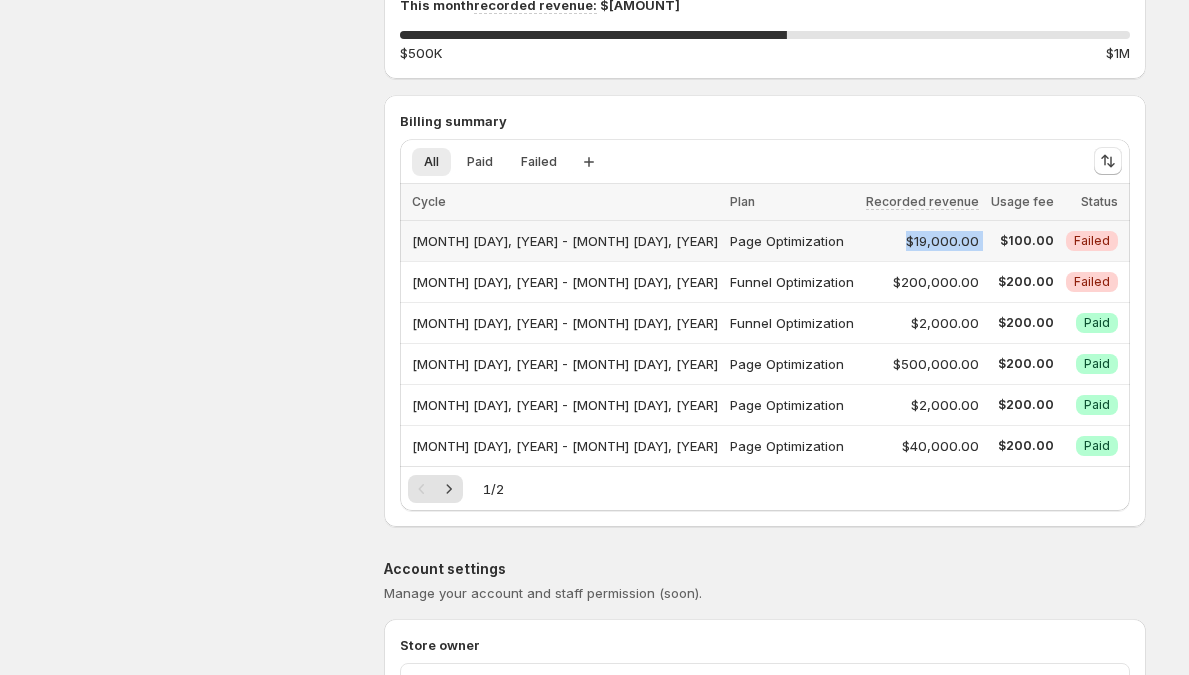 click on "$19,000.00" at bounding box center (922, 241) 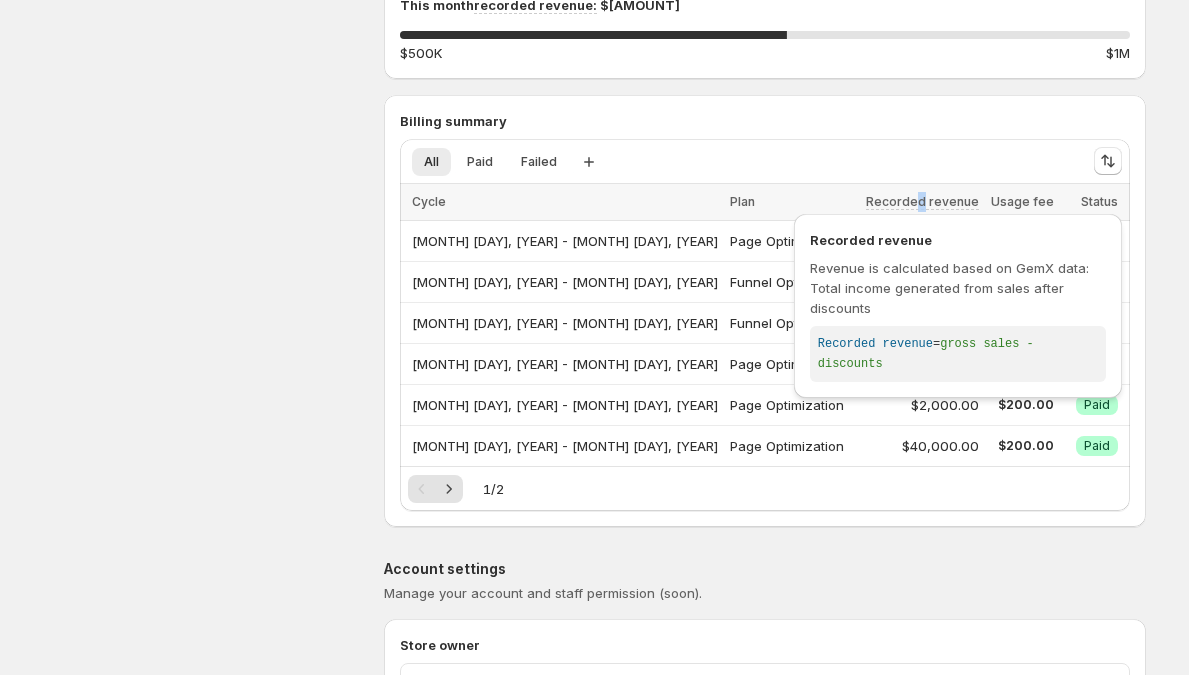 click on "Recorded revenue" at bounding box center [922, 202] 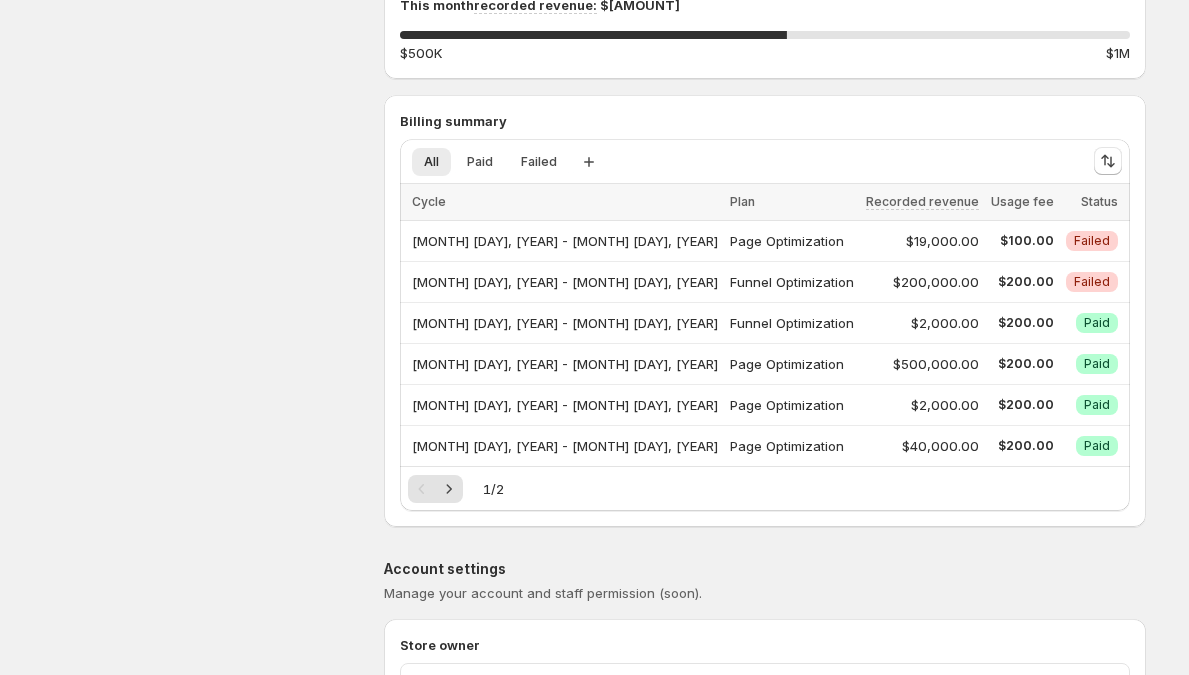 drag, startPoint x: 765, startPoint y: 167, endPoint x: 642, endPoint y: 175, distance: 123.25989 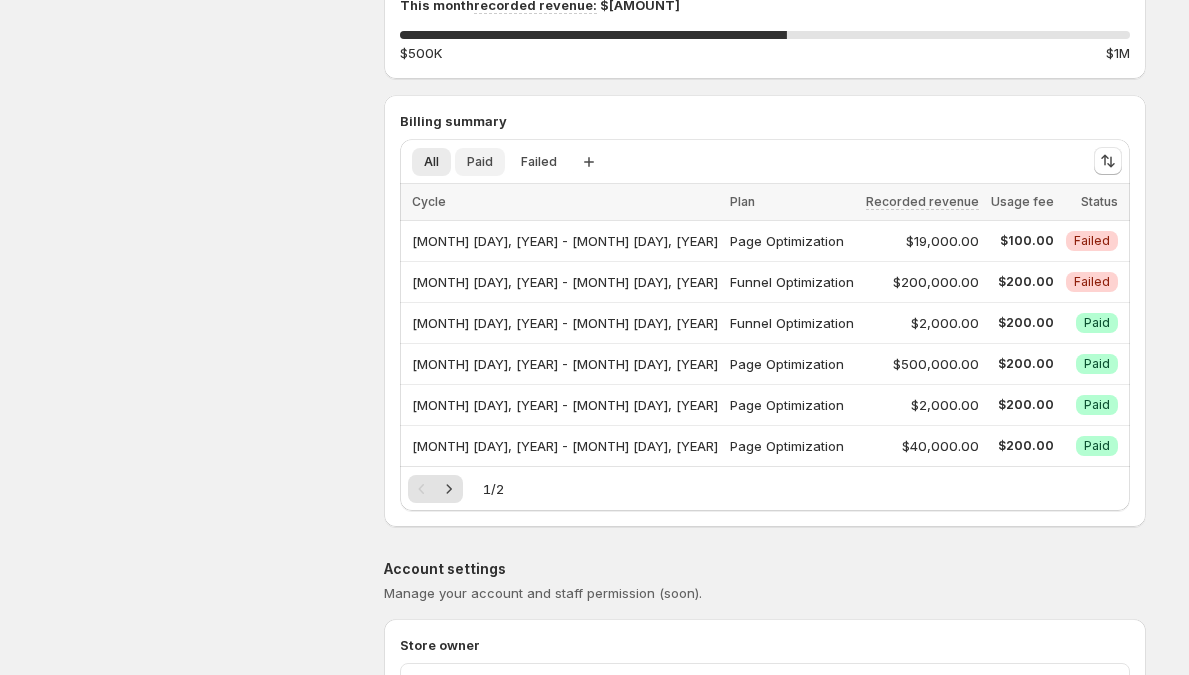 click on "Paid" at bounding box center (480, 162) 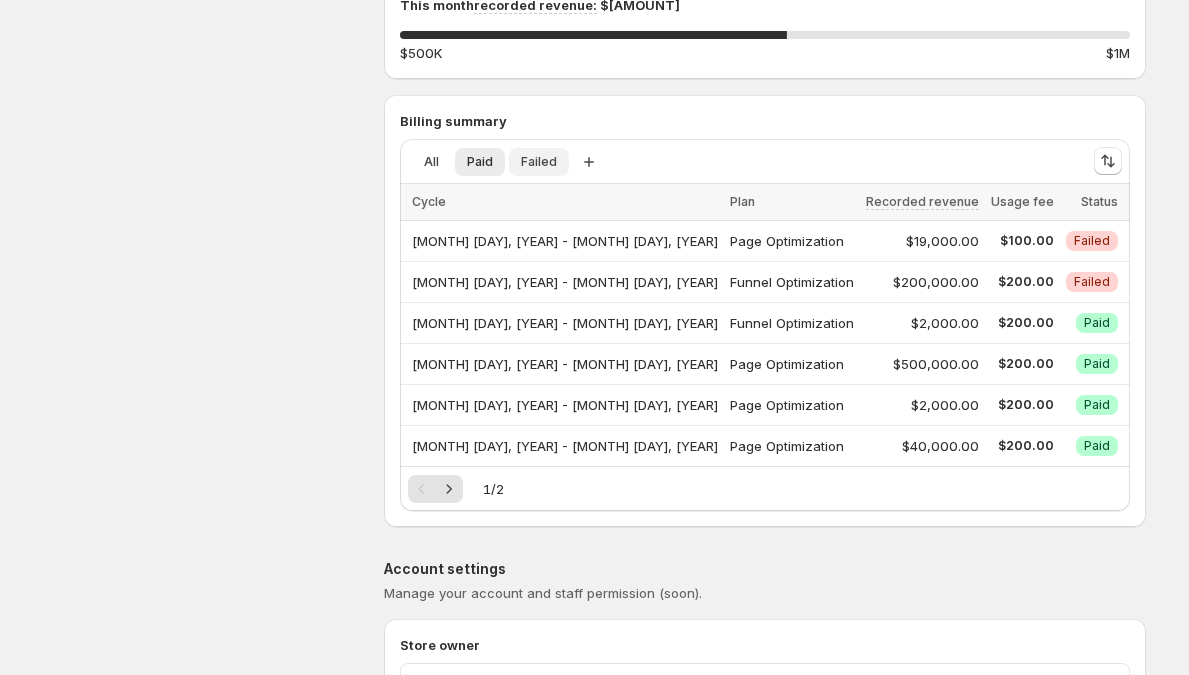 click on "Failed" at bounding box center (539, 162) 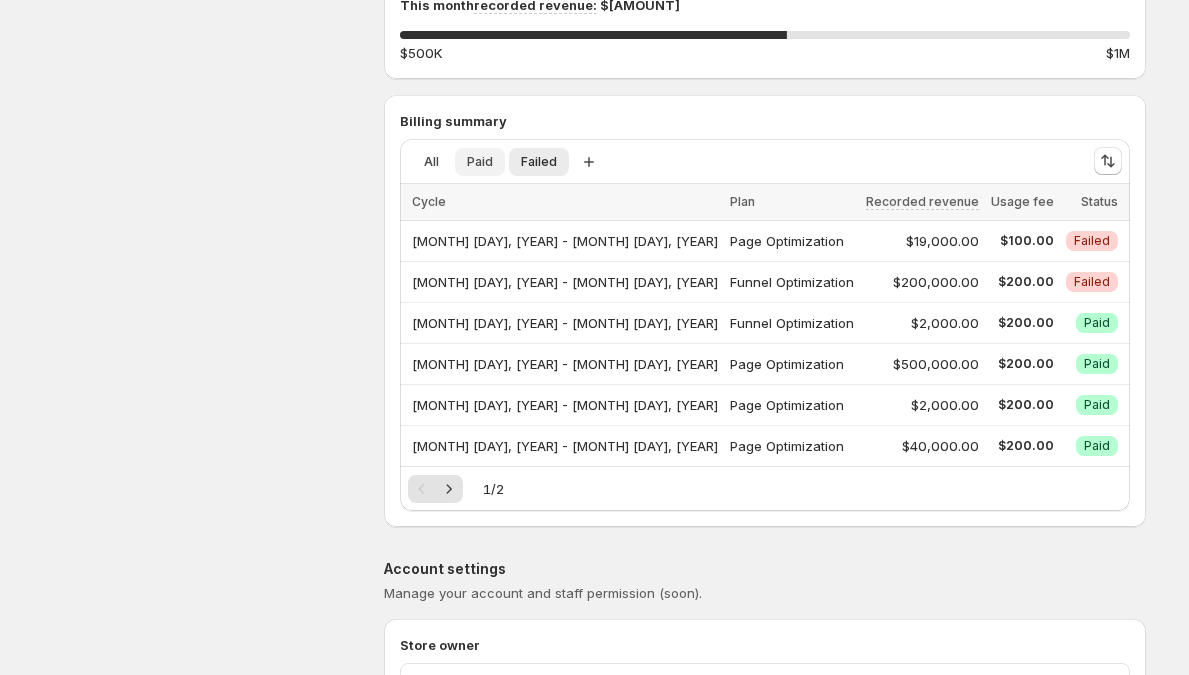 click on "Paid" at bounding box center [480, 162] 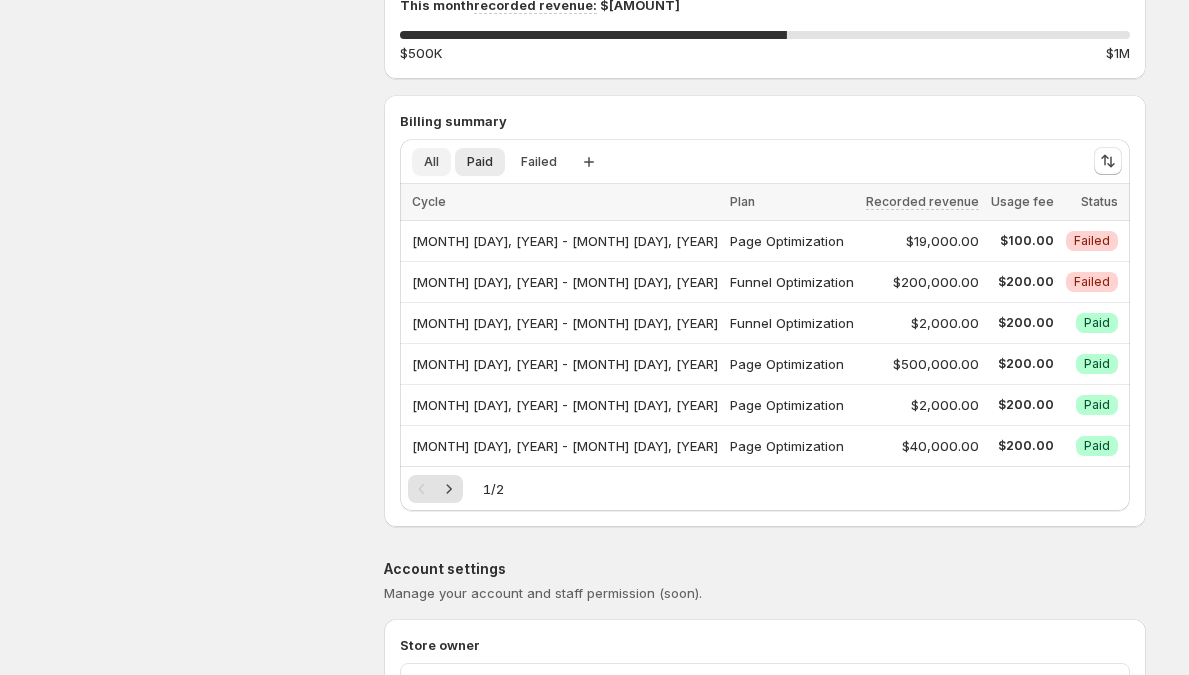 click on "All" at bounding box center (431, 162) 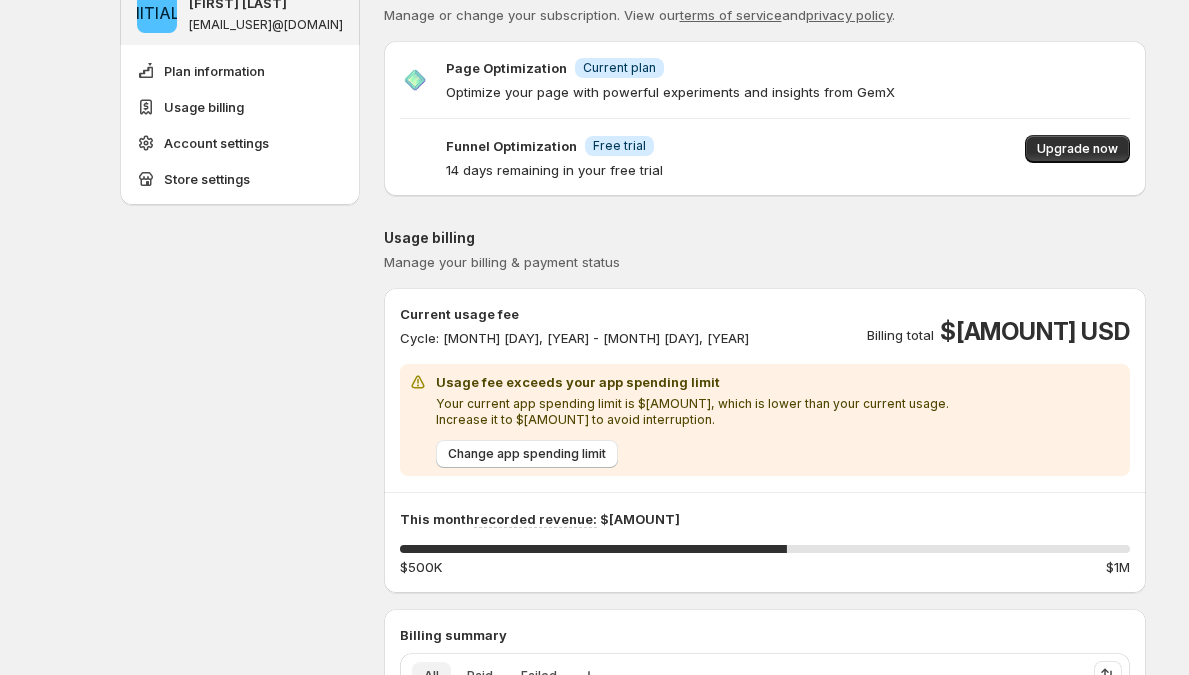 scroll, scrollTop: 0, scrollLeft: 0, axis: both 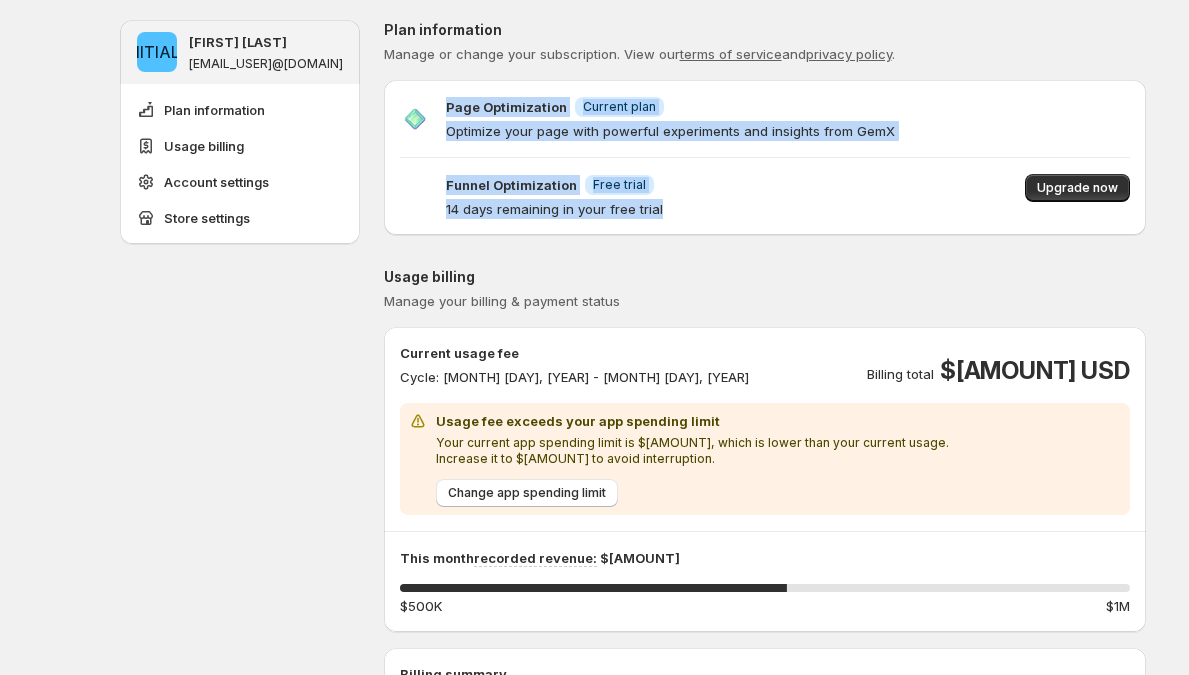 drag, startPoint x: 616, startPoint y: 196, endPoint x: 441, endPoint y: 81, distance: 209.40392 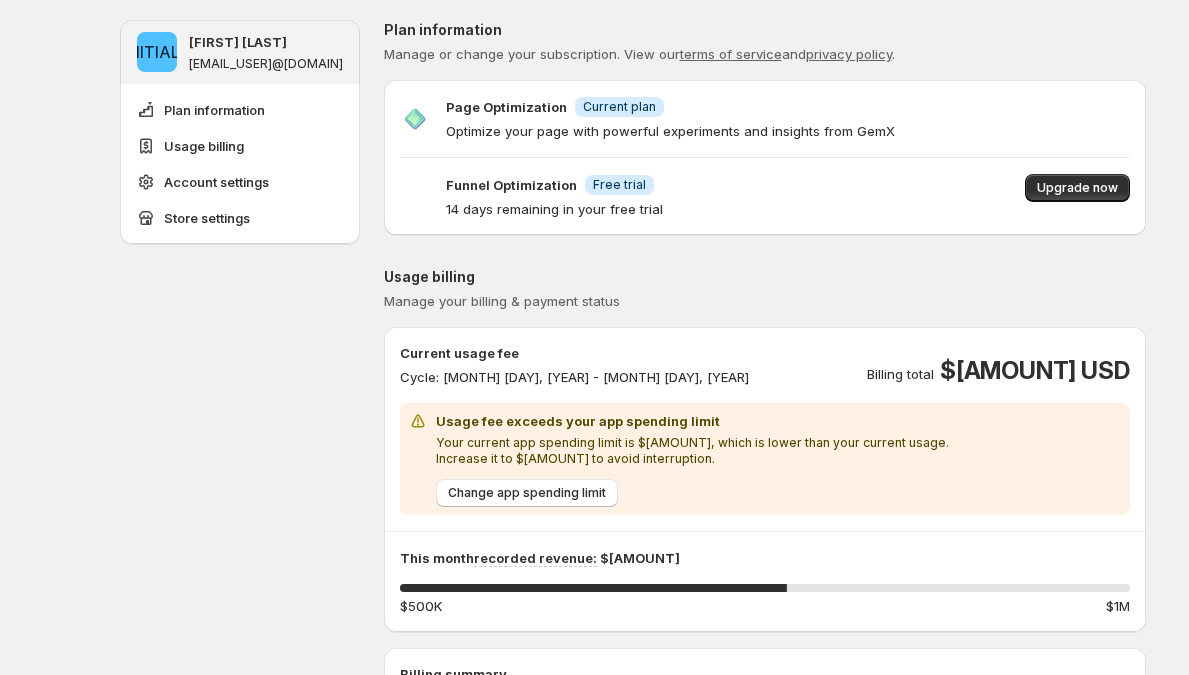 click on "Page Optimization Info Current plan Optimize your page with powerful experiments and insights from GemX Funnel Optimization Info Free trial 14 days remaining in your free trial Upgrade now" at bounding box center (765, 157) 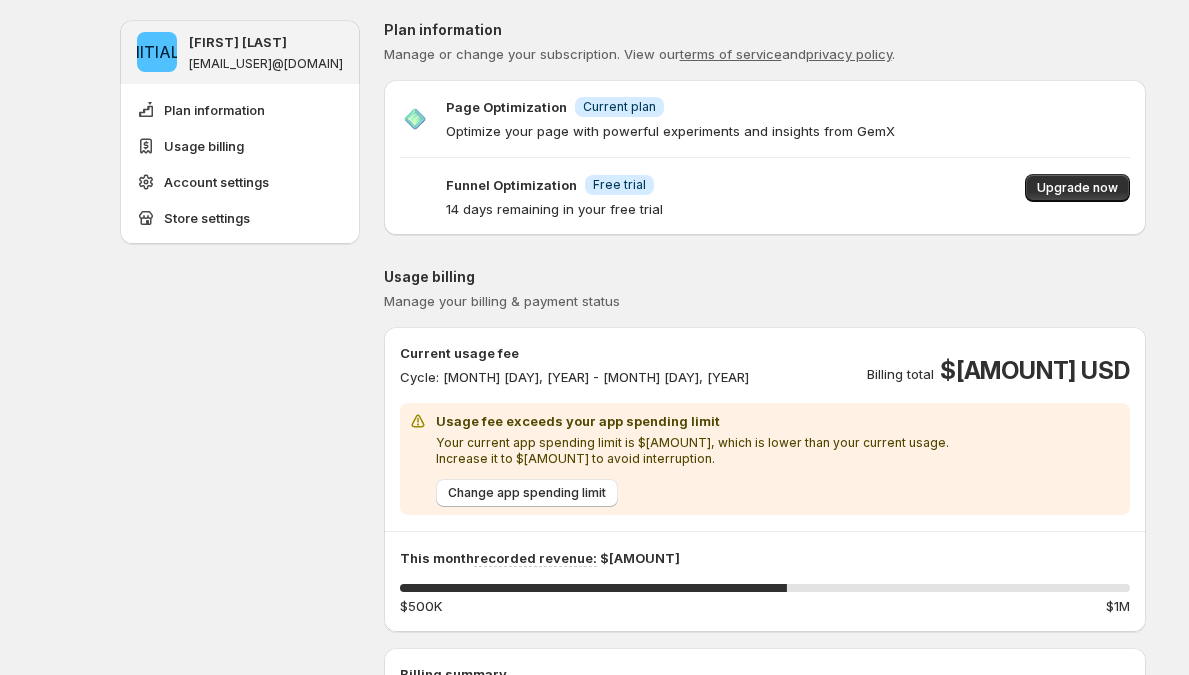 scroll, scrollTop: 344, scrollLeft: 0, axis: vertical 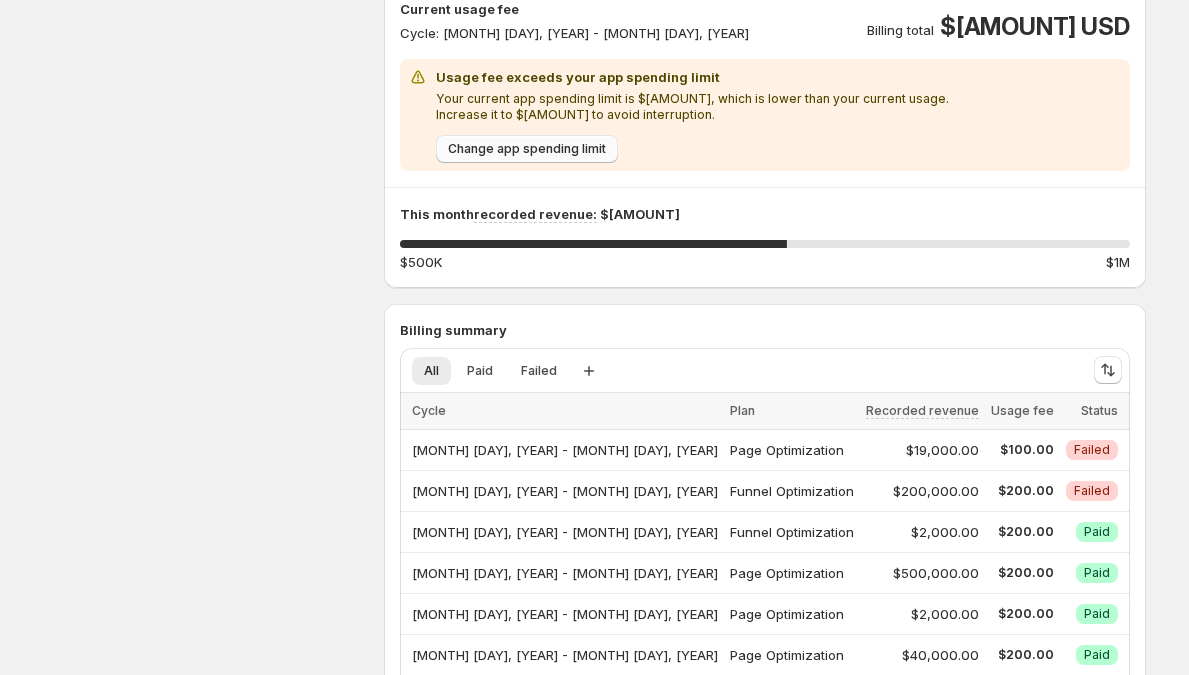 click on "Change app spending limit" at bounding box center (527, 149) 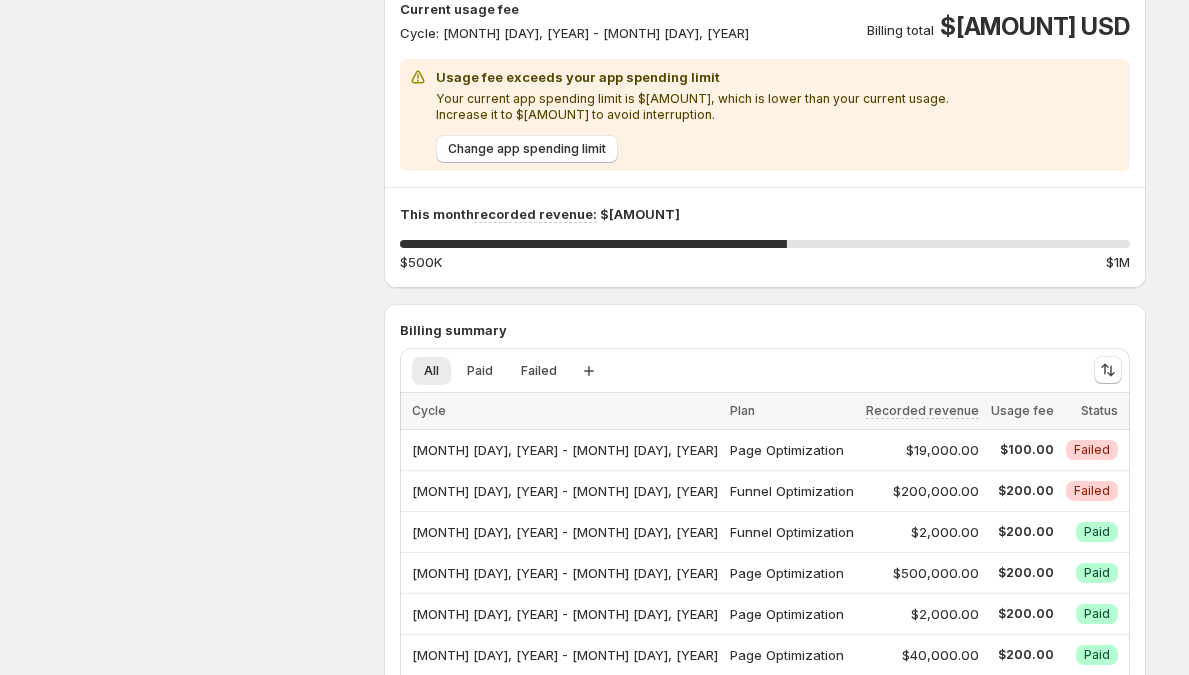 drag, startPoint x: 737, startPoint y: 204, endPoint x: 754, endPoint y: 211, distance: 18.384777 